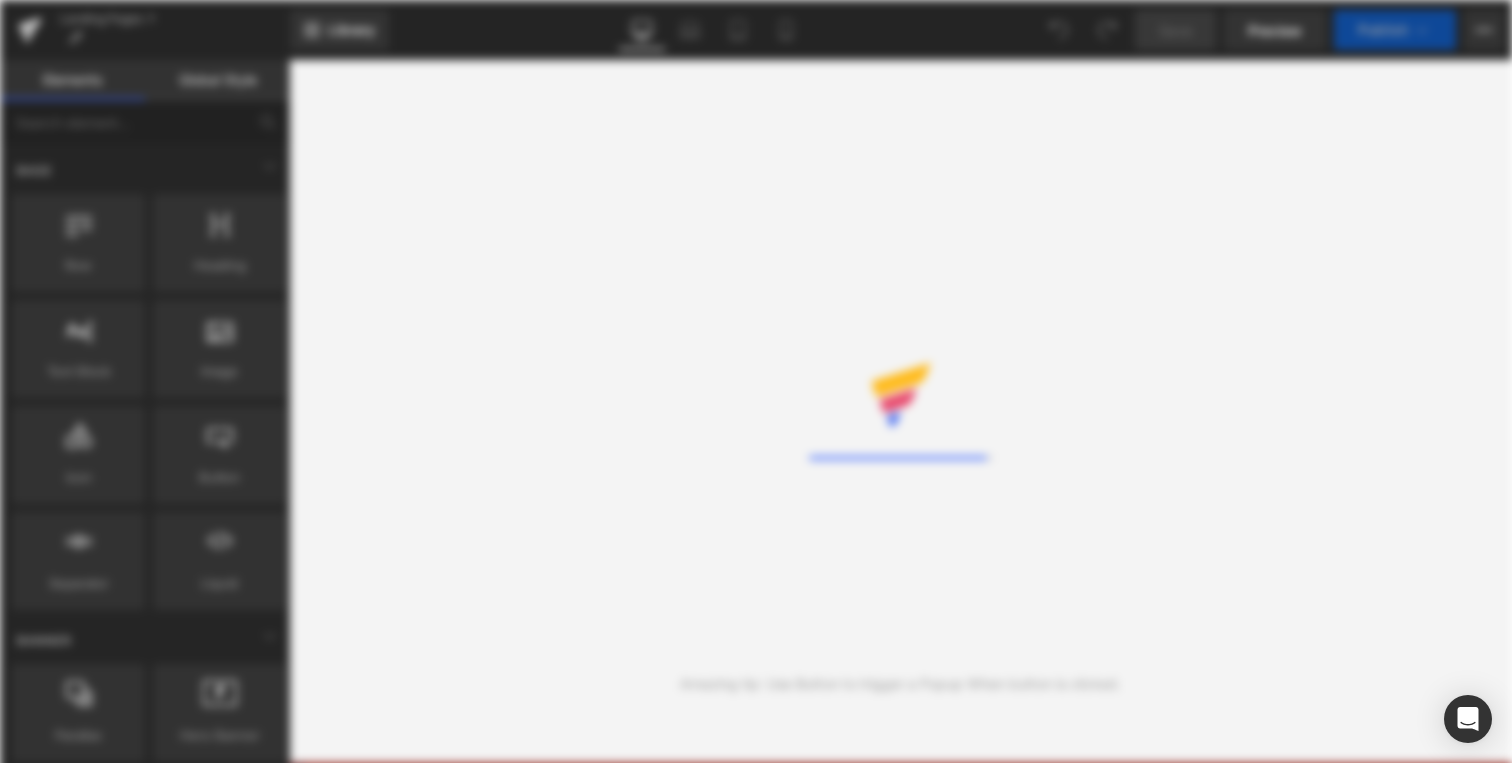 scroll, scrollTop: 0, scrollLeft: 0, axis: both 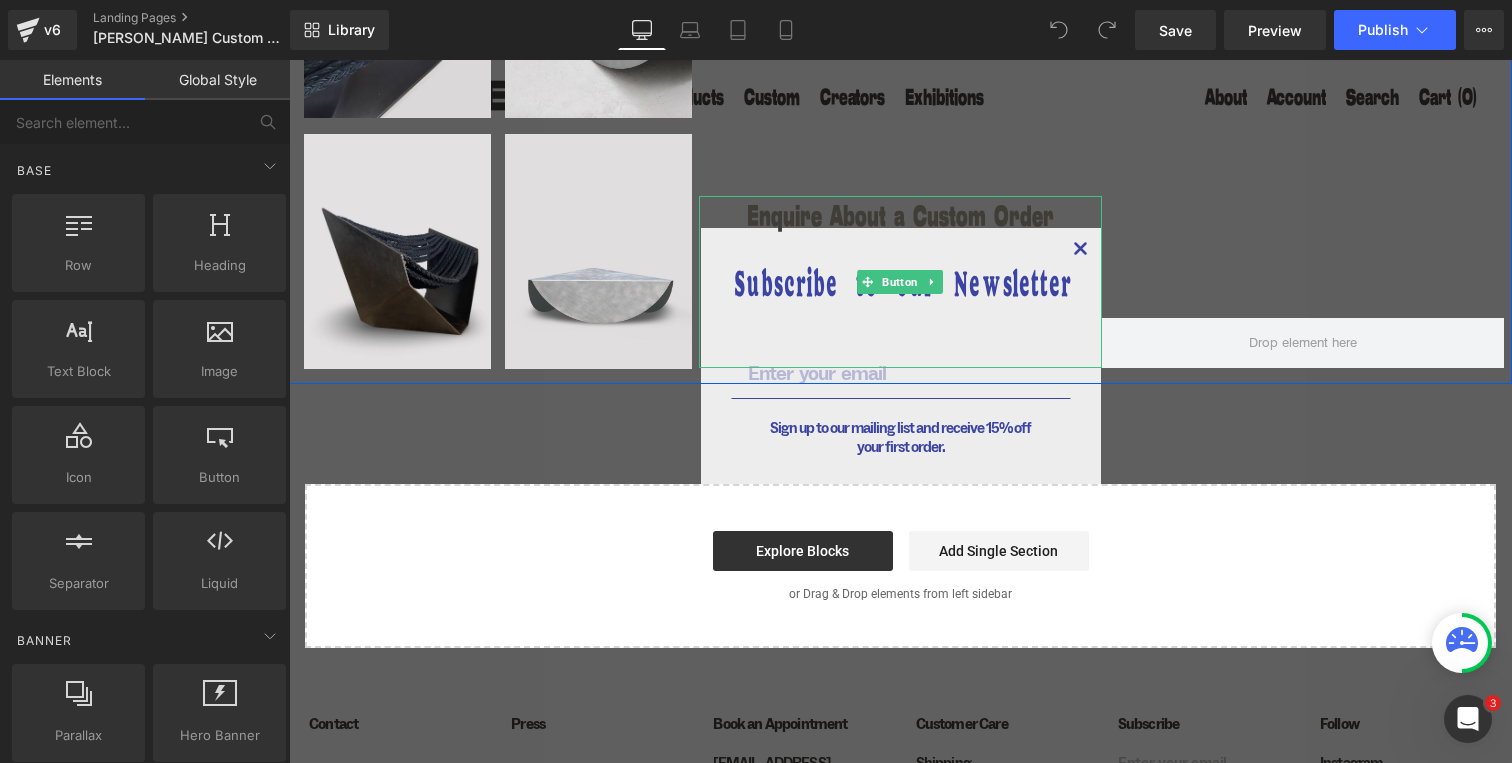 click on "Enquire About a Custom Order" at bounding box center (900, 282) 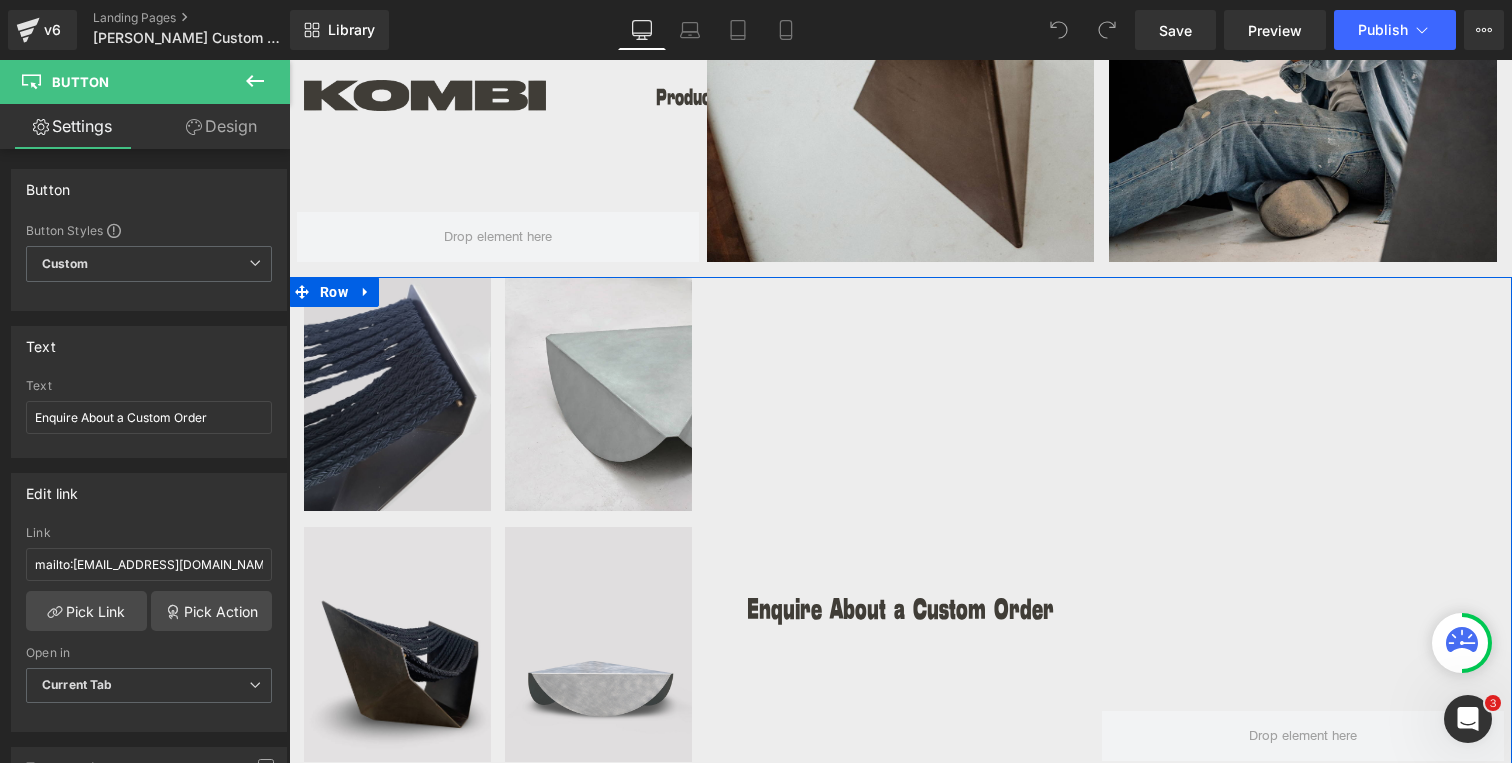 scroll, scrollTop: 3596, scrollLeft: 0, axis: vertical 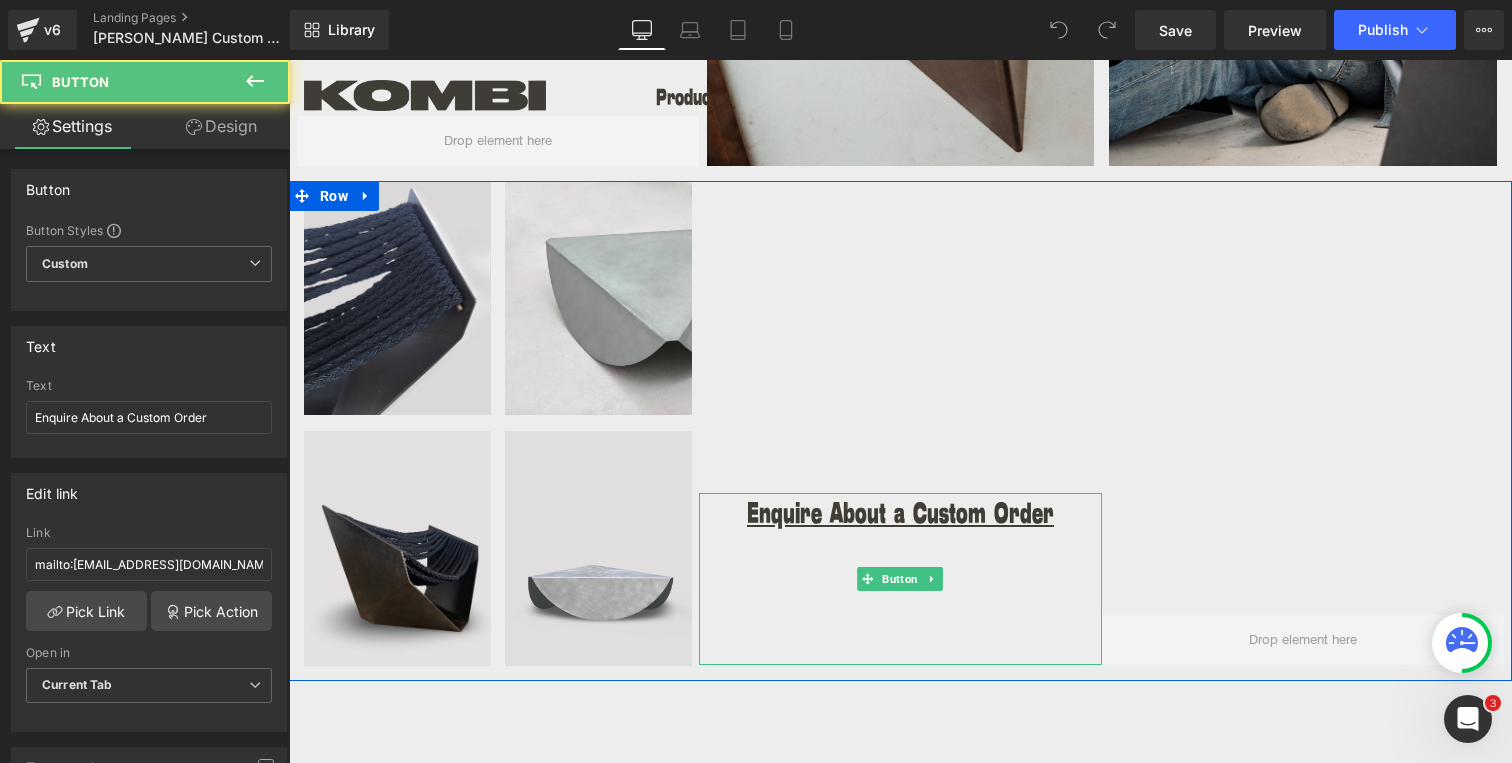 click on "Enquire About a Custom Order" at bounding box center (900, 514) 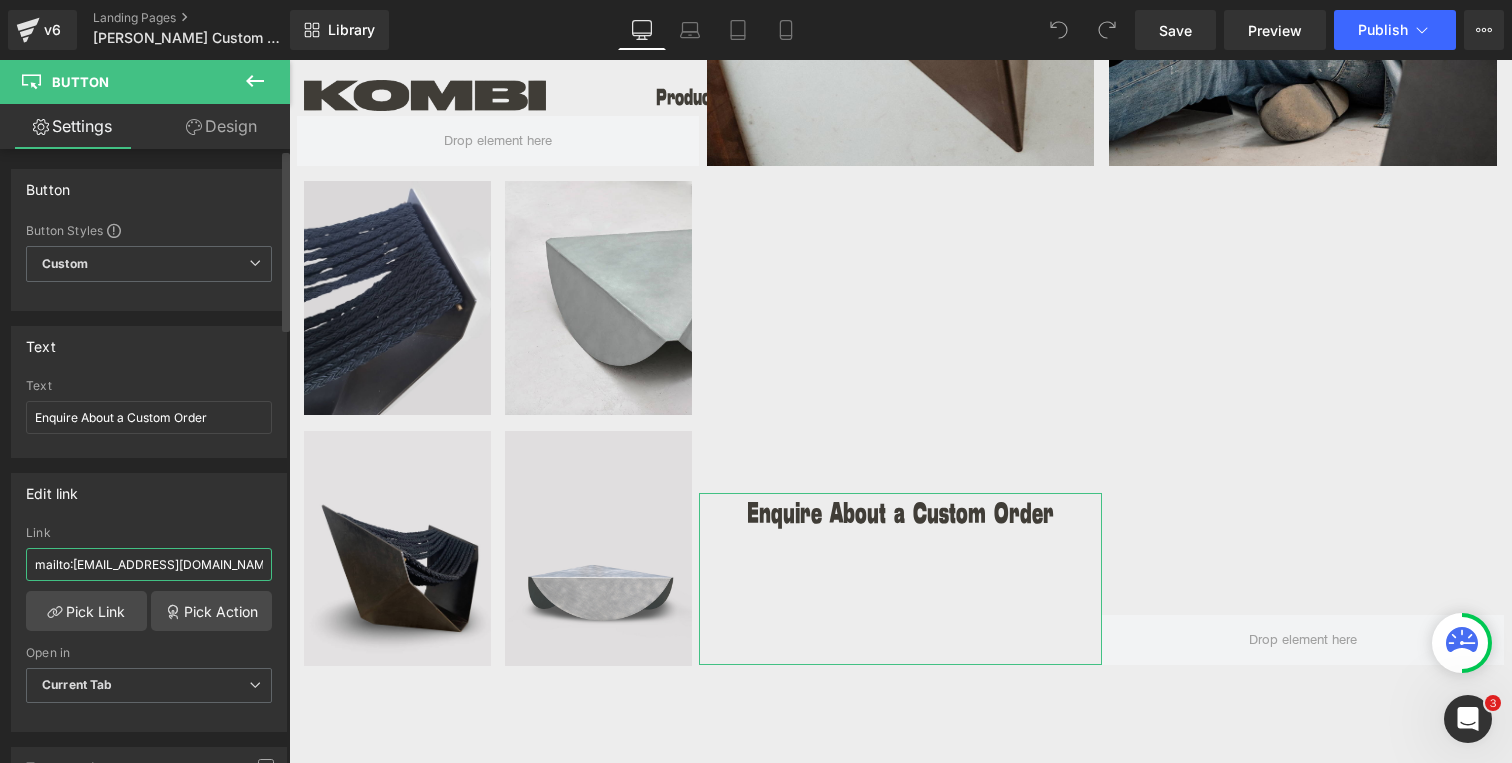click on "mailto:[EMAIL_ADDRESS][DOMAIN_NAME]?subject=Material%20Samples%20Order" at bounding box center (149, 564) 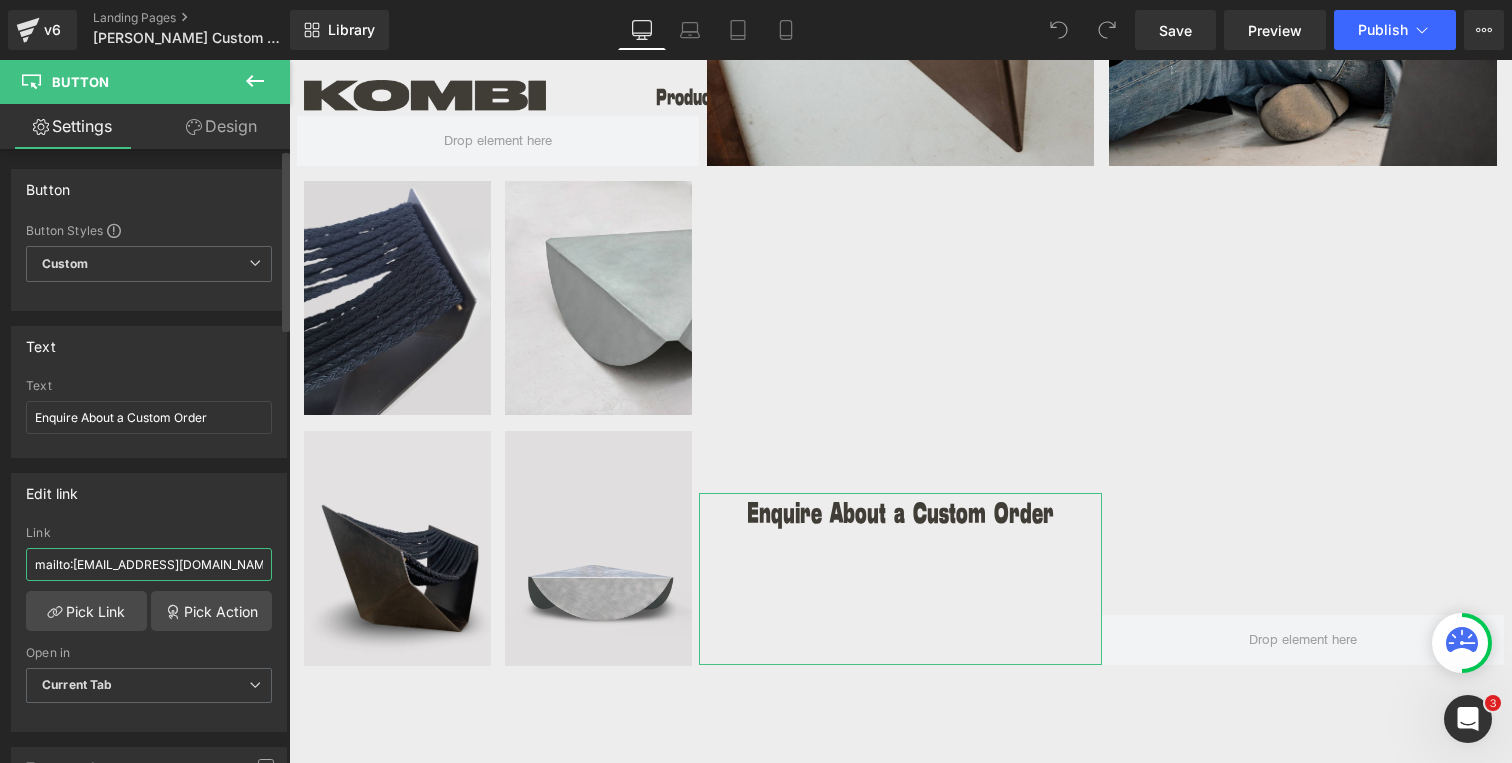 drag, startPoint x: 73, startPoint y: 565, endPoint x: 98, endPoint y: 567, distance: 25.079872 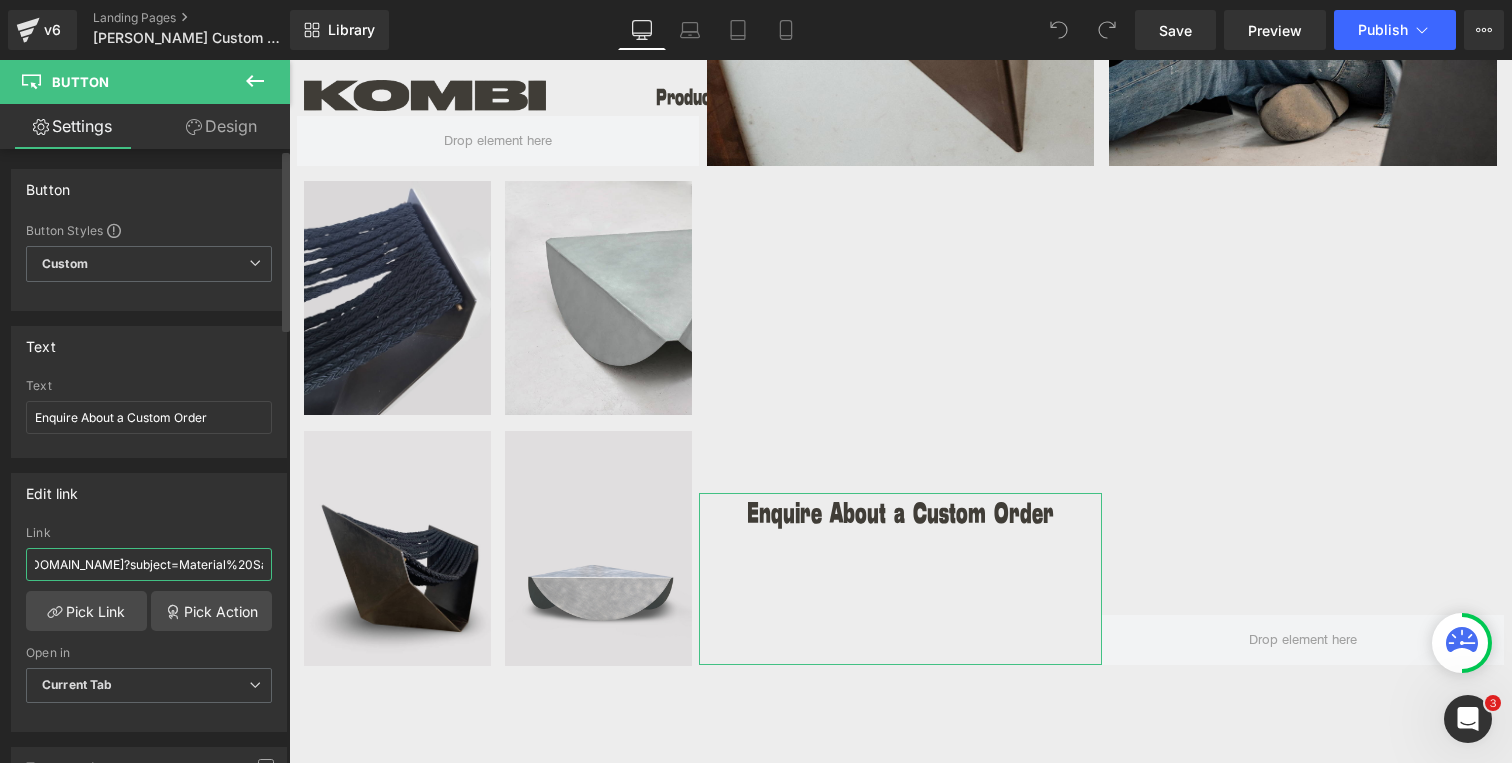 scroll, scrollTop: 0, scrollLeft: 0, axis: both 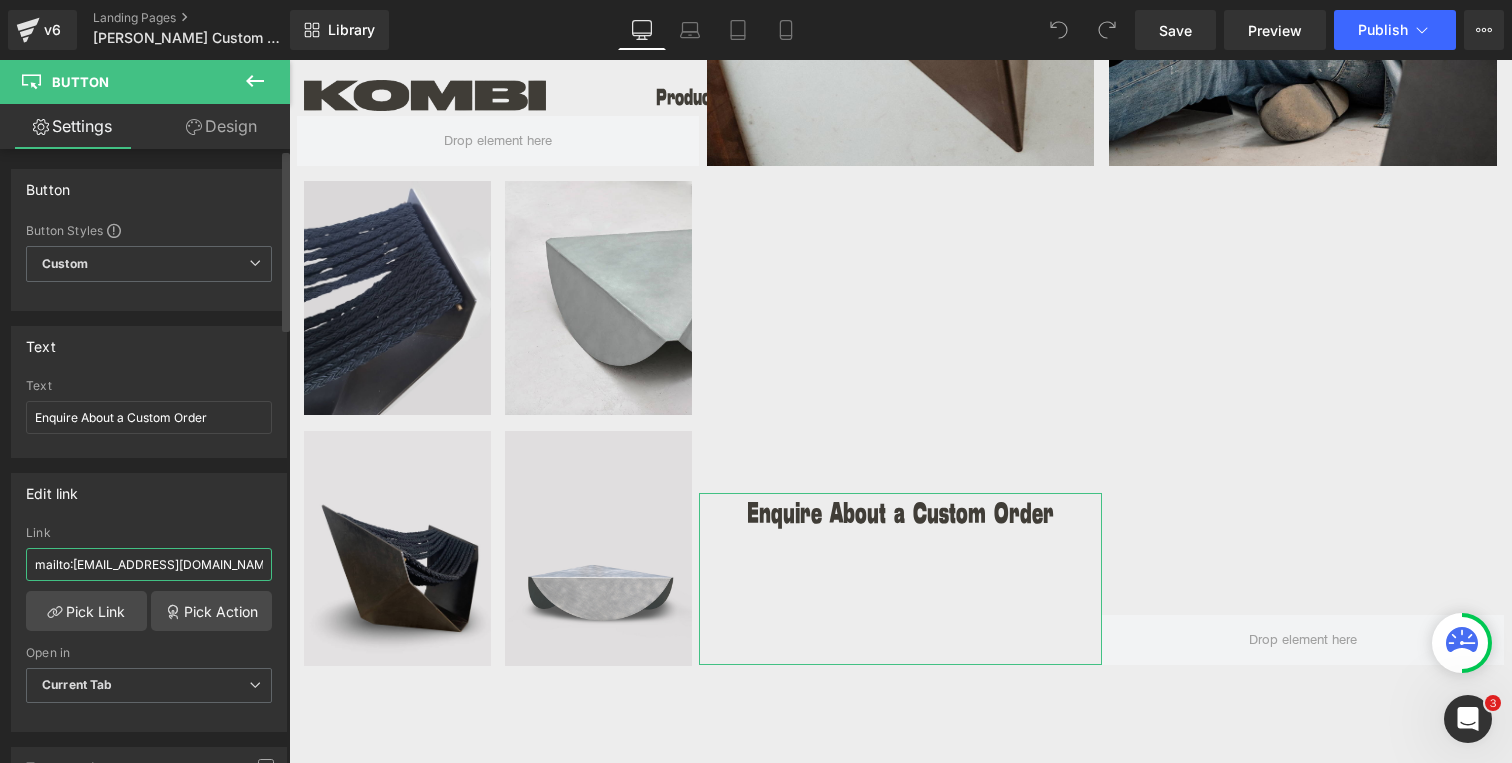 drag, startPoint x: 31, startPoint y: 563, endPoint x: 0, endPoint y: 555, distance: 32.01562 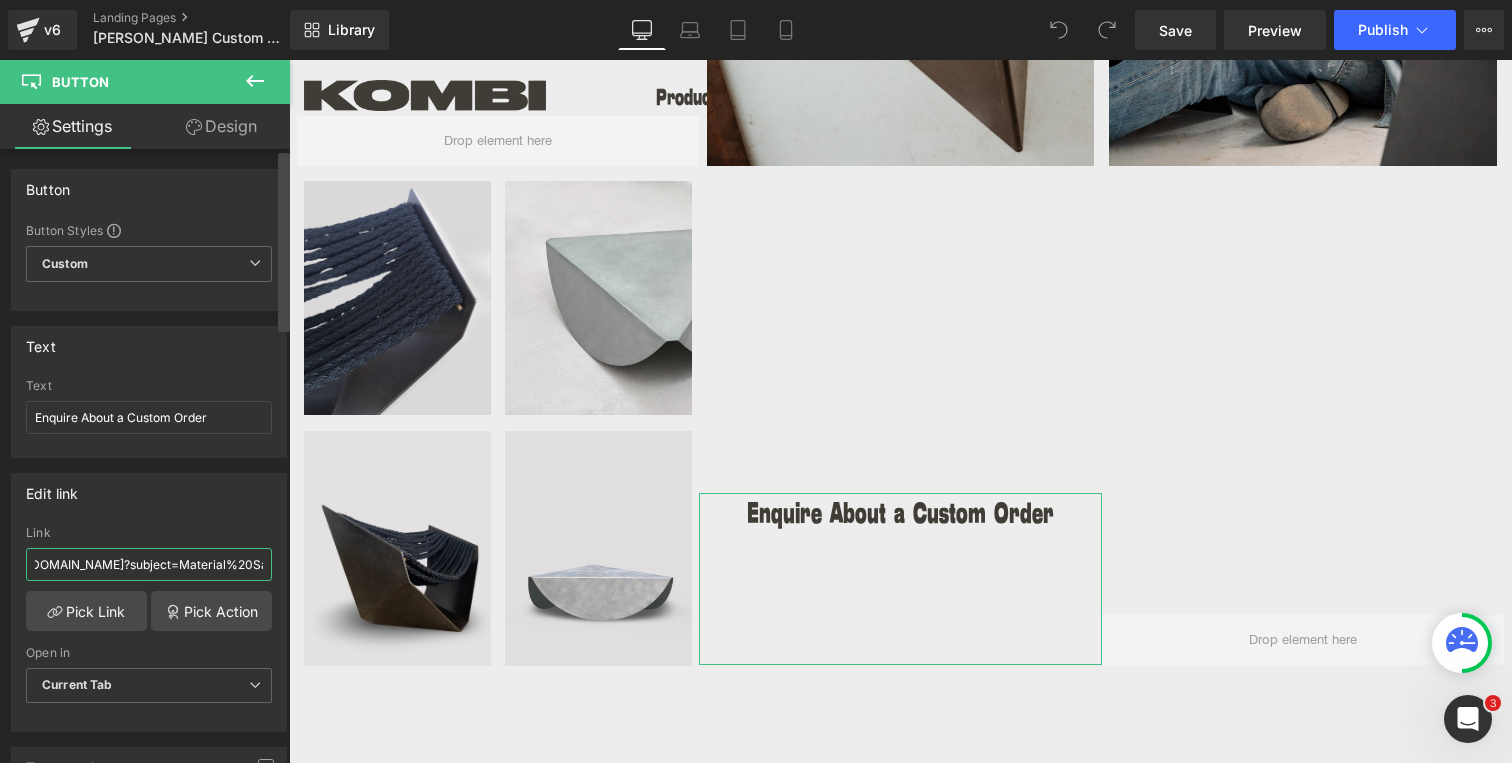 drag, startPoint x: 210, startPoint y: 567, endPoint x: 287, endPoint y: 568, distance: 77.00649 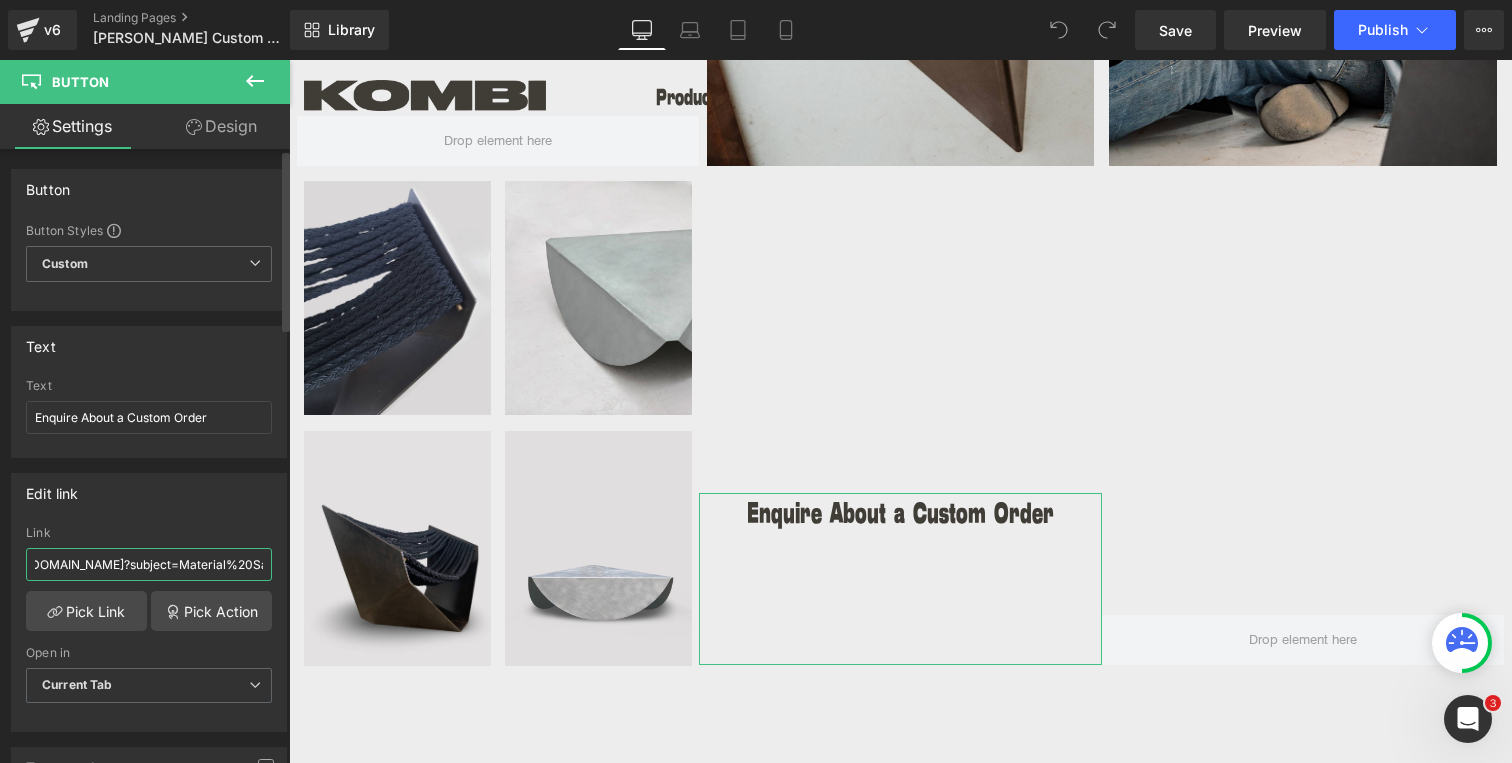 click on "mailto:sales@kombi.nyc?subject=Material%20Samples%20Order" at bounding box center (149, 564) 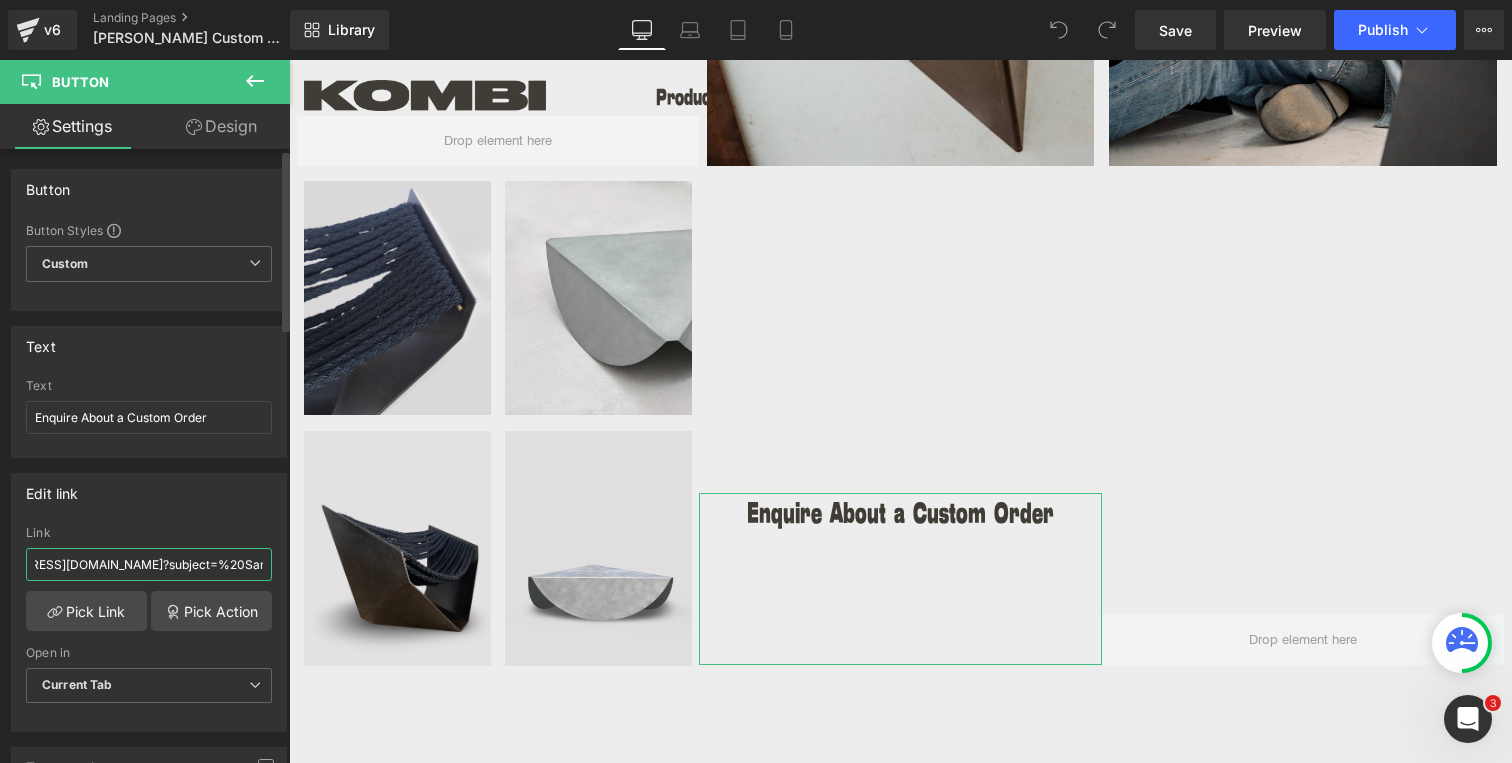 scroll, scrollTop: 0, scrollLeft: 106, axis: horizontal 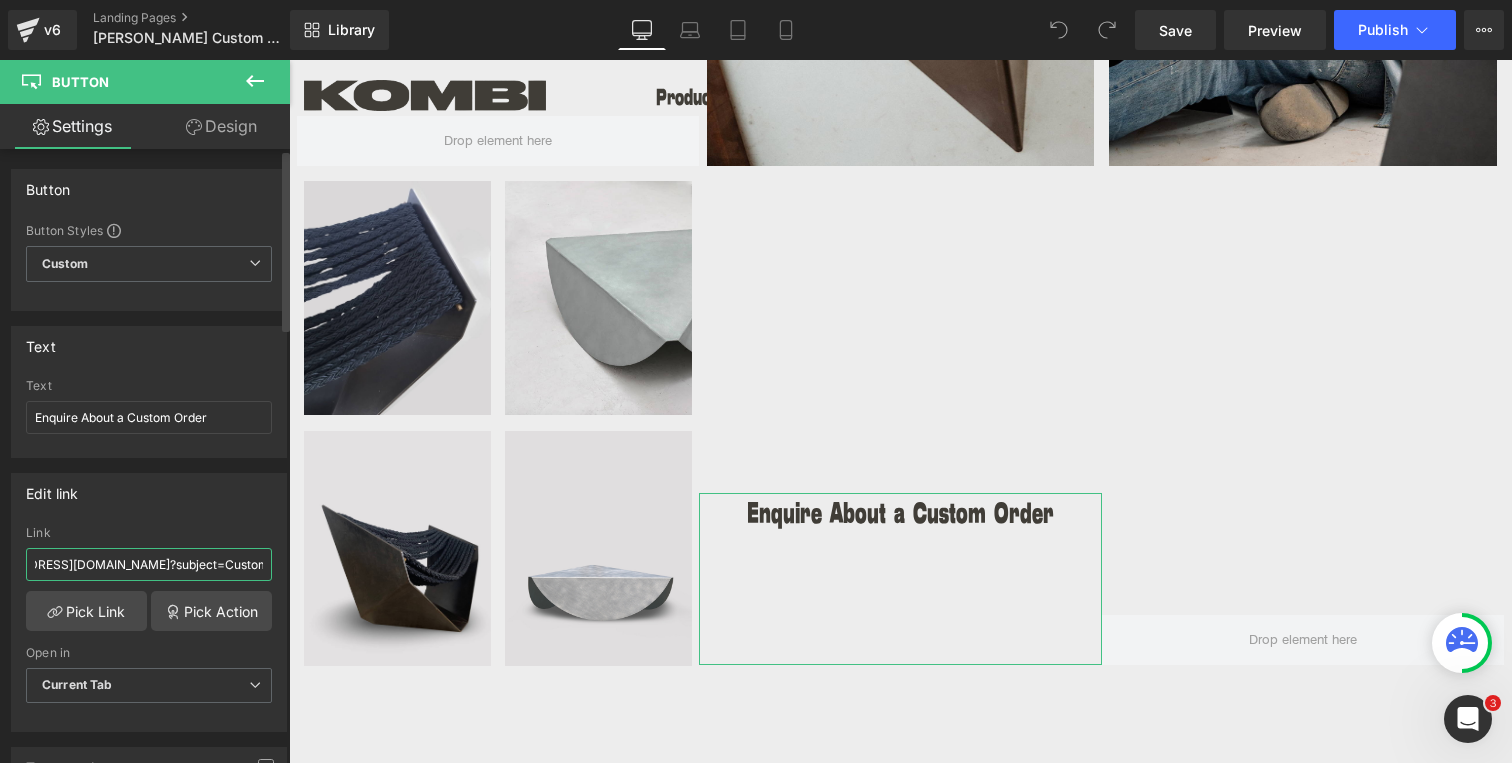 drag, startPoint x: 190, startPoint y: 566, endPoint x: 242, endPoint y: 566, distance: 52 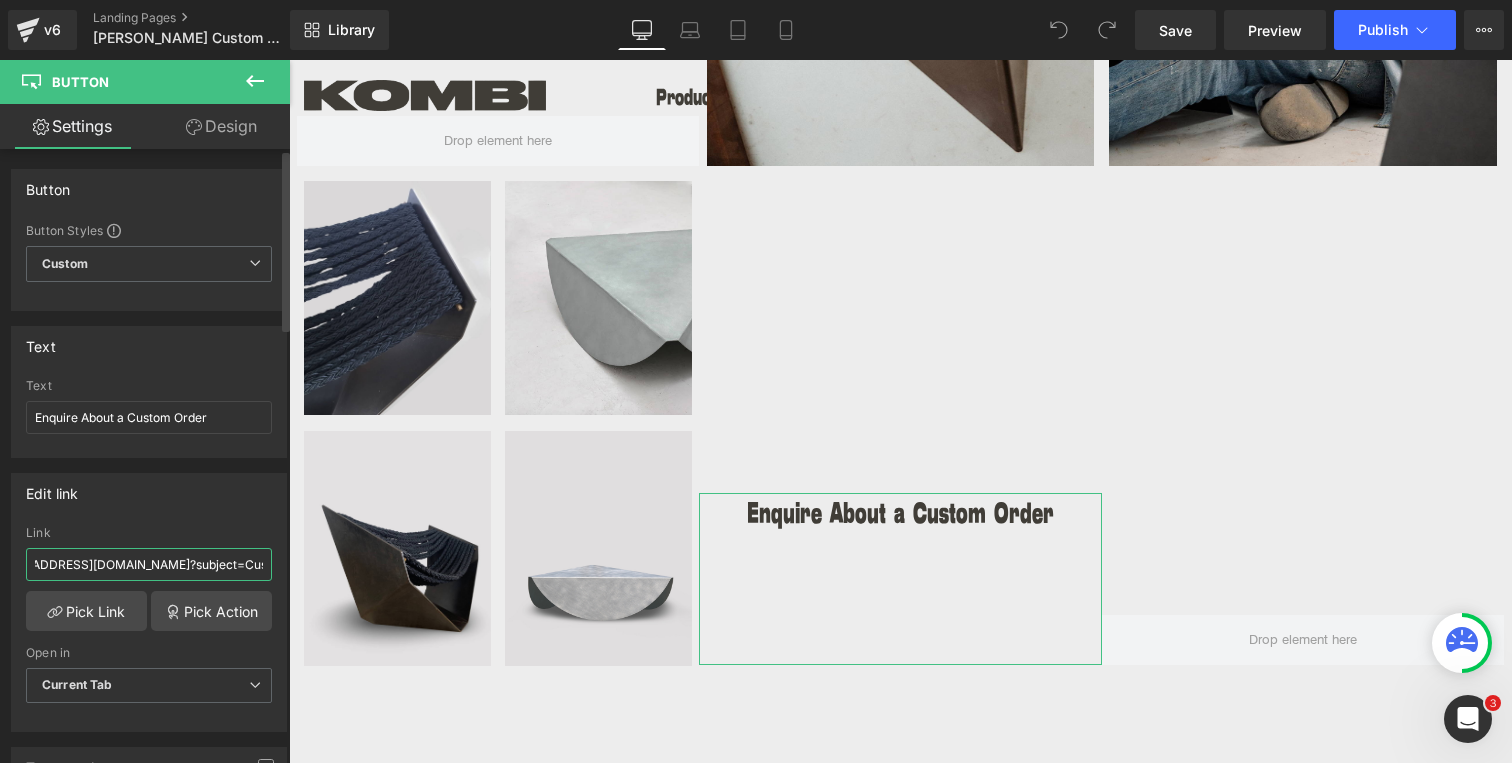 scroll, scrollTop: 0, scrollLeft: 75, axis: horizontal 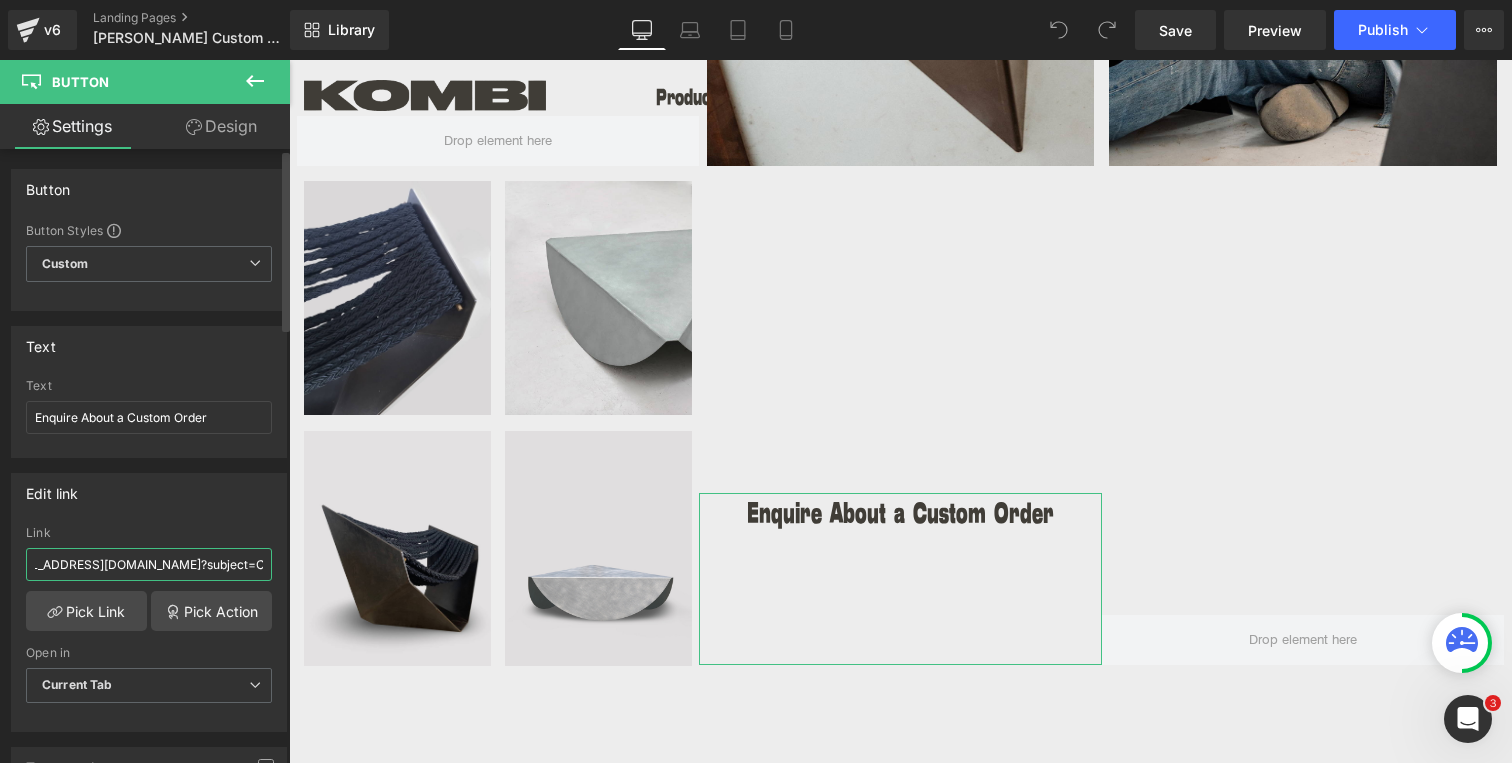 drag, startPoint x: 243, startPoint y: 567, endPoint x: 277, endPoint y: 567, distance: 34 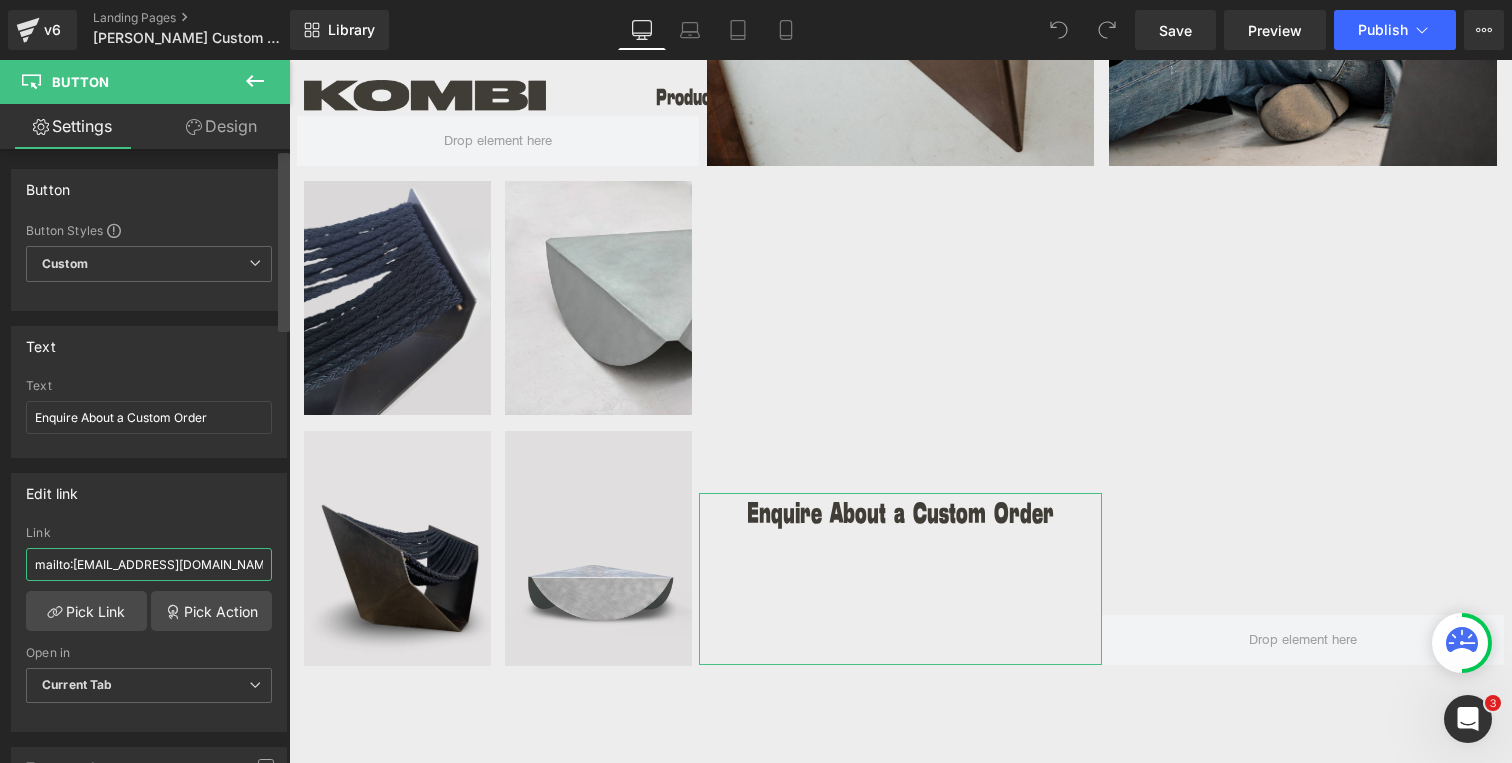scroll, scrollTop: 0, scrollLeft: 75, axis: horizontal 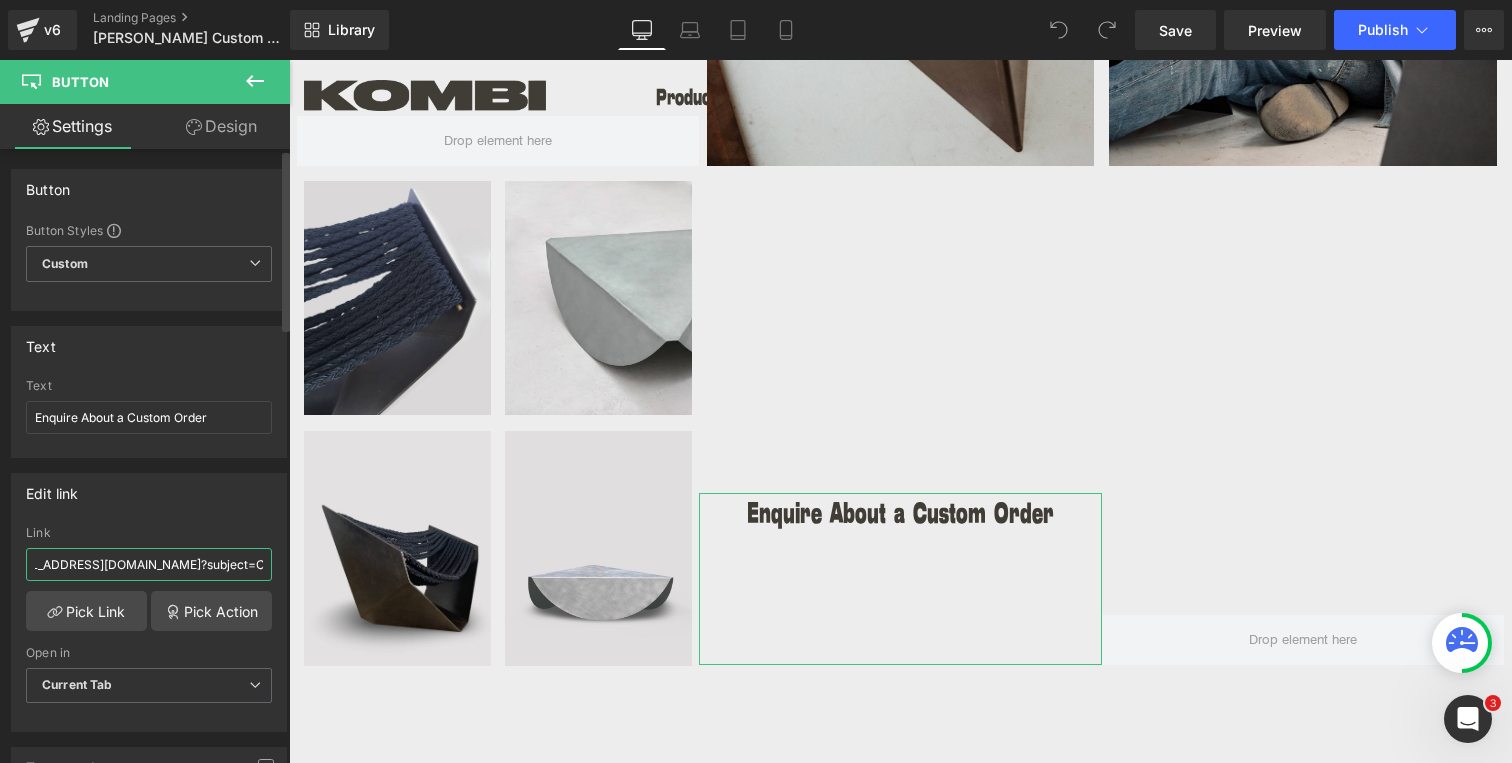 drag, startPoint x: 144, startPoint y: 561, endPoint x: 264, endPoint y: 576, distance: 120.93387 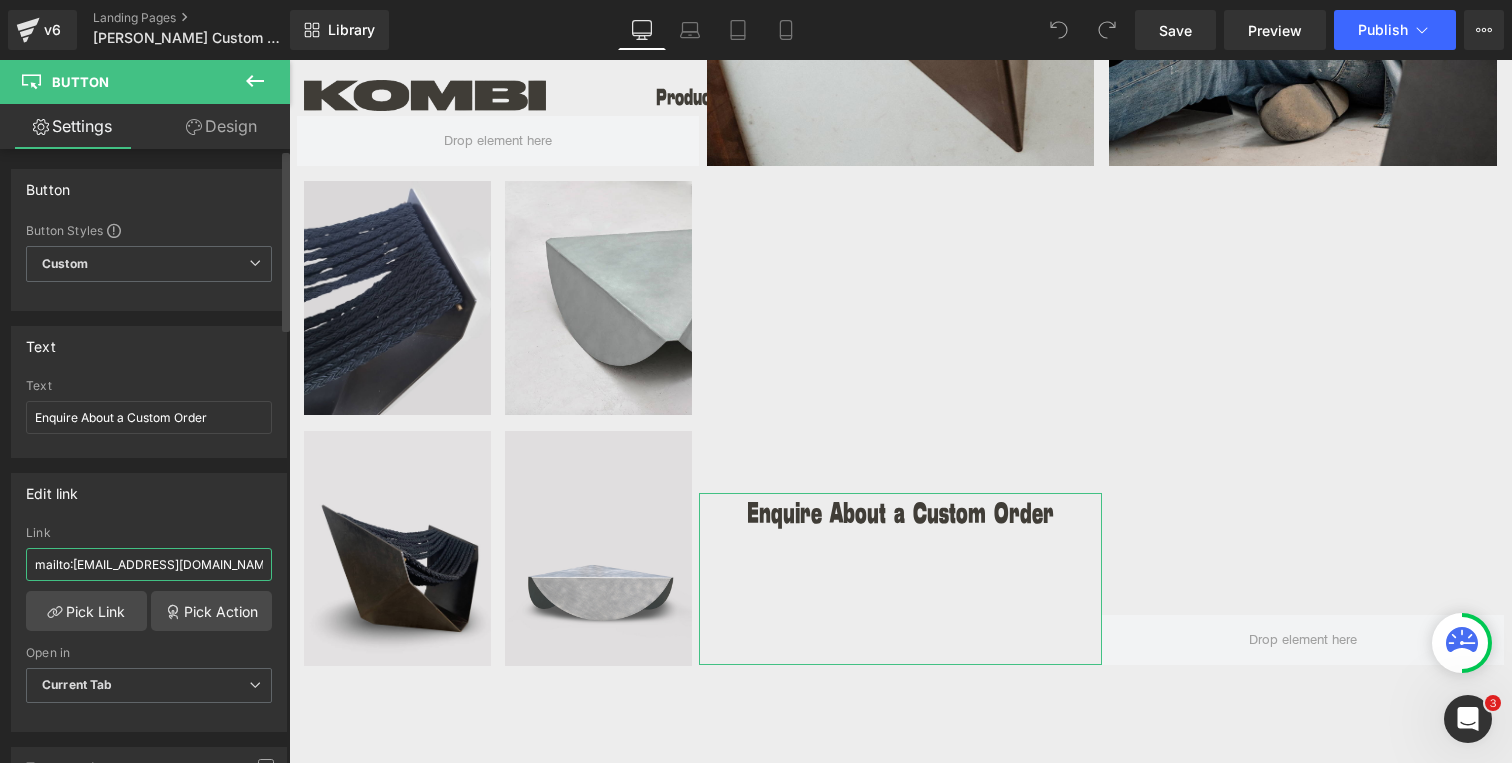 drag, startPoint x: 252, startPoint y: 564, endPoint x: 0, endPoint y: 562, distance: 252.00793 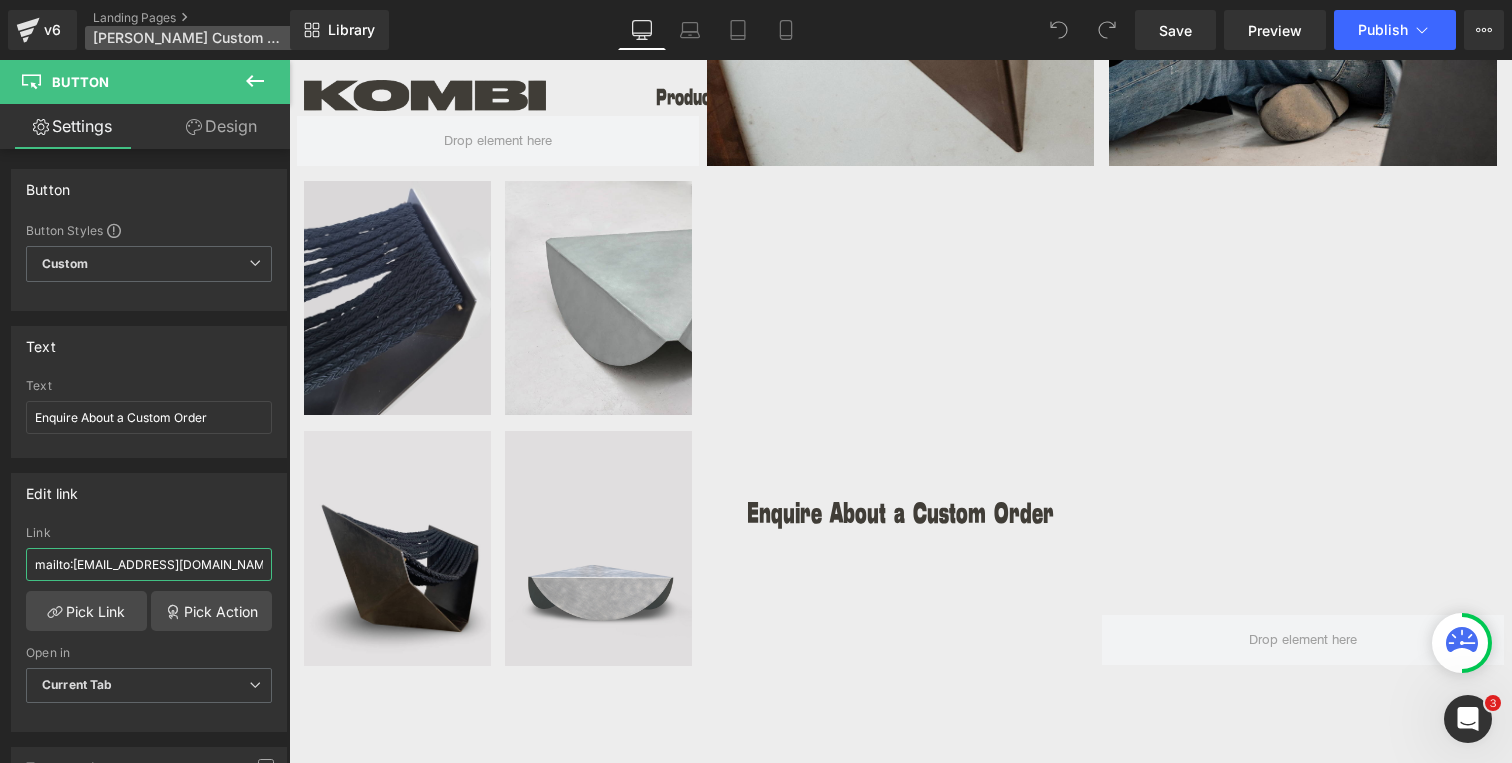 type on "mailto:sales@kombi.nyc?subject=Custom%20Order" 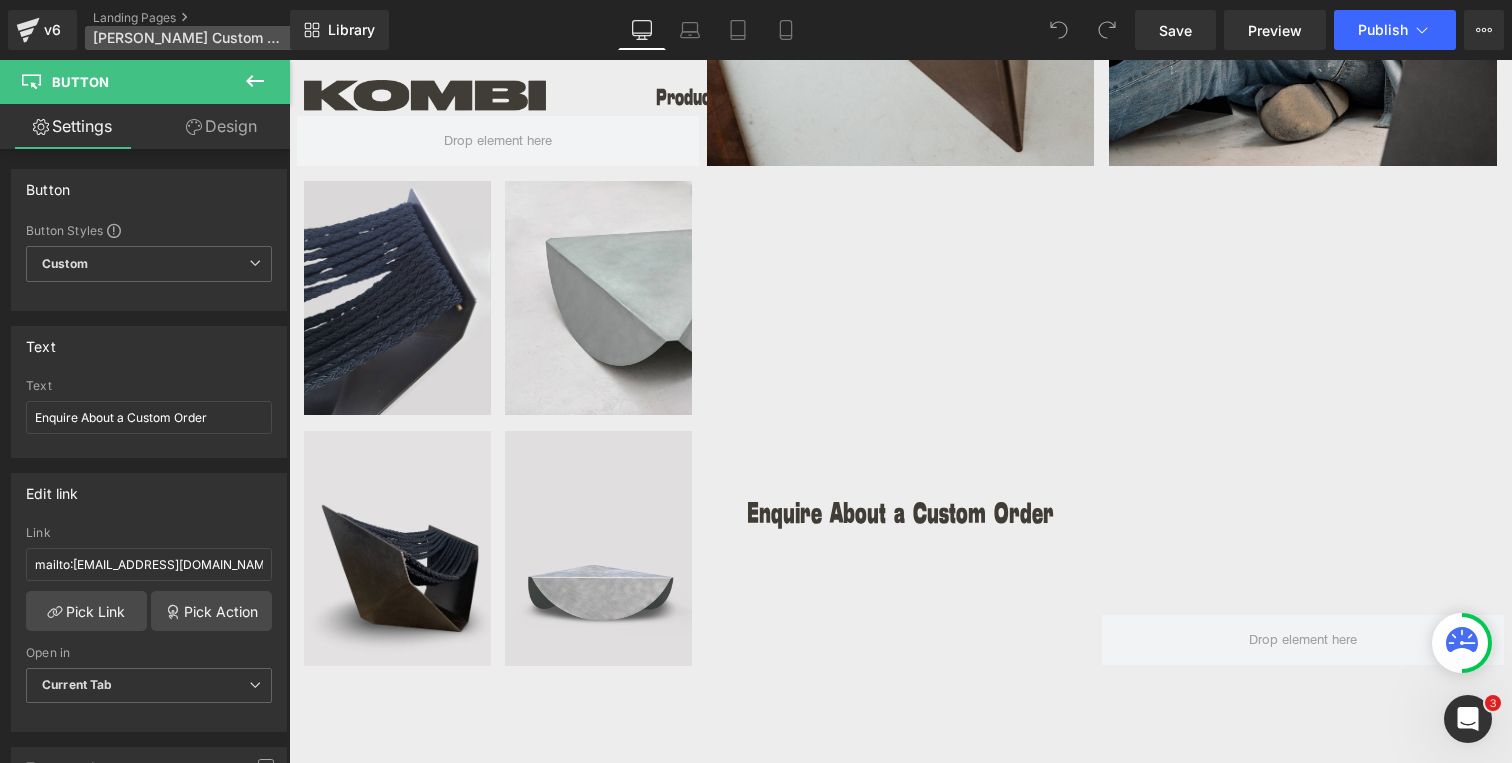 click on "Xandre Kriel Custom Orders" at bounding box center [189, 38] 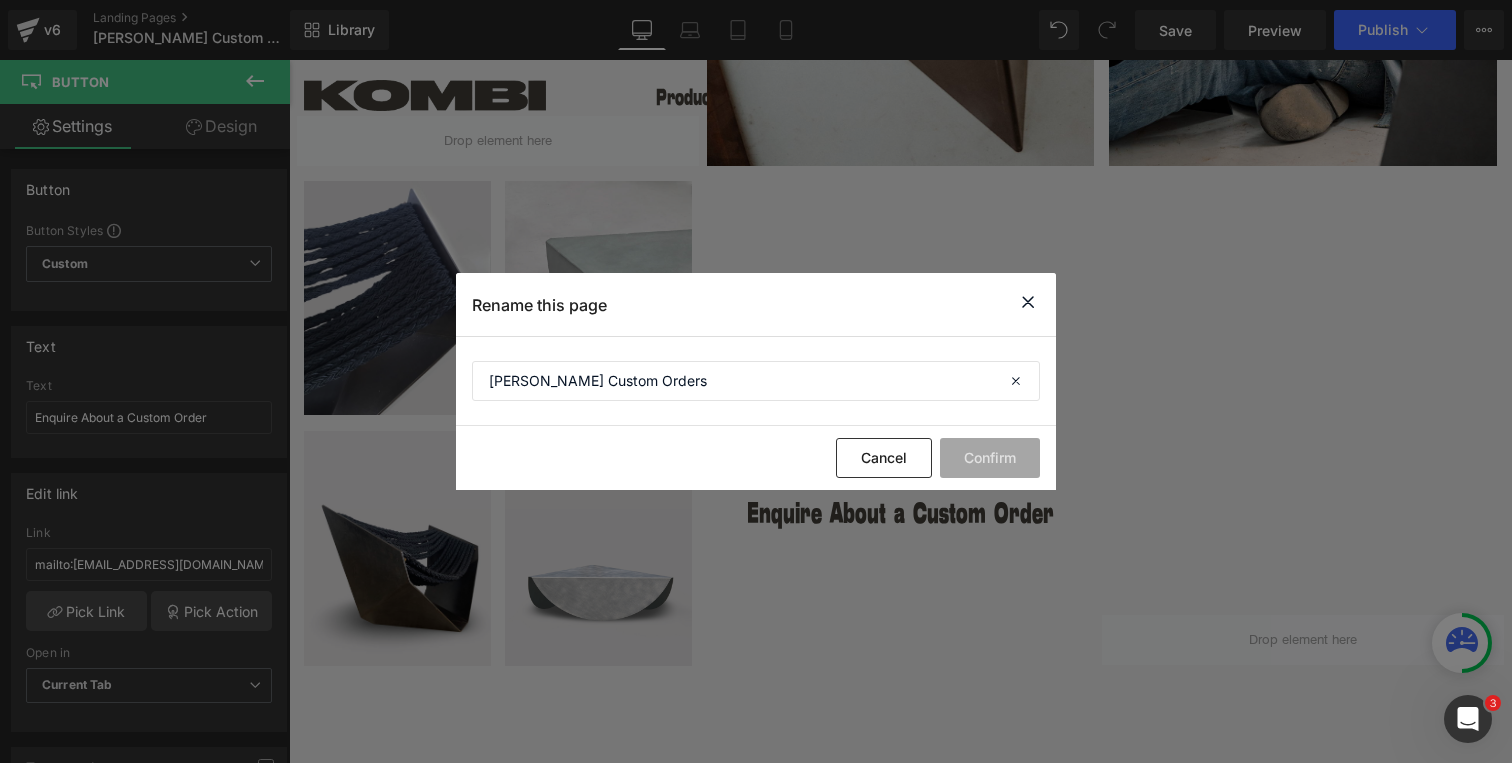 click at bounding box center [1028, 302] 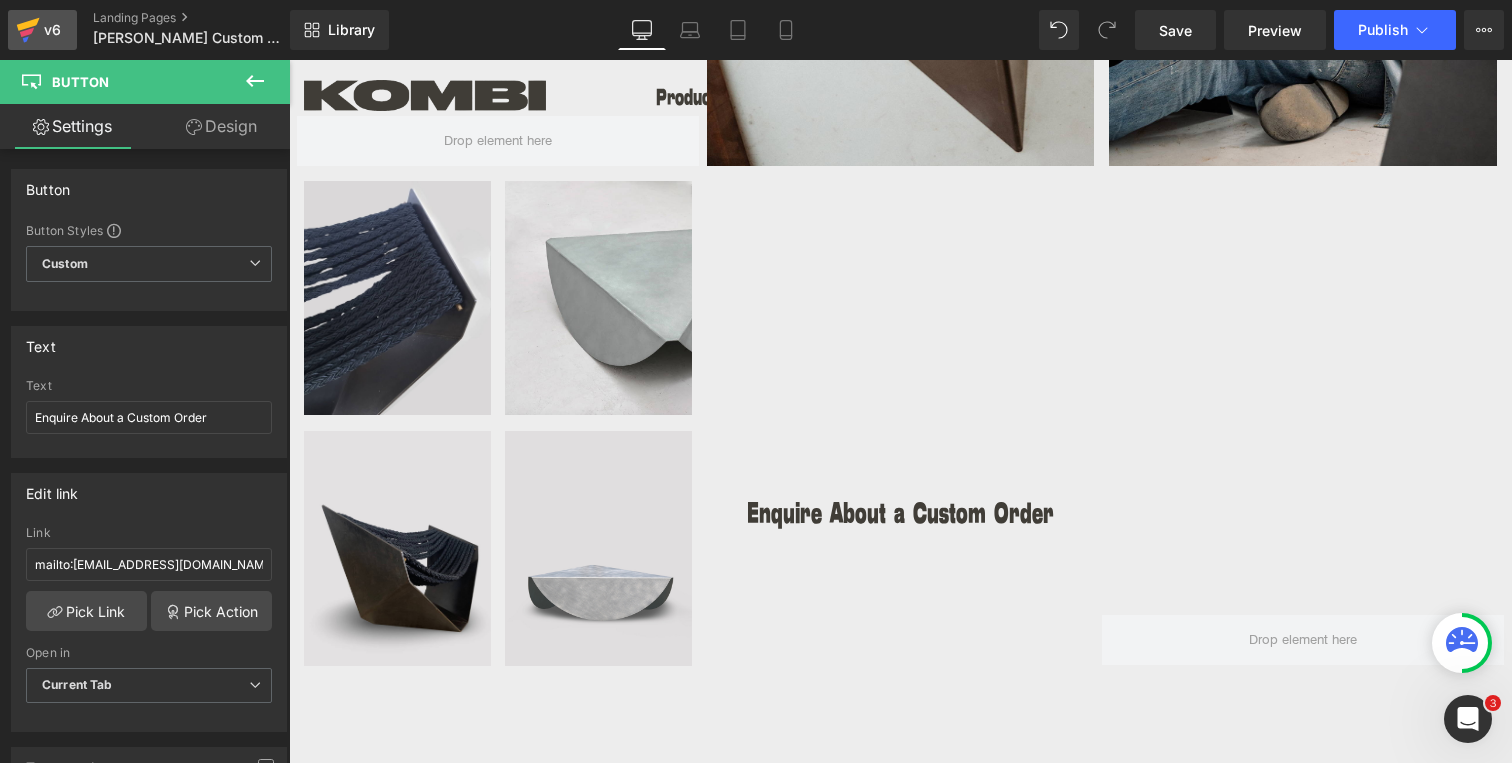 click 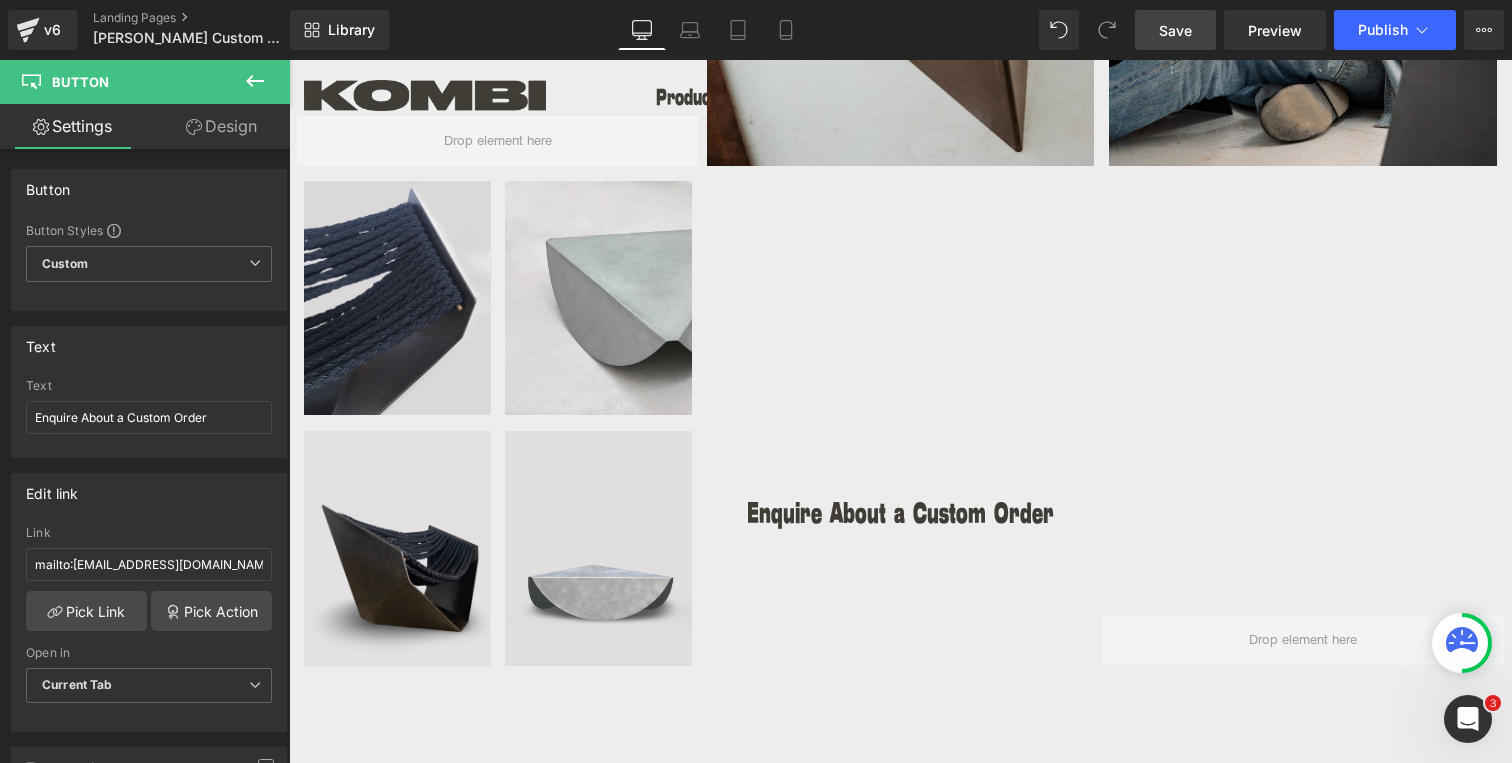 click on "Save" at bounding box center [1175, 30] 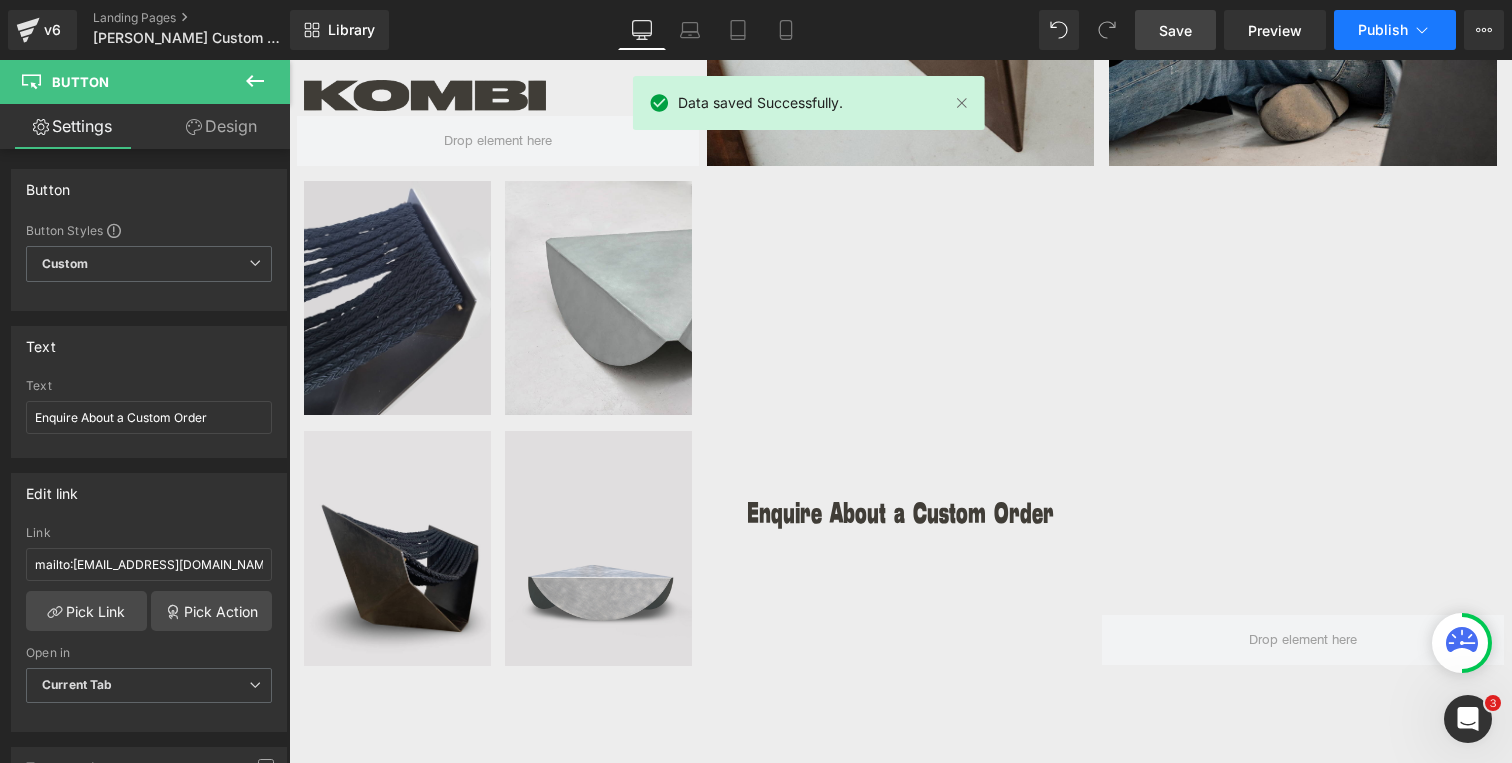 click on "Publish" at bounding box center (1383, 30) 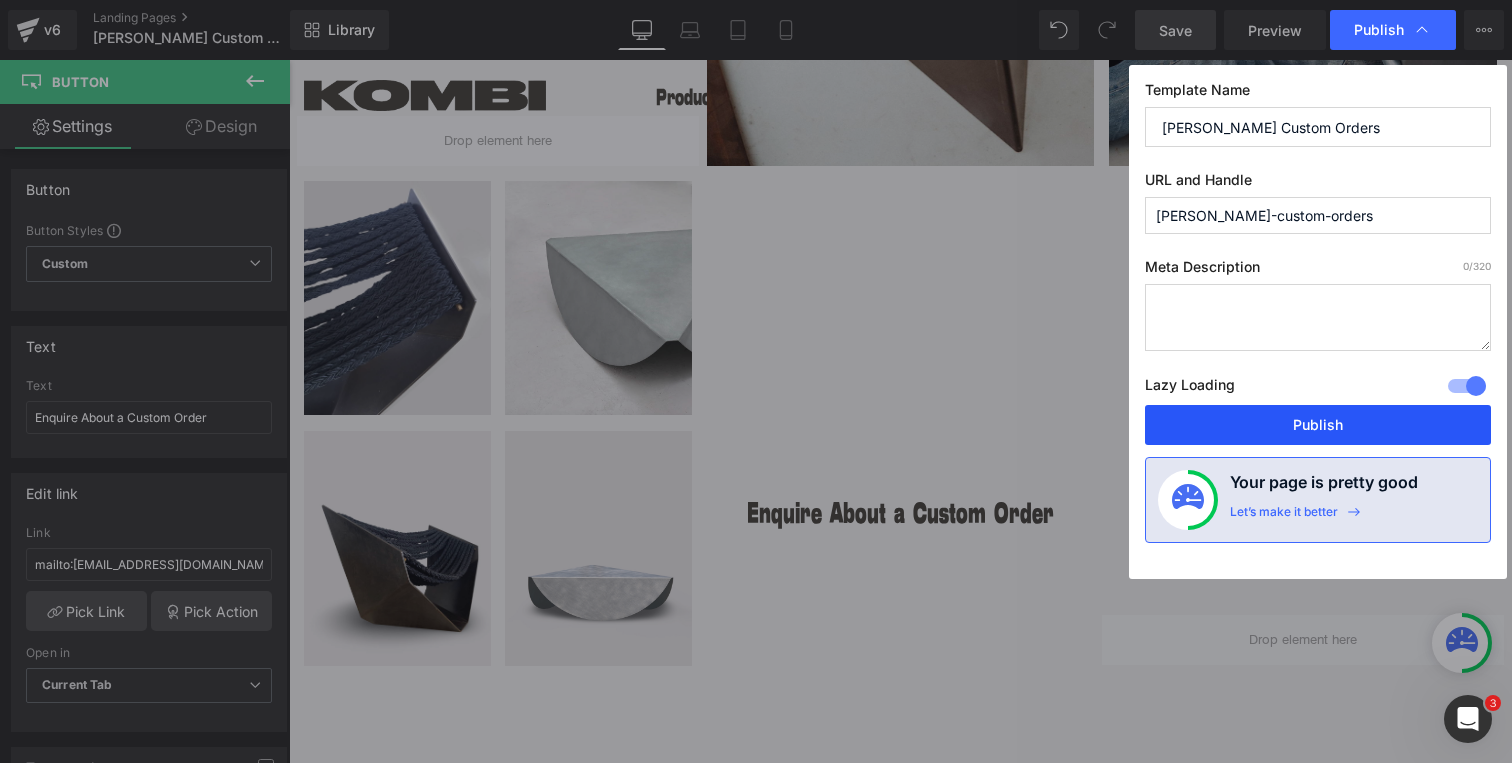 click on "Publish" at bounding box center (1318, 425) 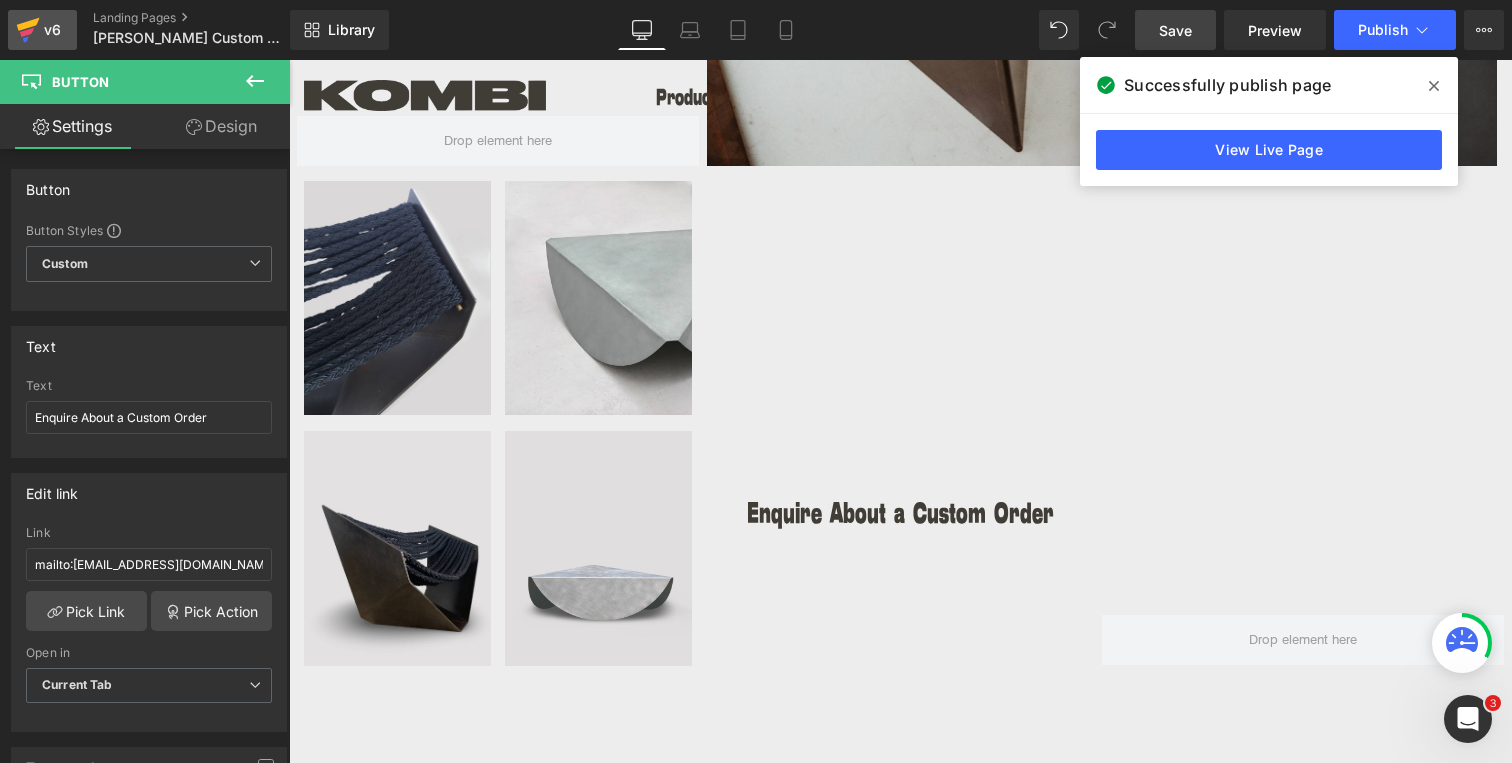 click on "v6" at bounding box center (52, 30) 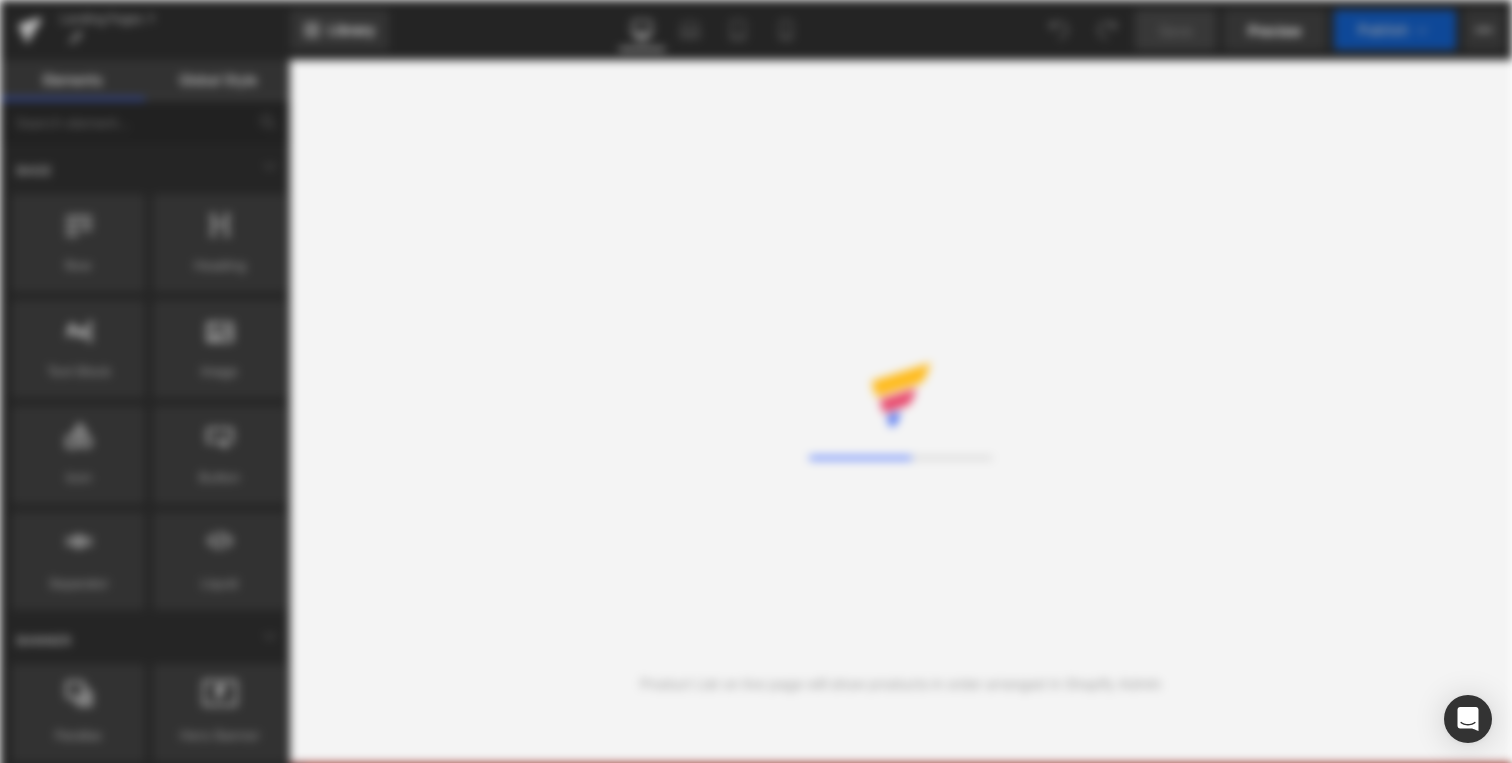 scroll, scrollTop: 0, scrollLeft: 0, axis: both 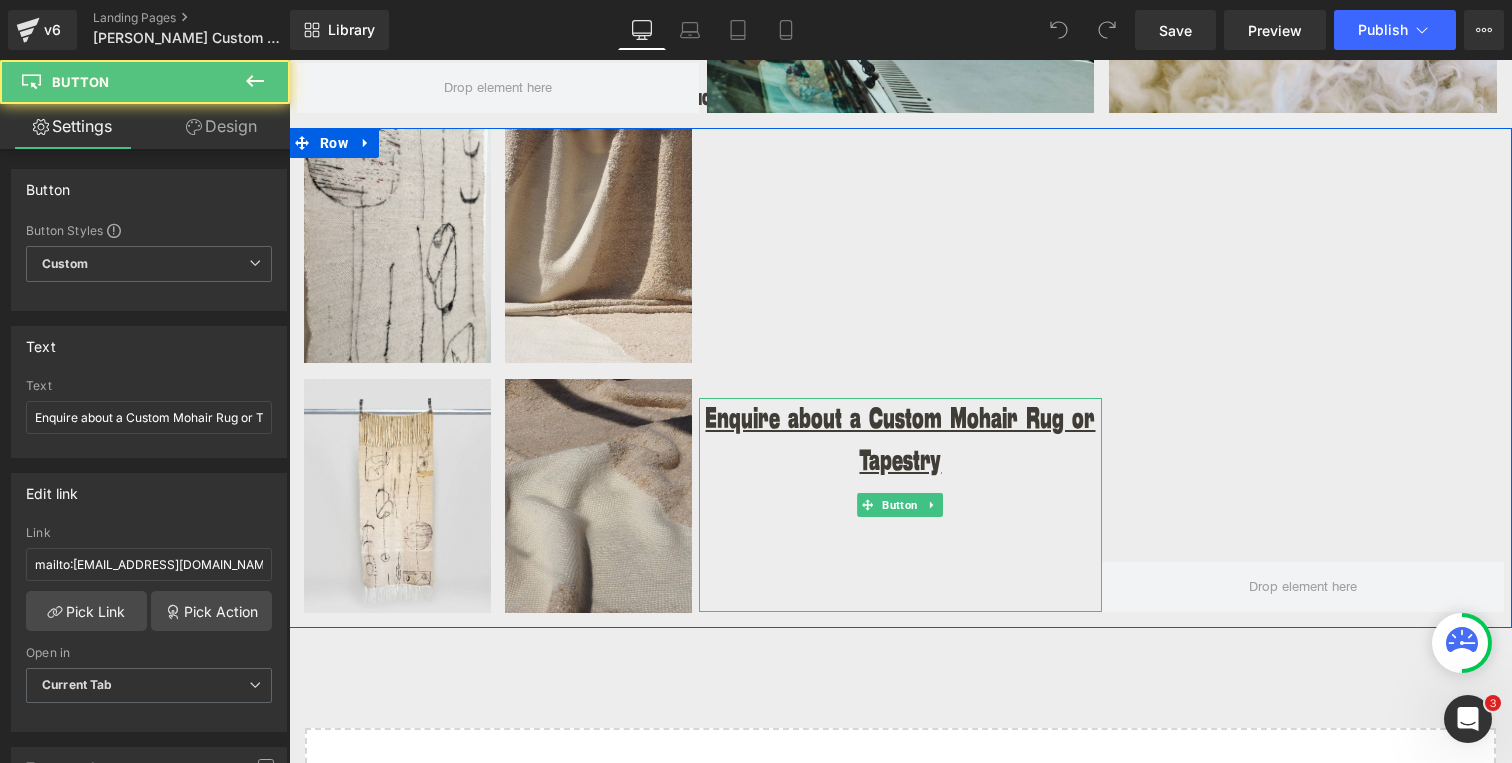 click on "Enquire about a Custom Mohair Rug or Tapestry" at bounding box center (900, 440) 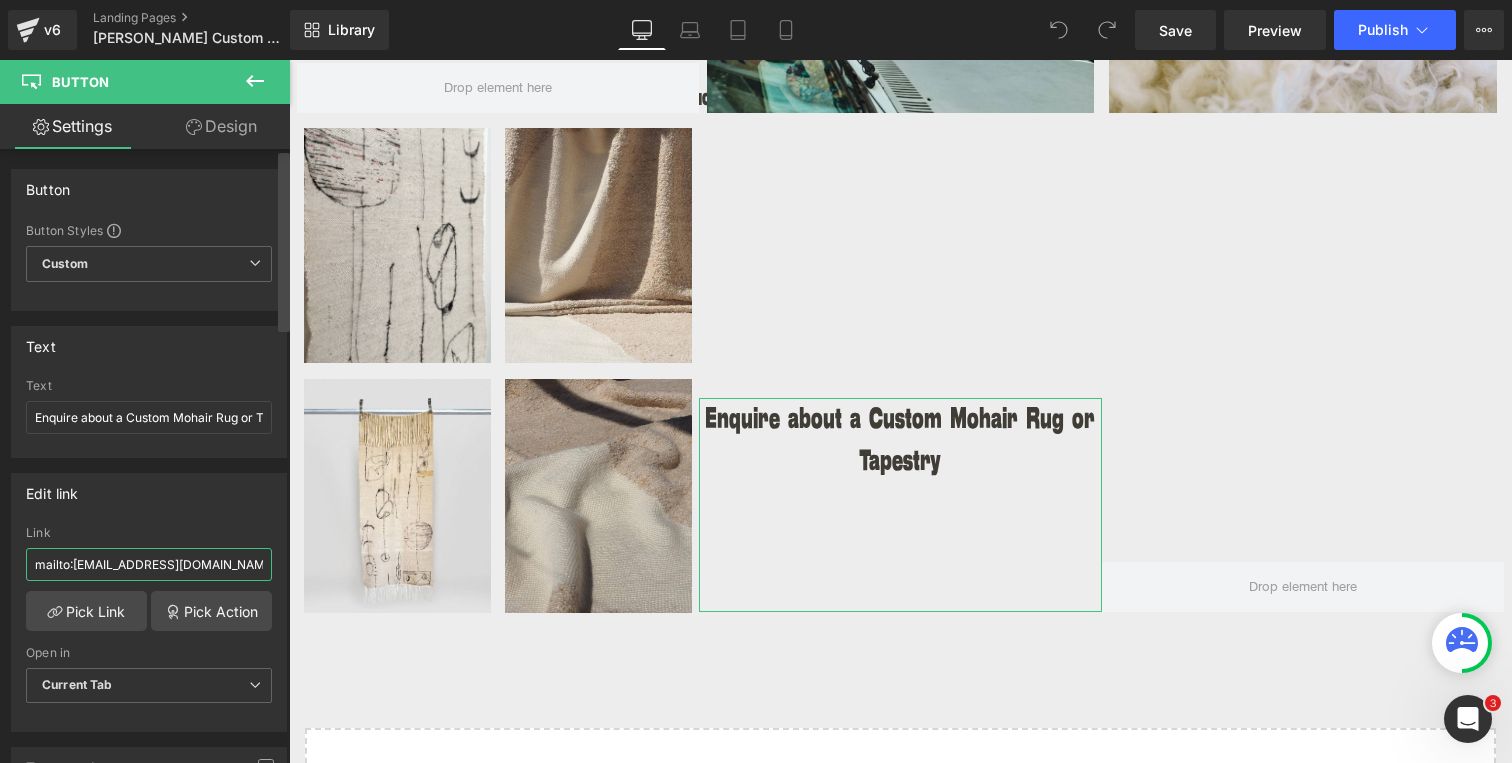 scroll, scrollTop: 0, scrollLeft: 149, axis: horizontal 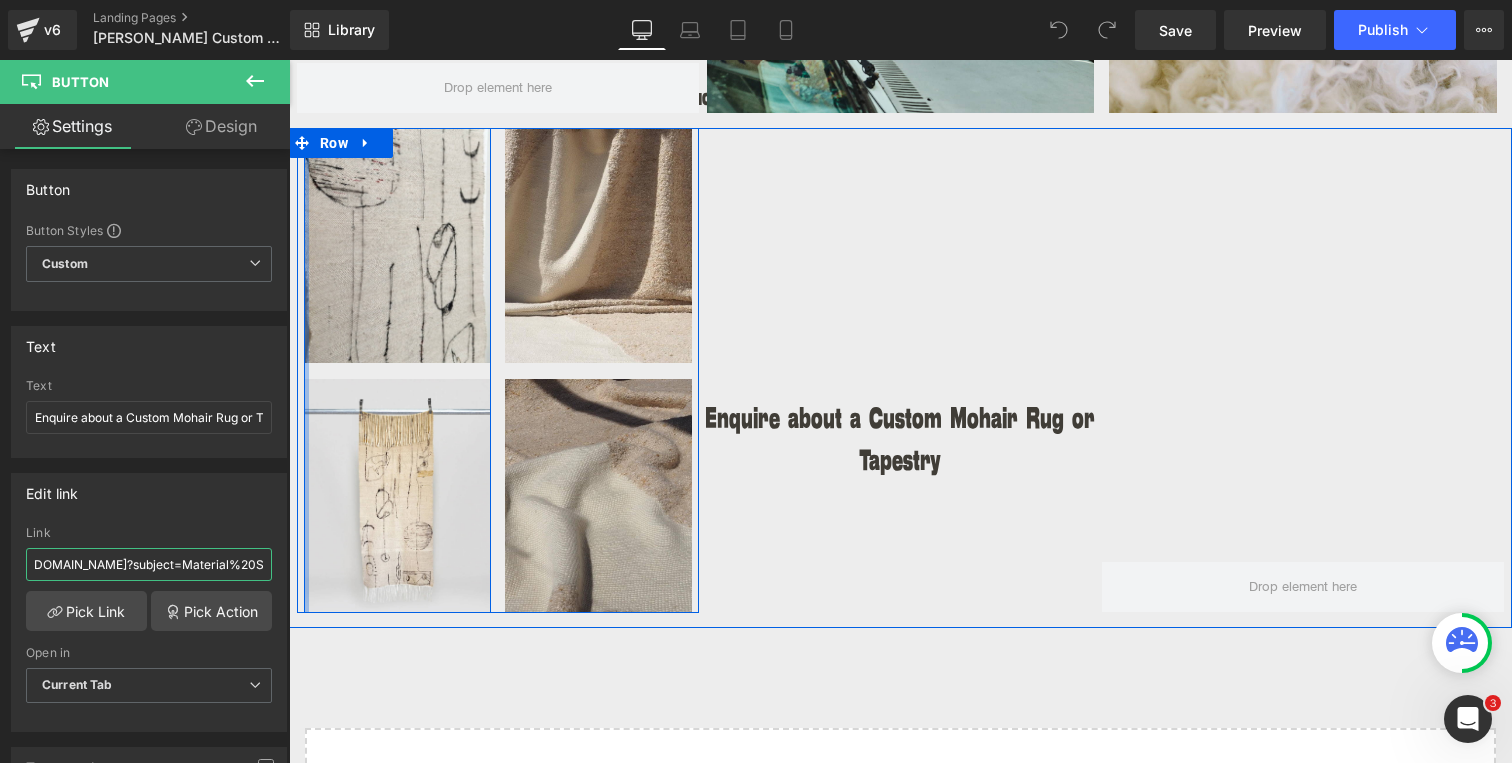 drag, startPoint x: 323, startPoint y: 623, endPoint x: 307, endPoint y: 564, distance: 61.13101 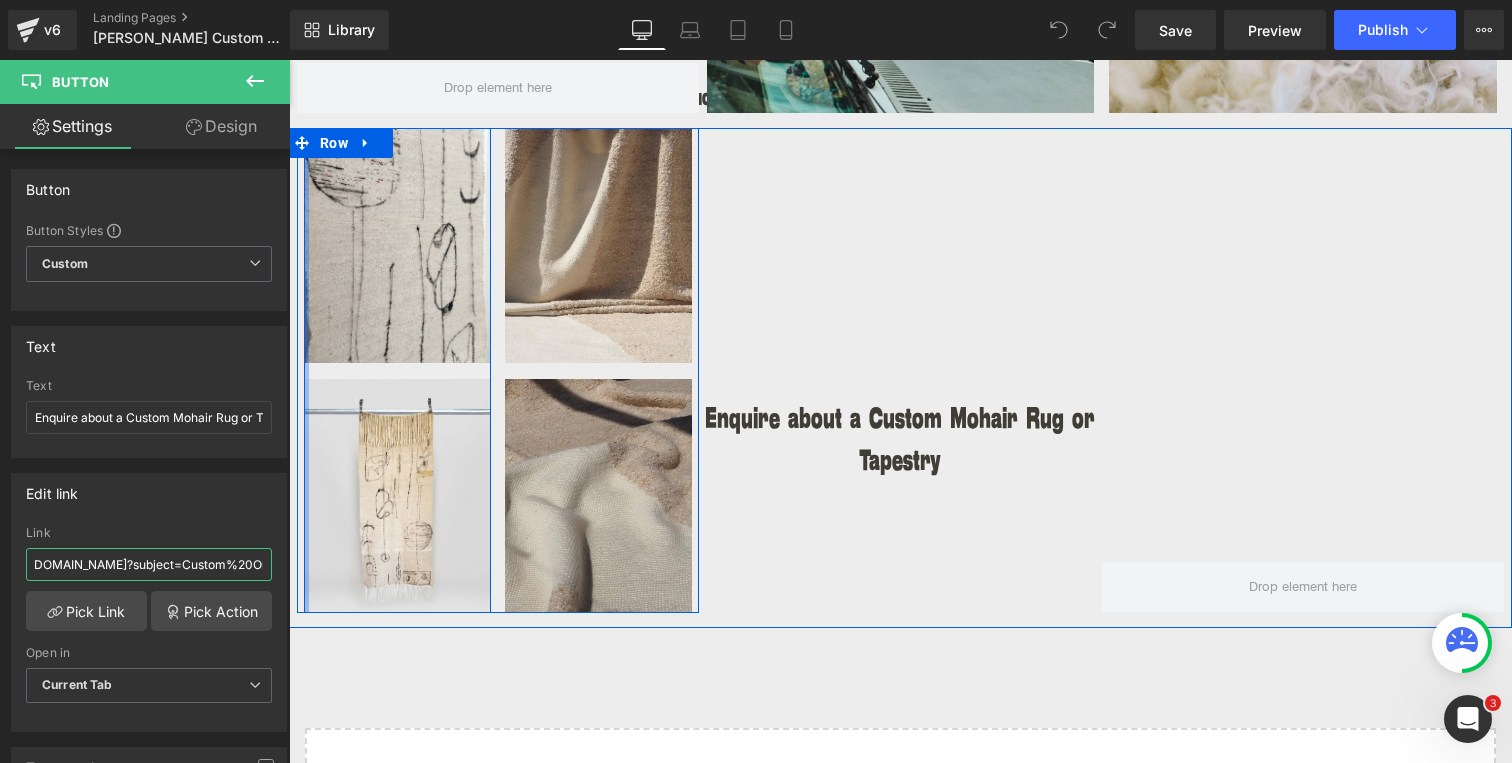 scroll, scrollTop: 0, scrollLeft: 70, axis: horizontal 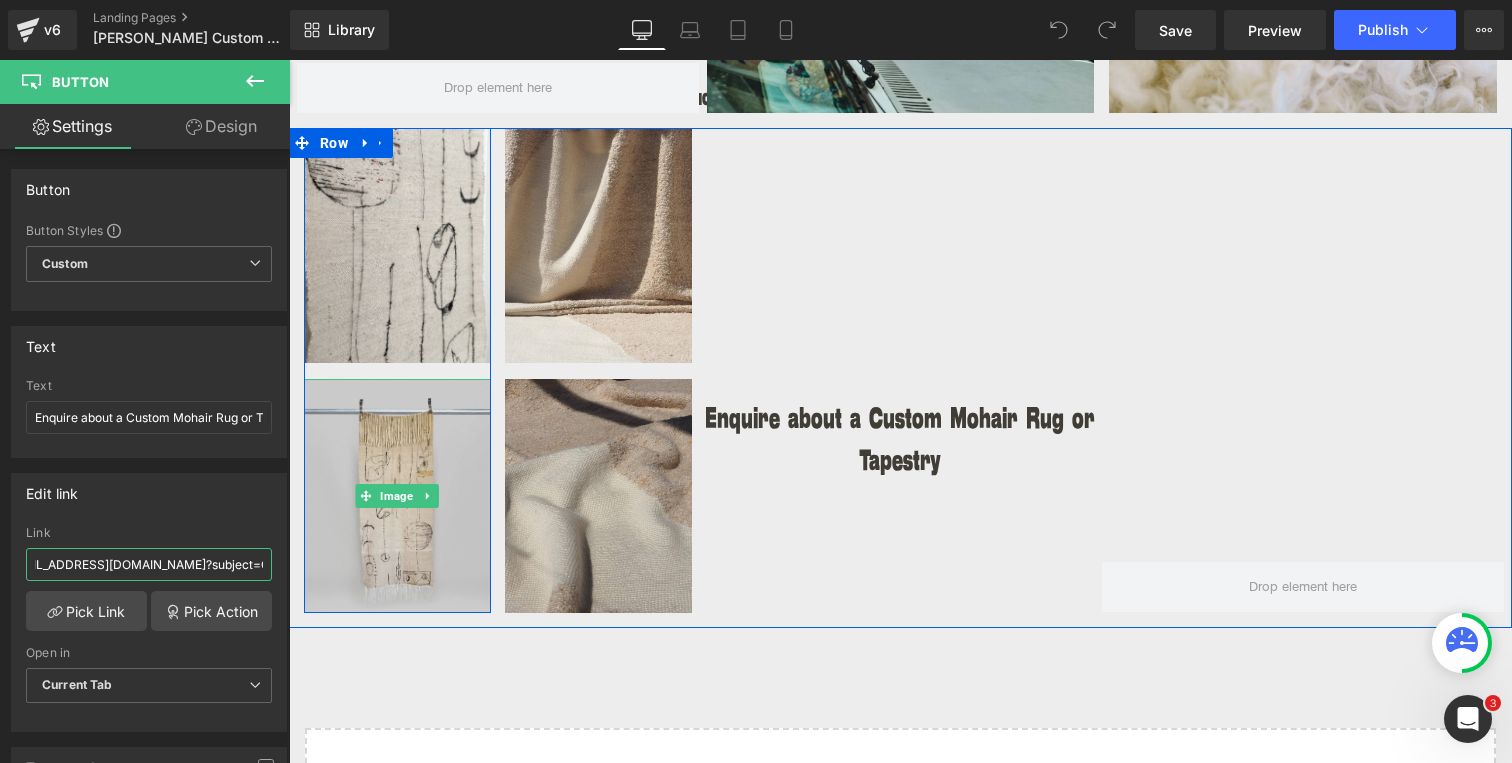 drag, startPoint x: 526, startPoint y: 622, endPoint x: 316, endPoint y: 561, distance: 218.68013 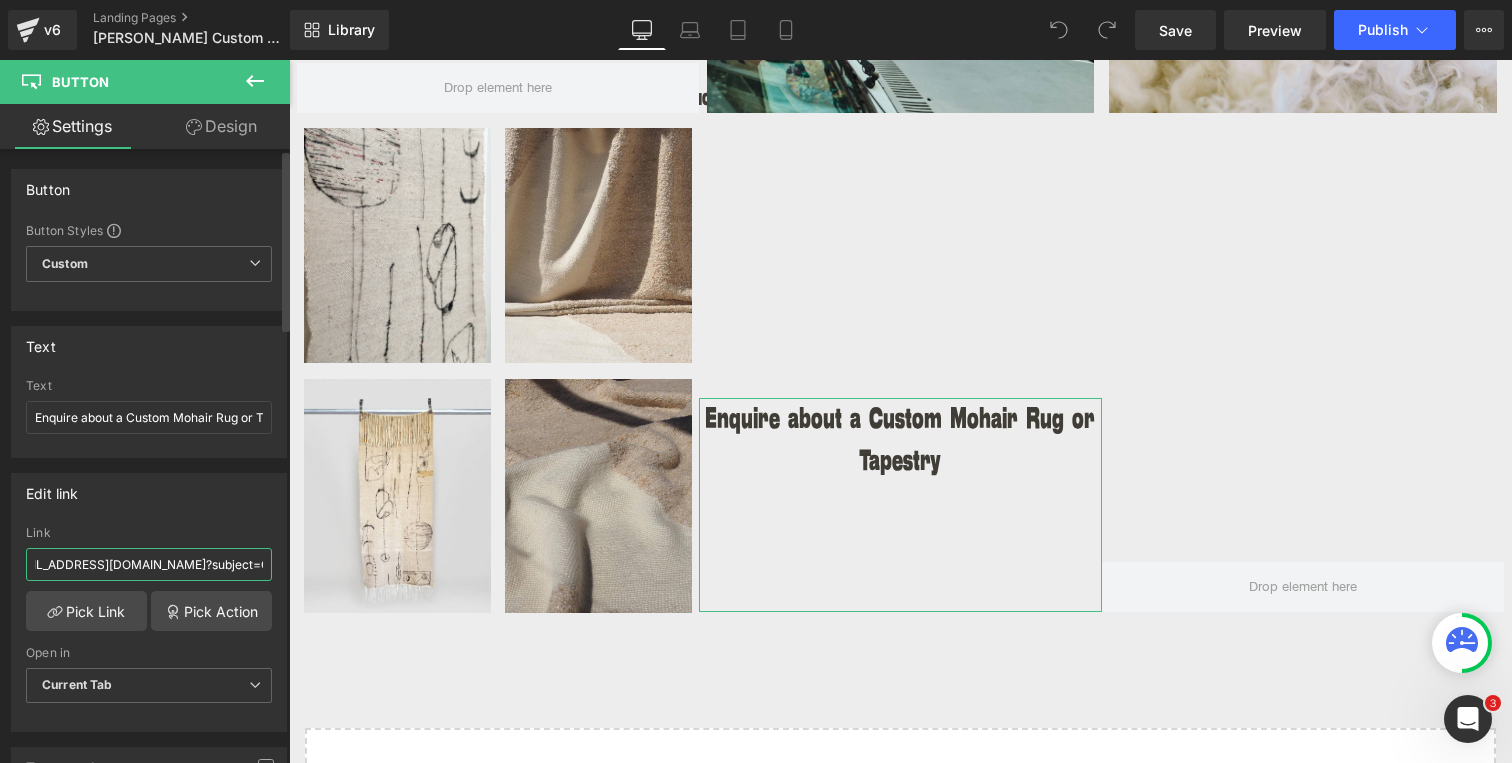 click on "mailto:sales@kombi.nyc?subject=Custom%20Orde" at bounding box center [149, 564] 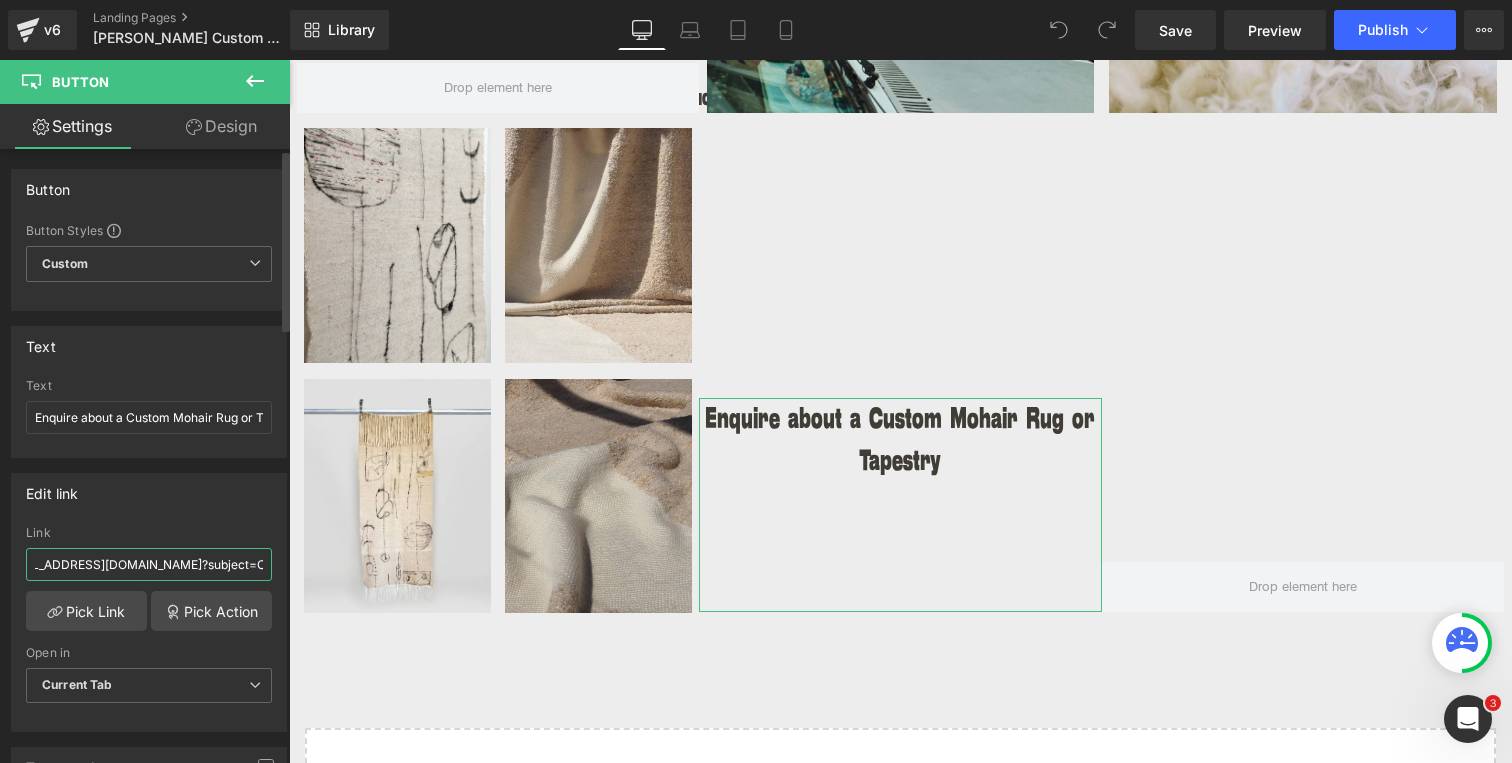 scroll, scrollTop: 0, scrollLeft: 75, axis: horizontal 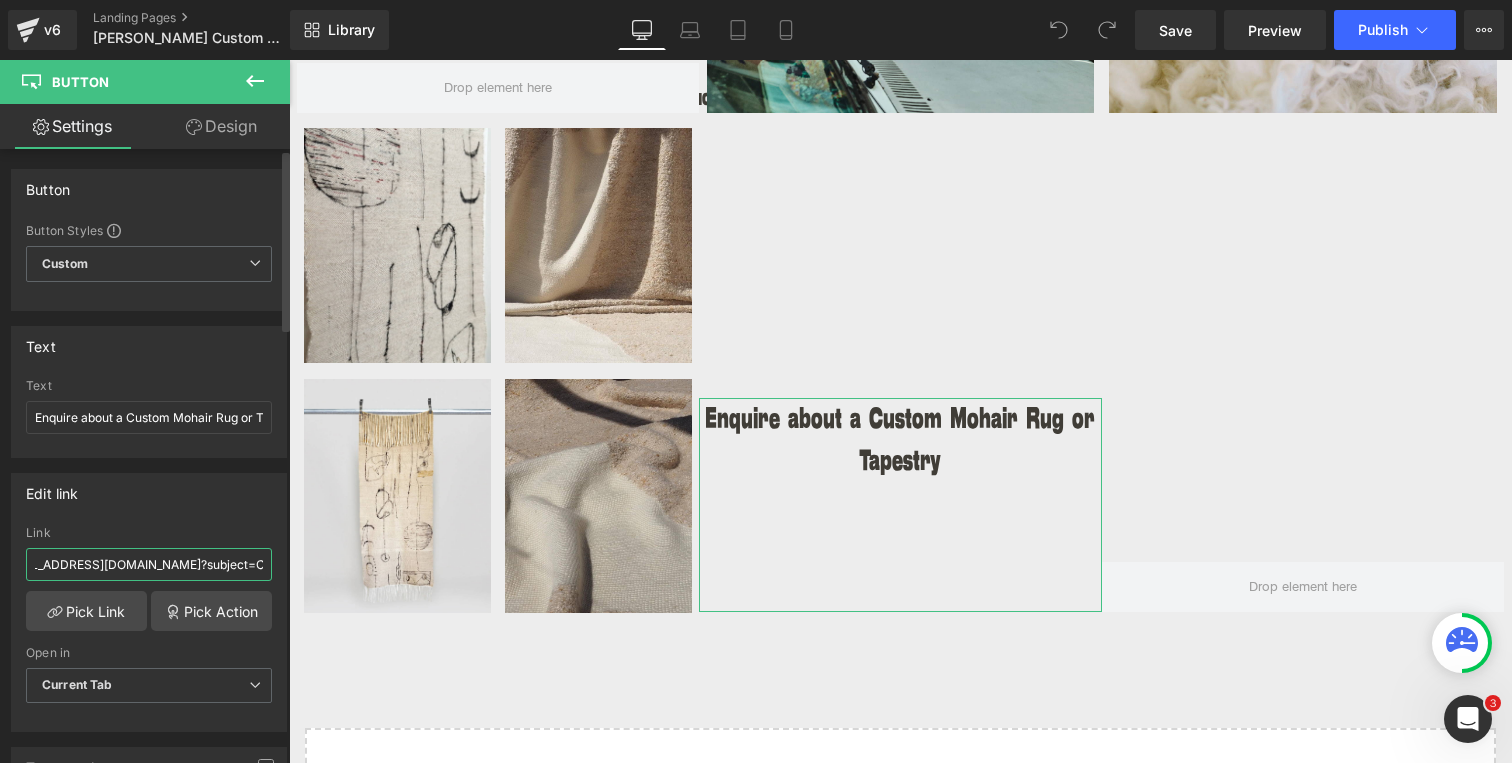 drag, startPoint x: 257, startPoint y: 560, endPoint x: 75, endPoint y: 560, distance: 182 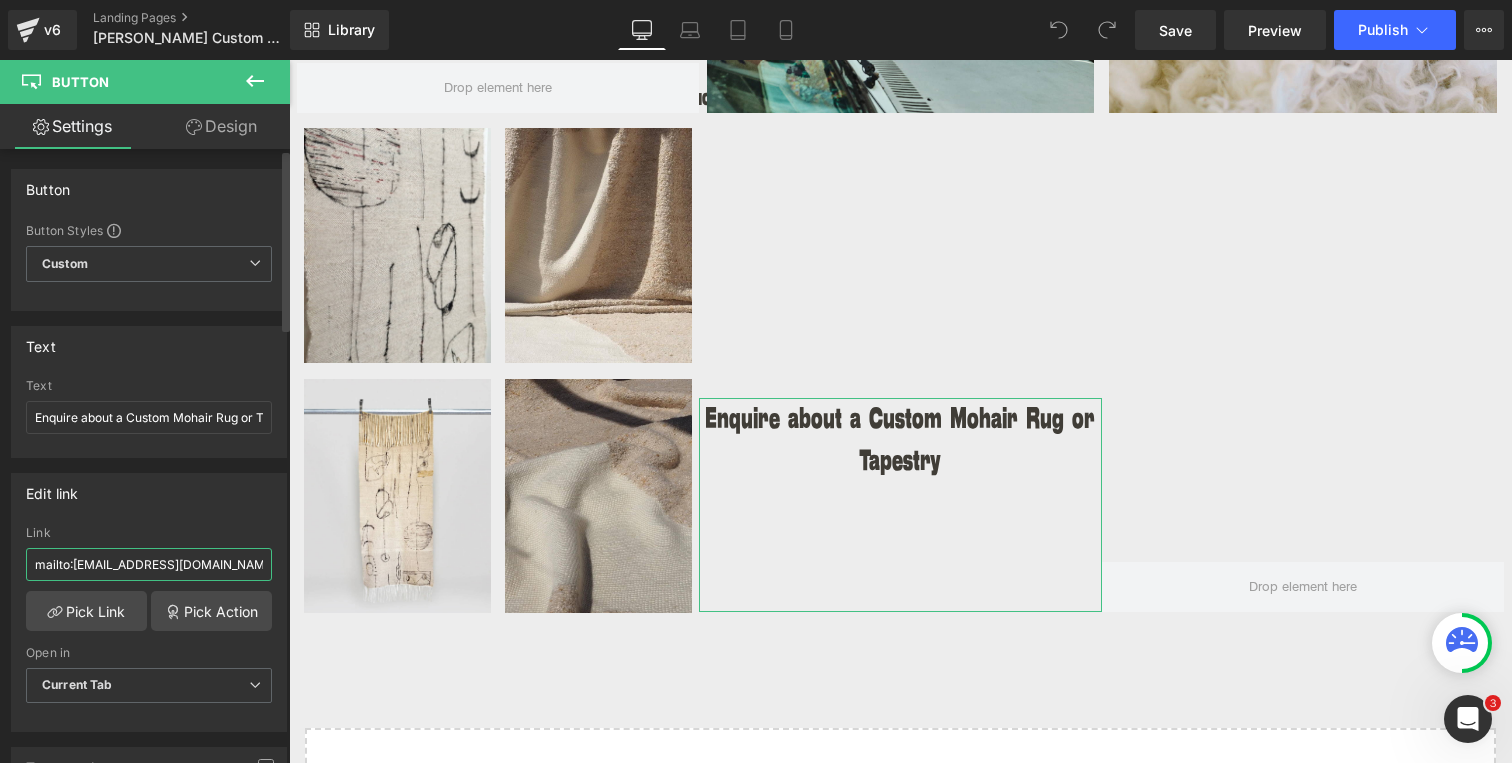 drag, startPoint x: 255, startPoint y: 563, endPoint x: 0, endPoint y: 551, distance: 255.2822 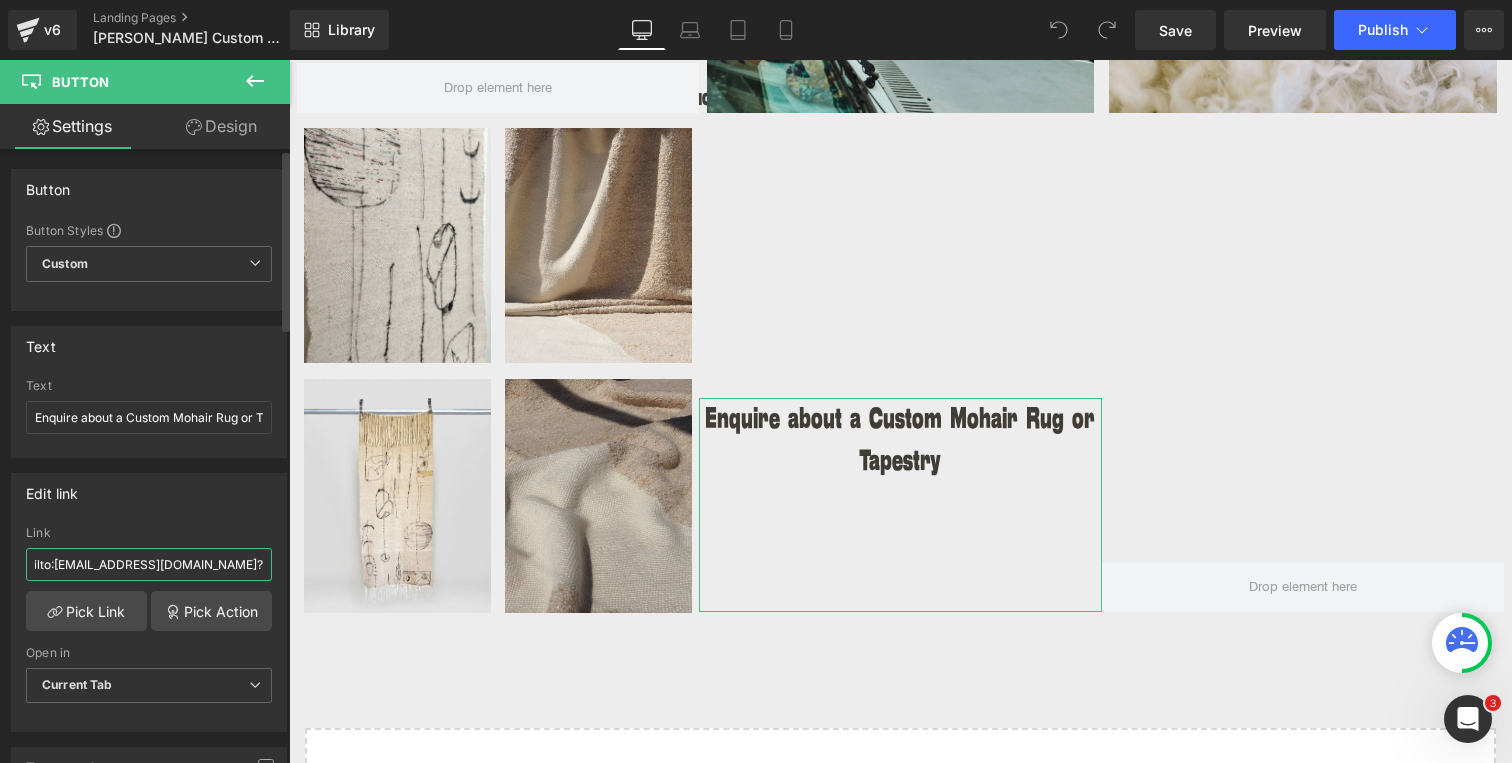 scroll, scrollTop: 0, scrollLeft: 75, axis: horizontal 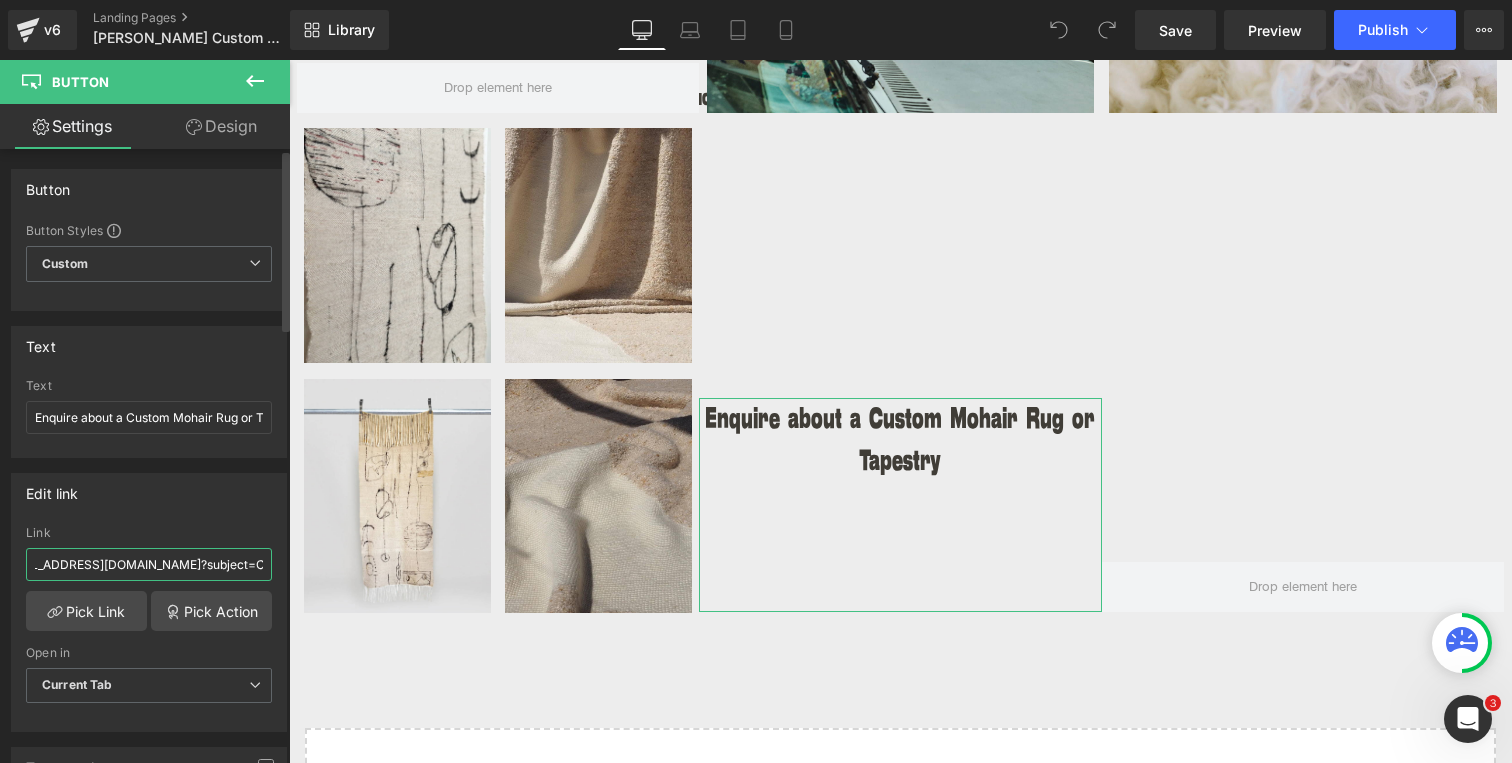 drag, startPoint x: 34, startPoint y: 562, endPoint x: 265, endPoint y: 567, distance: 231.05411 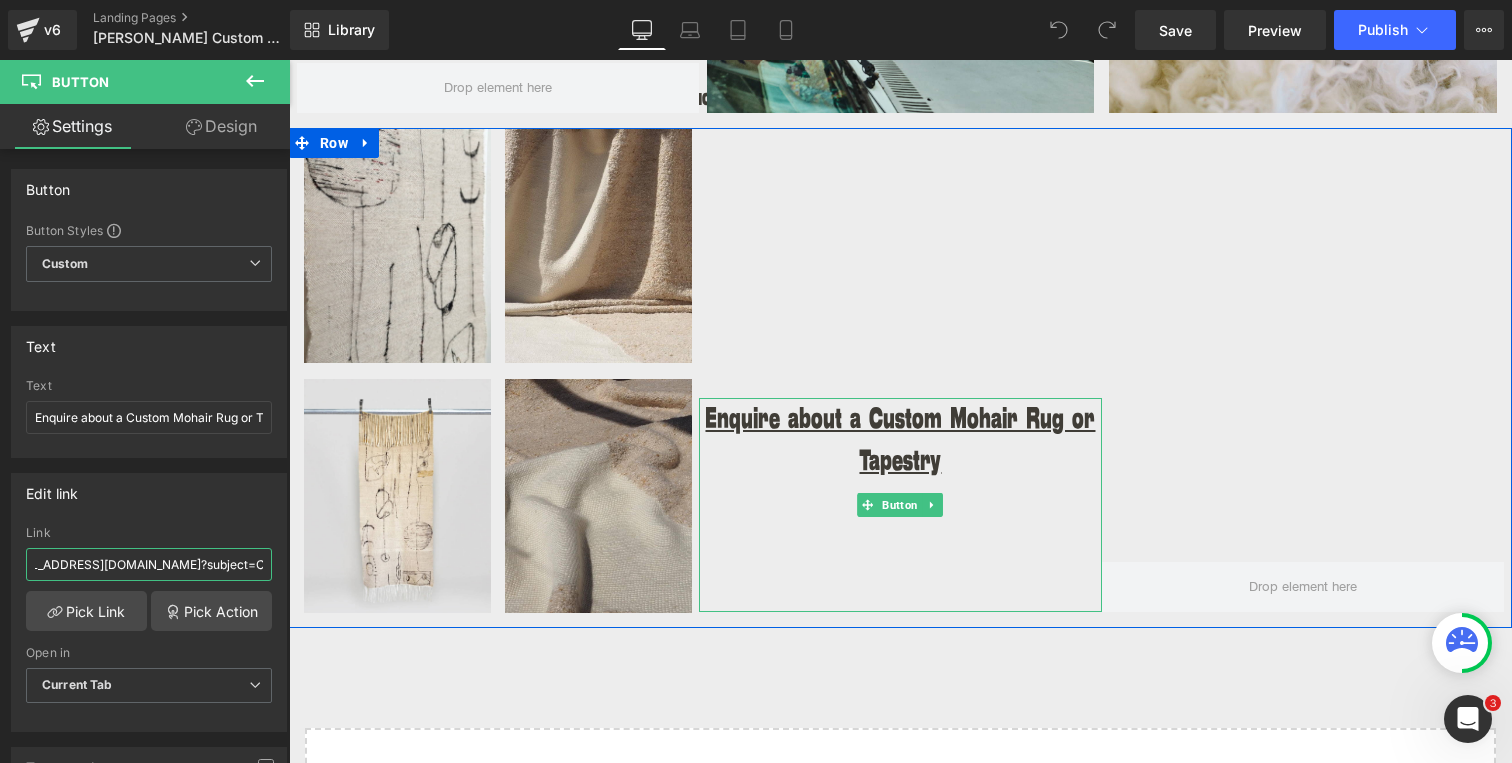 type on "mailto:sales@kombi.nyc?subject=Custom%20Order" 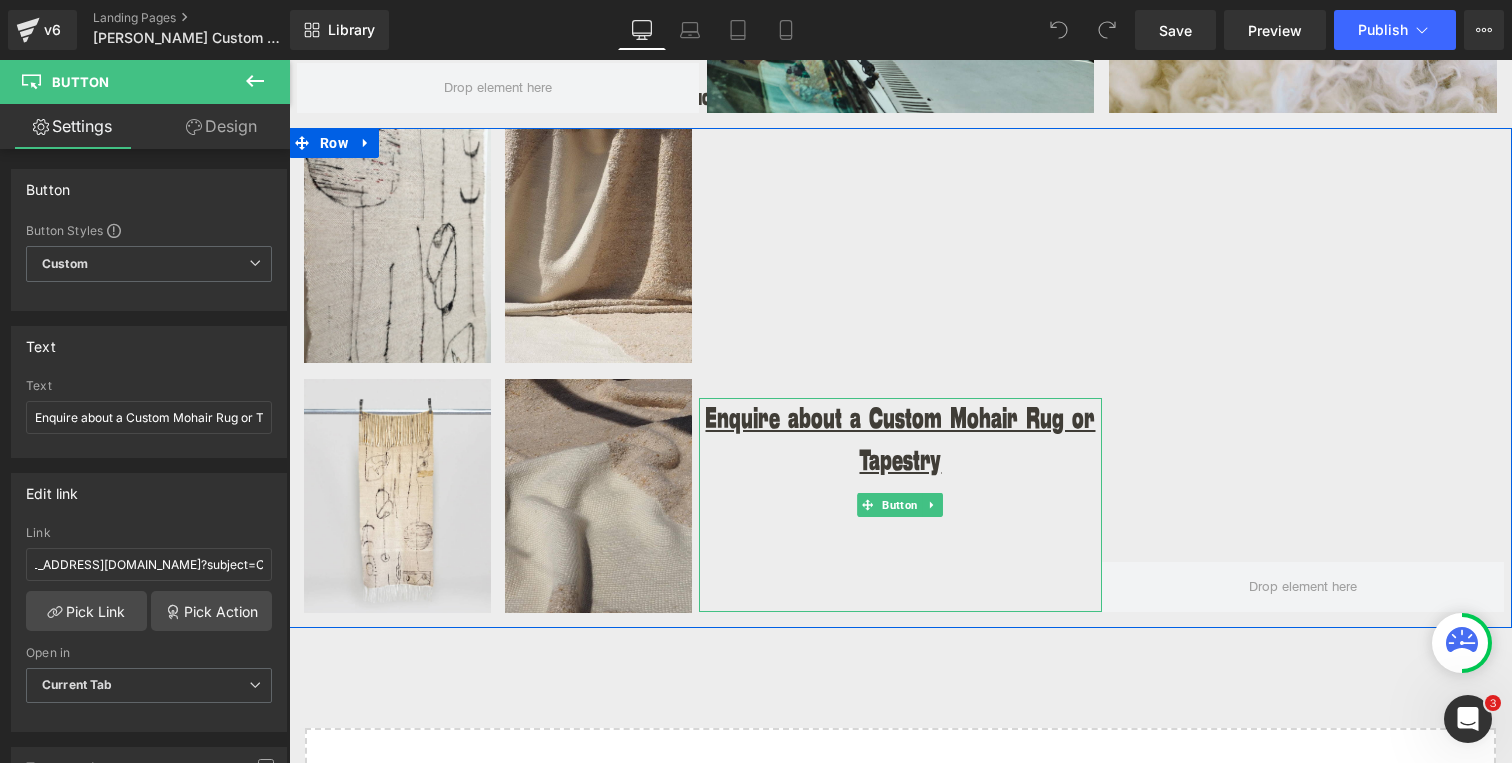 scroll, scrollTop: 0, scrollLeft: 0, axis: both 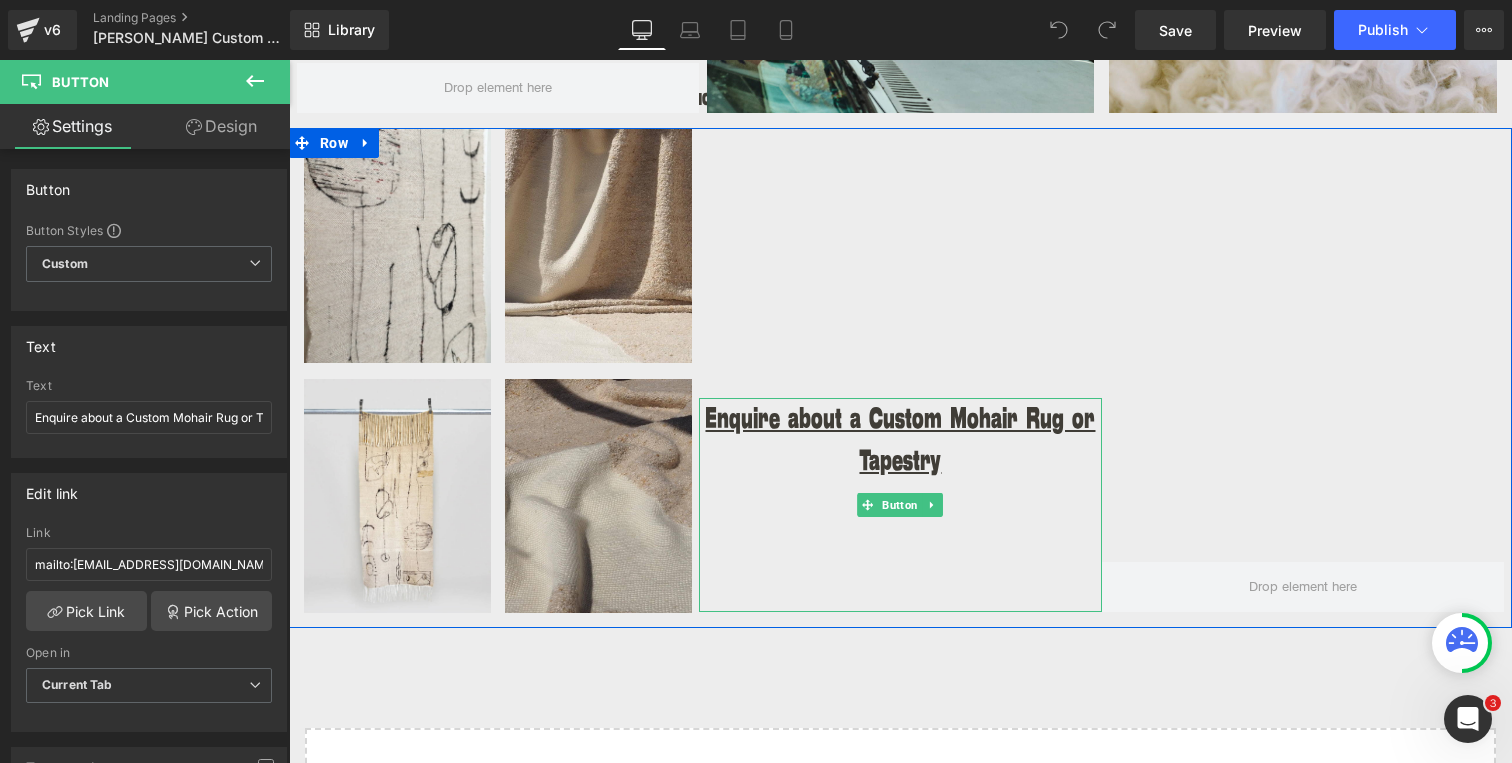 click on "Enquire about a Custom Mohair Rug or Tapestry" at bounding box center [900, 440] 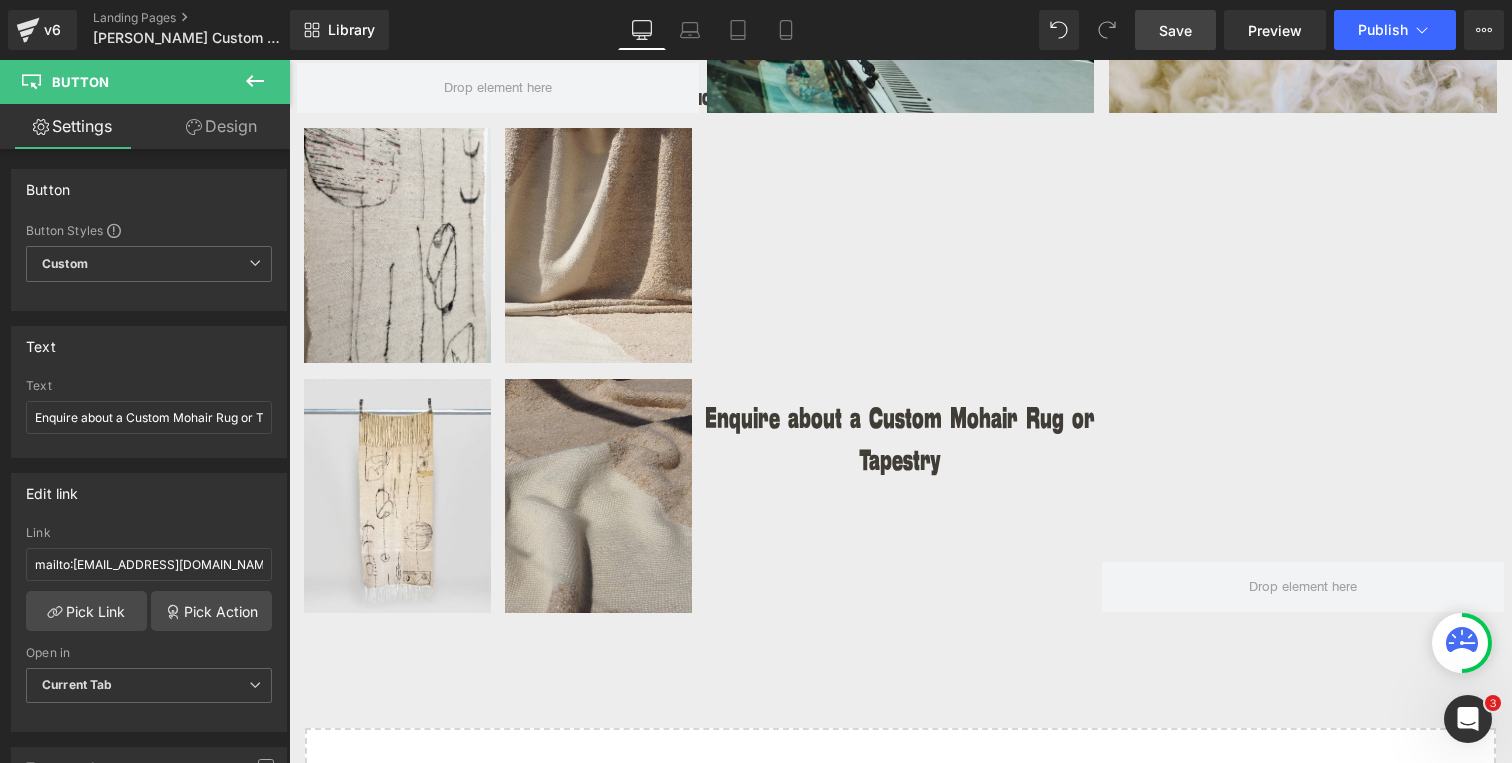 click on "Save" at bounding box center (1175, 30) 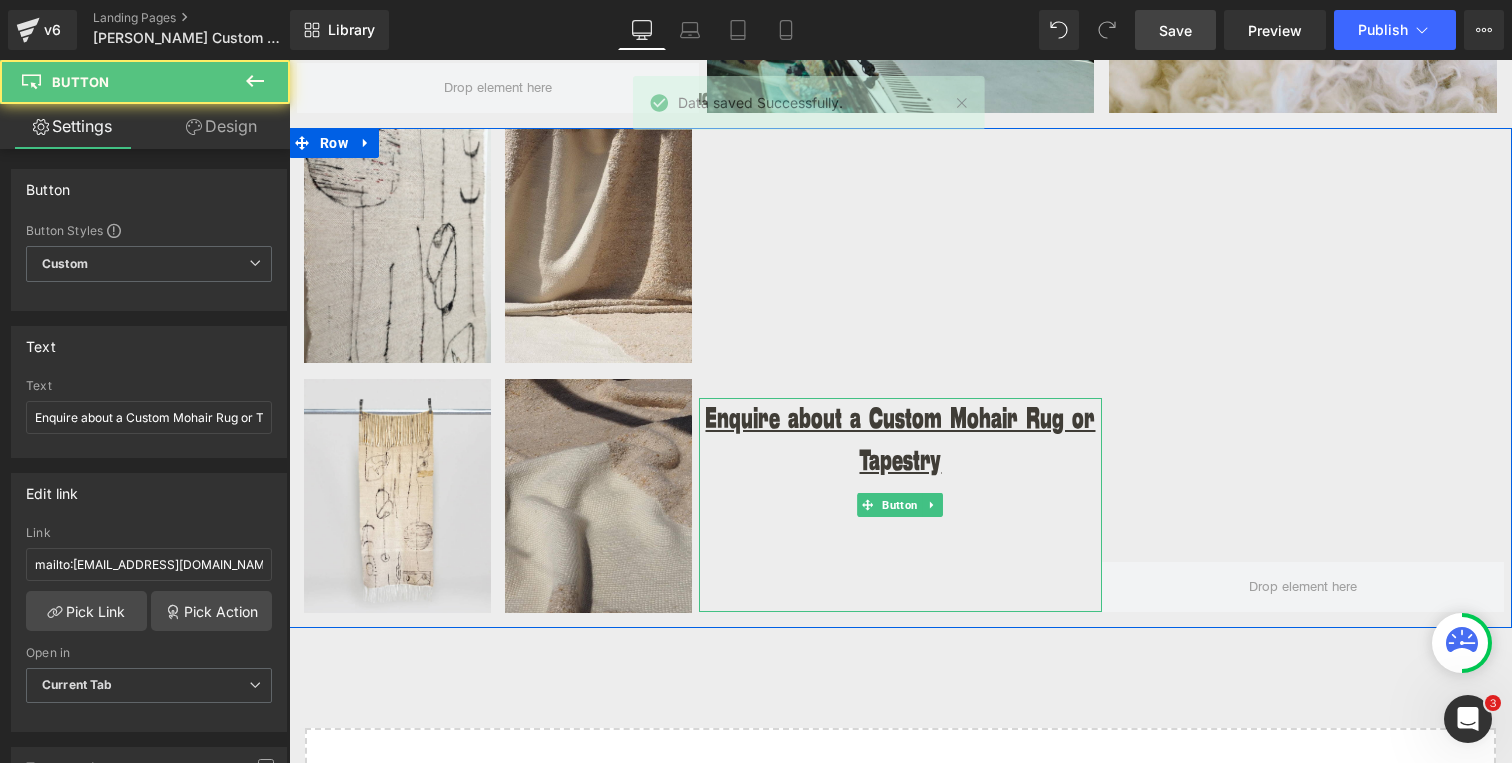 click on "Enquire about a Custom Mohair Rug or Tapestry" at bounding box center [900, 440] 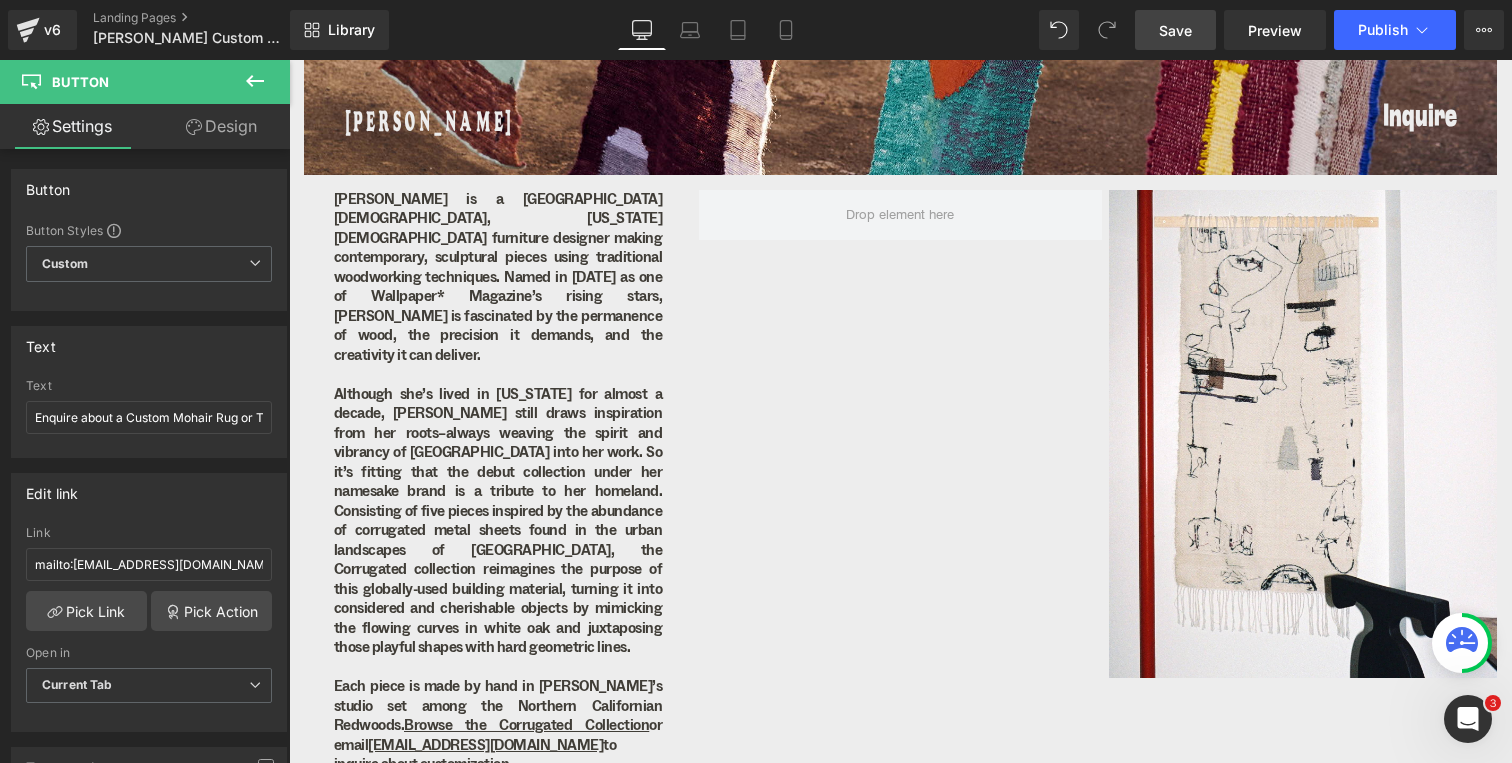 scroll, scrollTop: 561, scrollLeft: 0, axis: vertical 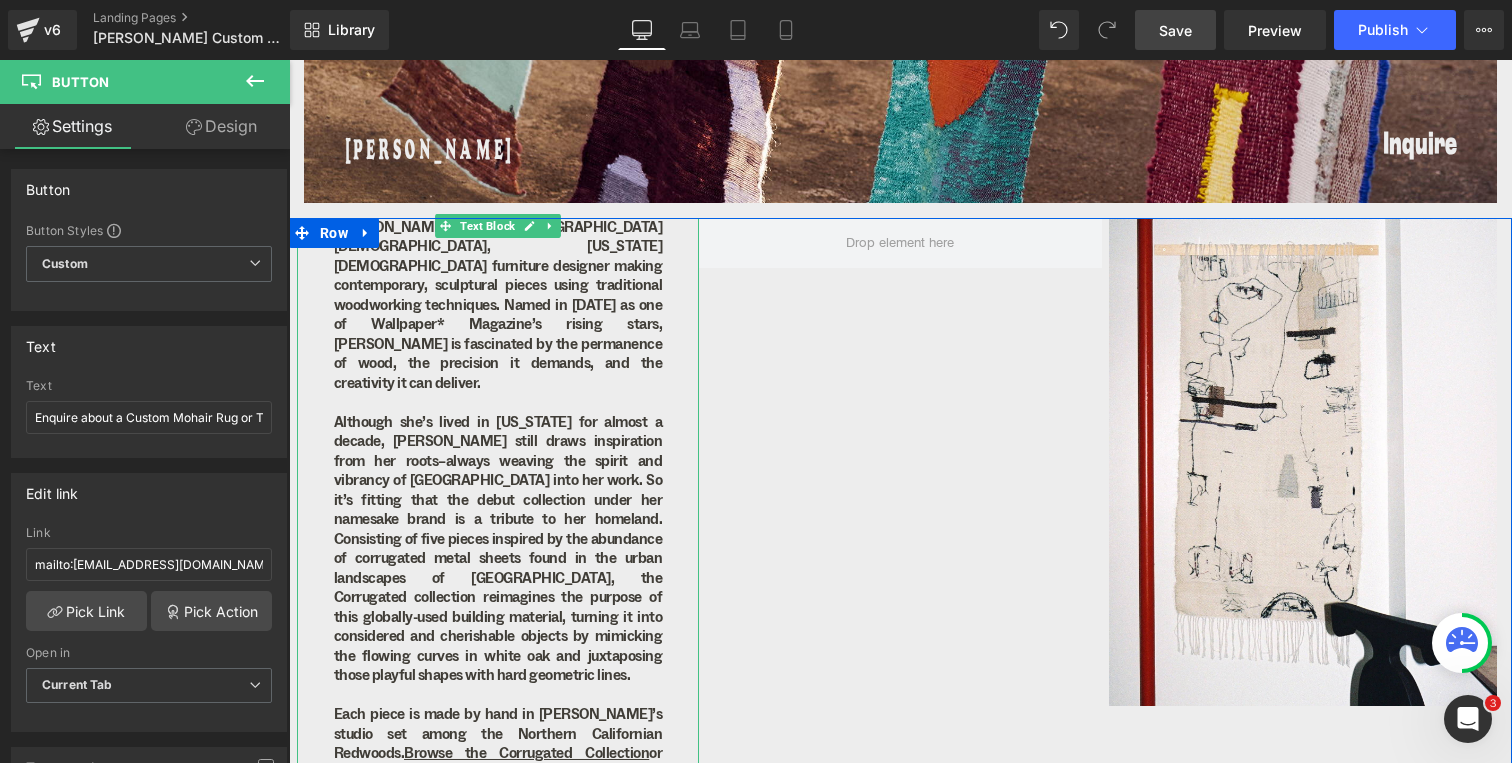 click on "Although she’s lived in California for almost a decade, Hanneke still draws inspiration from her roots–always weaving the spirit and vibrancy of South Africa into her work. So it’s fitting that the debut collection under her namesake brand is a tribute to her homeland. Consisting of five pieces inspired by the abundance of corrugated metal sheets found in the urban landscapes of South Africa, the Corrugated collection reimagines the purpose of this globally-used building material, turning it into considered and cherishable objects by mimicking the flowing curves in white oak and juxtaposing those playful shapes with hard geometric lines." at bounding box center (498, 549) 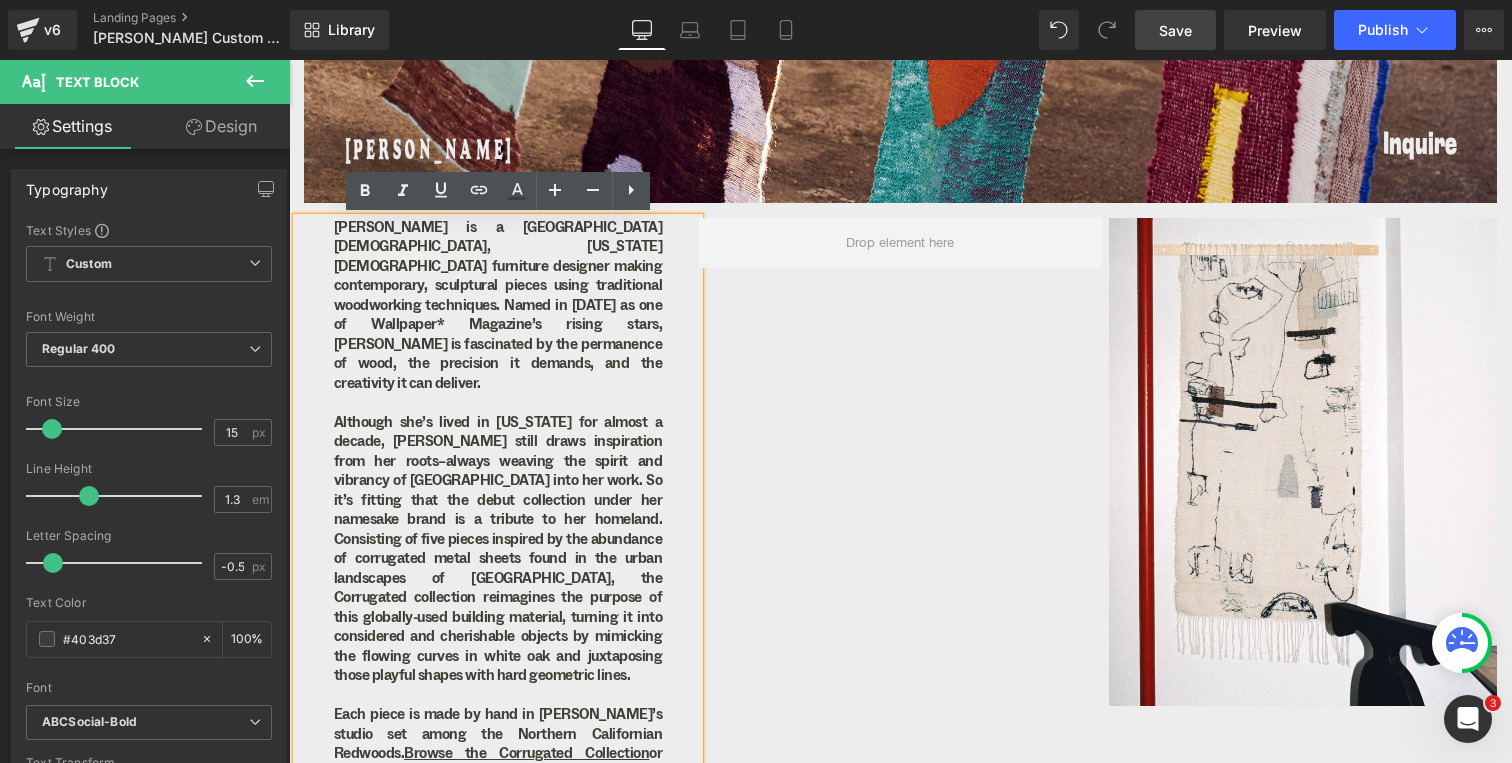 click on "Hanneke Lourens is a South Africa-born, California-based furniture designer making contemporary, sculptural pieces using traditional woodworking techniques. Named in 2024 as one of Wallpaper* Magazine’s rising stars, Hanneke is fascinated by the permanence of wood, the precision it demands, and the creativity it can deliver." at bounding box center [498, 306] 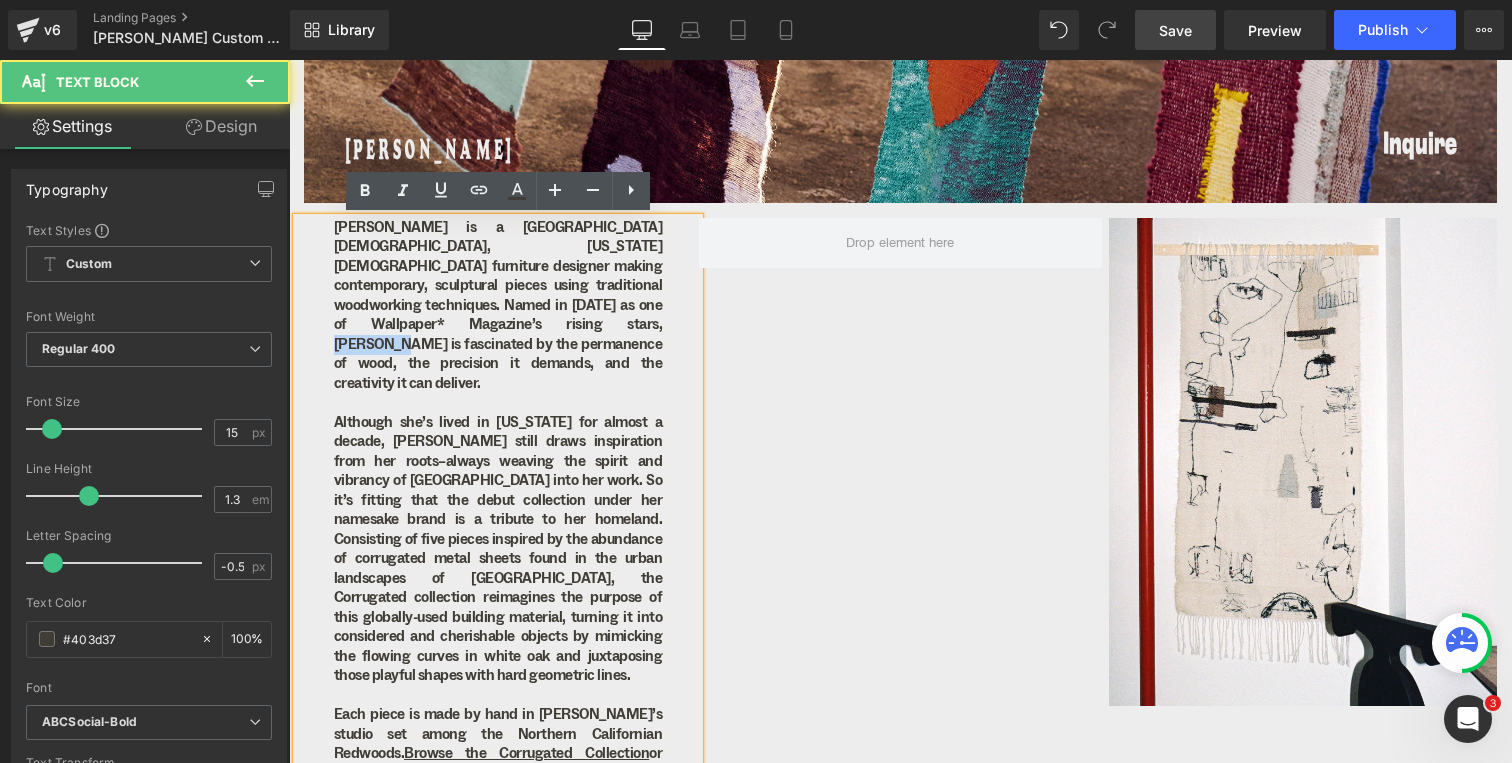 click on "Hanneke Lourens is a South Africa-born, California-based furniture designer making contemporary, sculptural pieces using traditional woodworking techniques. Named in 2024 as one of Wallpaper* Magazine’s rising stars, Hanneke is fascinated by the permanence of wood, the precision it demands, and the creativity it can deliver." at bounding box center [498, 306] 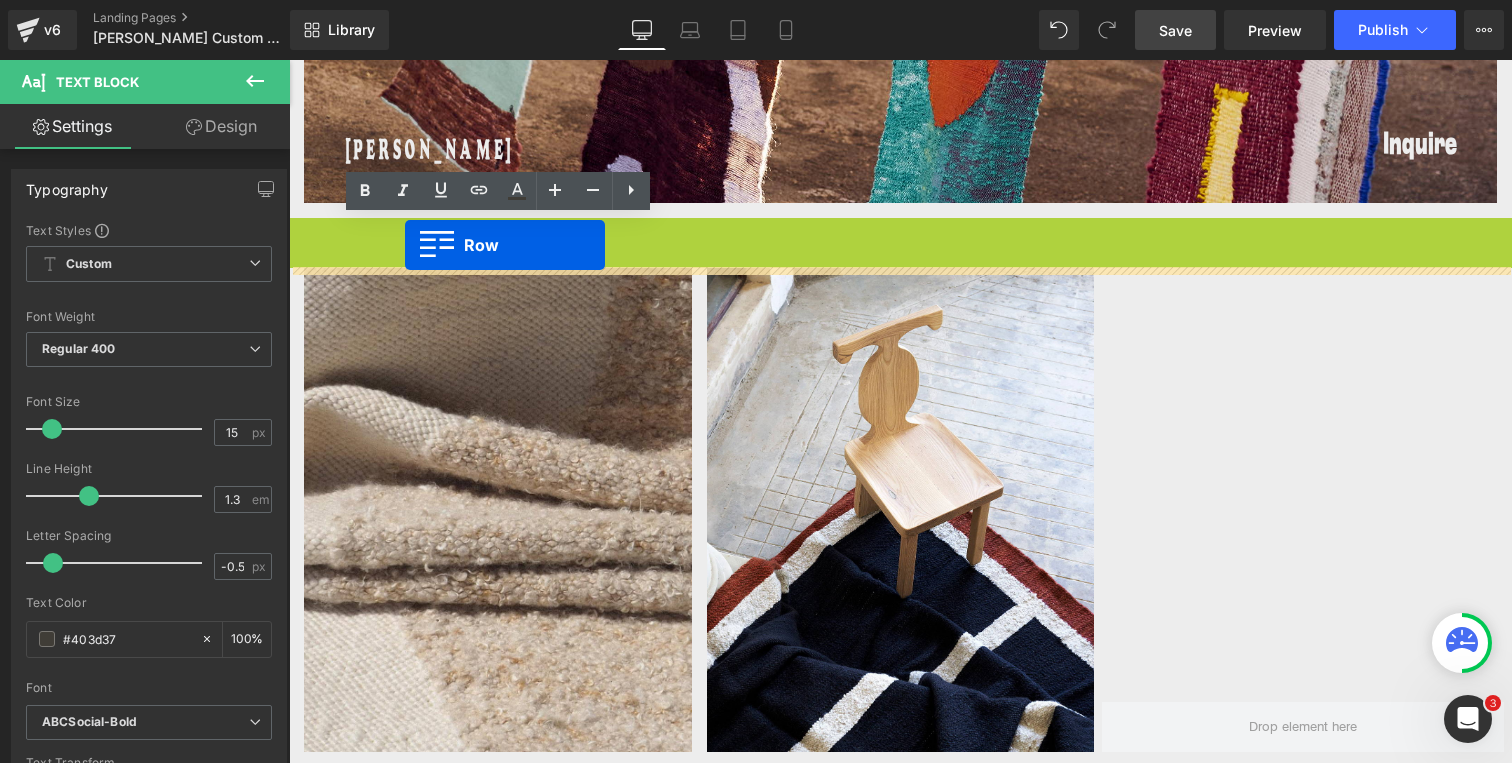 drag, startPoint x: 333, startPoint y: 225, endPoint x: 405, endPoint y: 245, distance: 74.726166 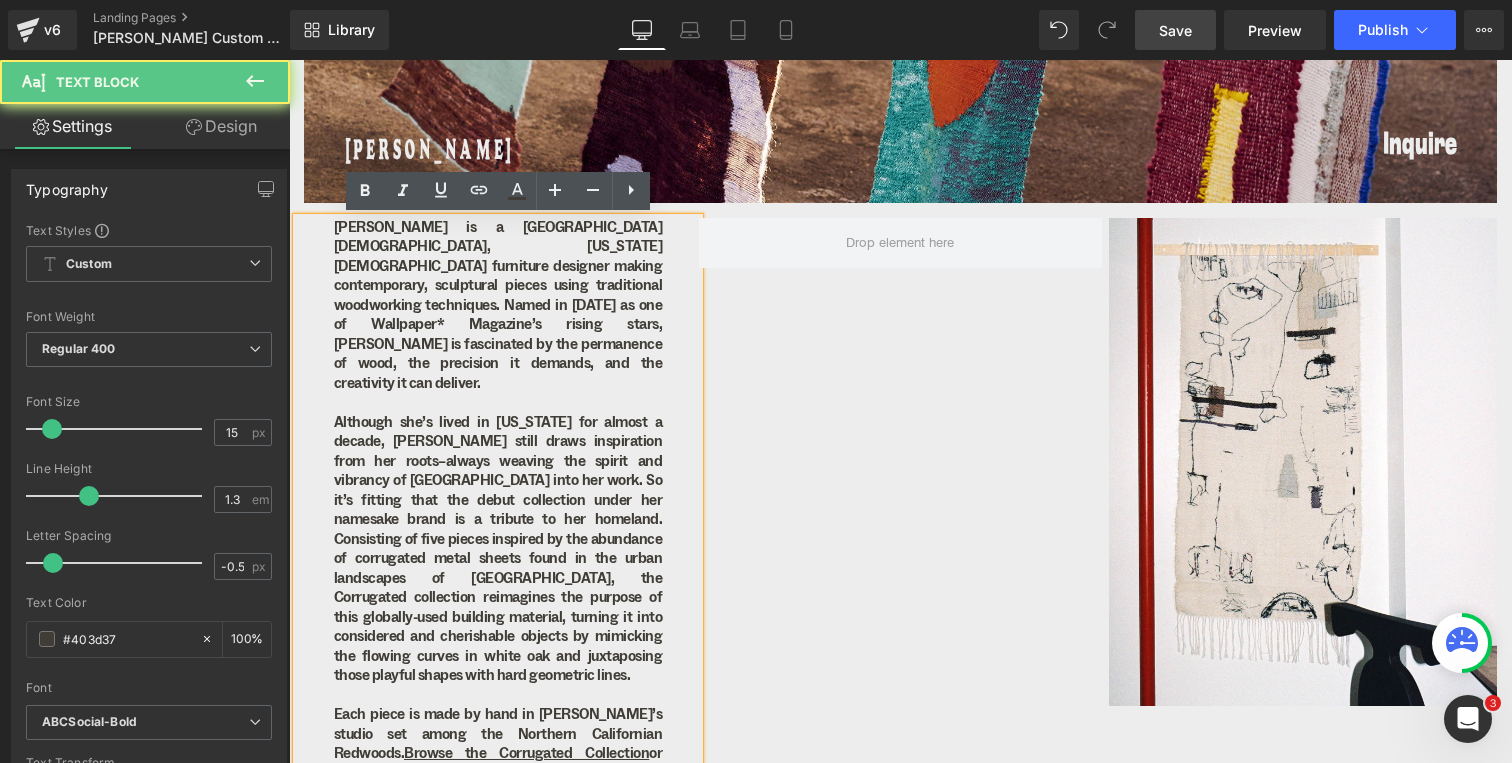 click on "Hanneke Lourens is a South Africa-born, California-based furniture designer making contemporary, sculptural pieces using traditional woodworking techniques. Named in 2024 as one of Wallpaper* Magazine’s rising stars, Hanneke is fascinated by the permanence of wood, the precision it demands, and the creativity it can deliver." at bounding box center [498, 306] 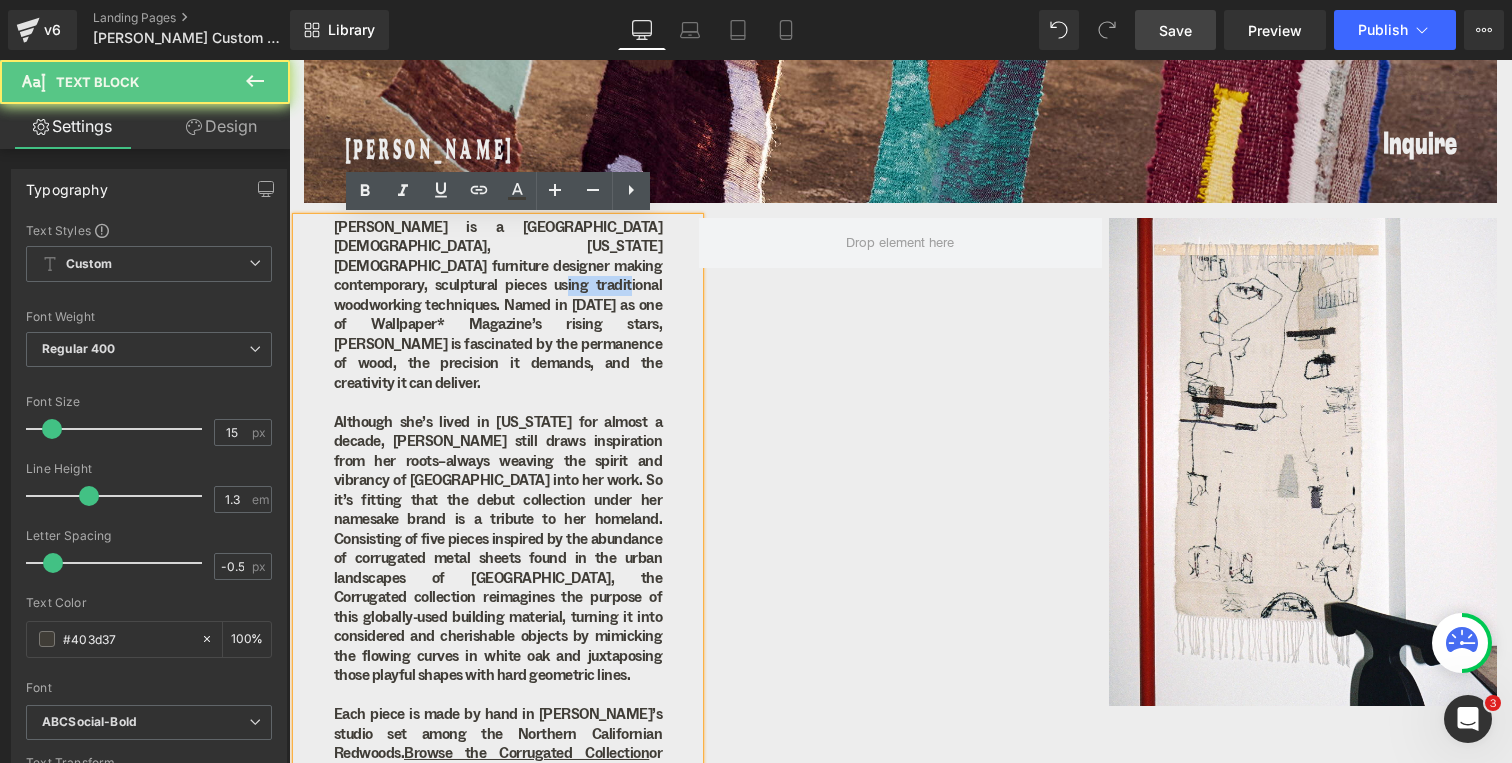 click on "Hanneke Lourens is a South Africa-born, California-based furniture designer making contemporary, sculptural pieces using traditional woodworking techniques. Named in 2024 as one of Wallpaper* Magazine’s rising stars, Hanneke is fascinated by the permanence of wood, the precision it demands, and the creativity it can deliver." at bounding box center [498, 306] 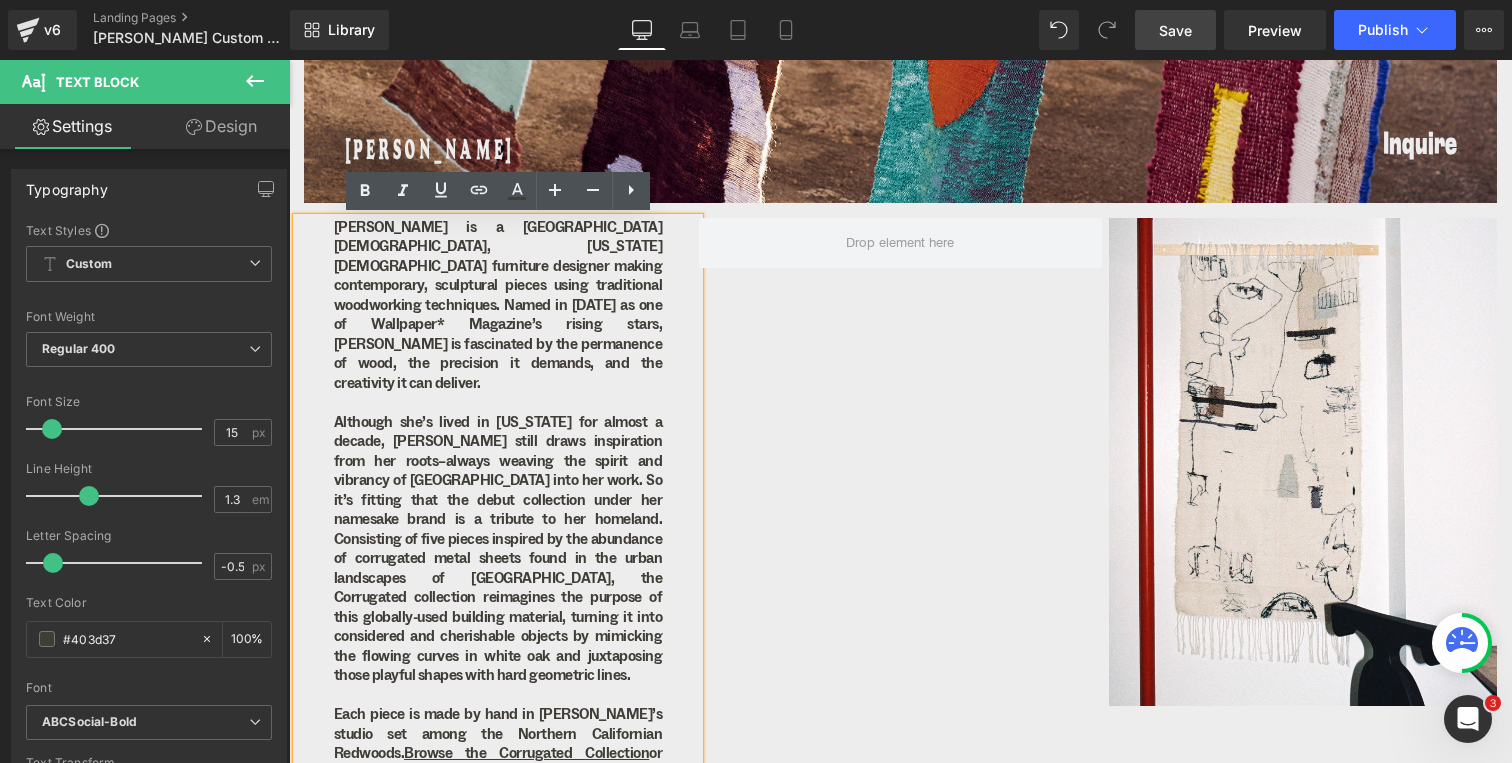 click on "Hanneke Lourens is a South Africa-born, California-based furniture designer making contemporary, sculptural pieces using traditional woodworking techniques. Named in 2024 as one of Wallpaper* Magazine’s rising stars, Hanneke is fascinated by the permanence of wood, the precision it demands, and the creativity it can deliver." at bounding box center (498, 306) 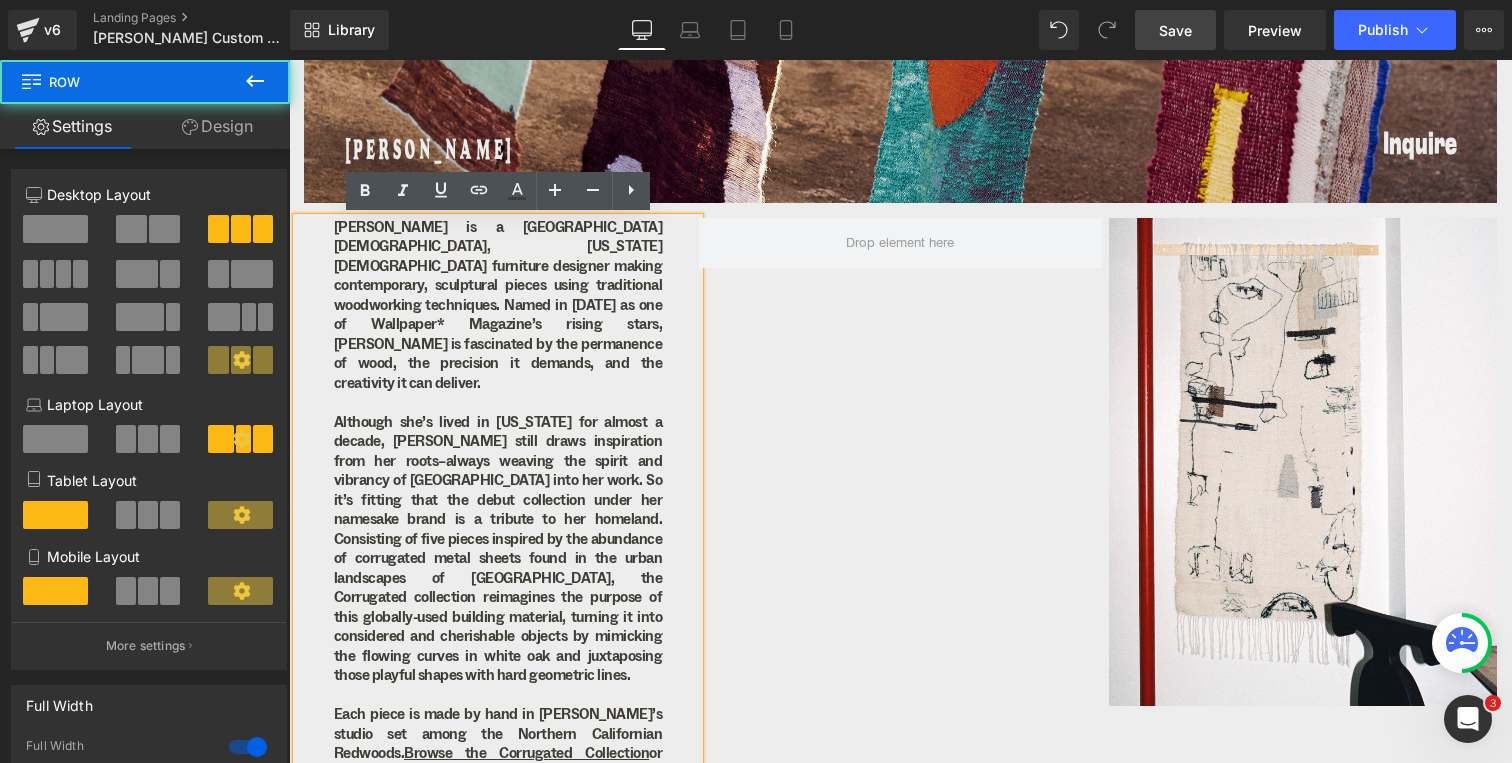 click on "Row" at bounding box center [334, 233] 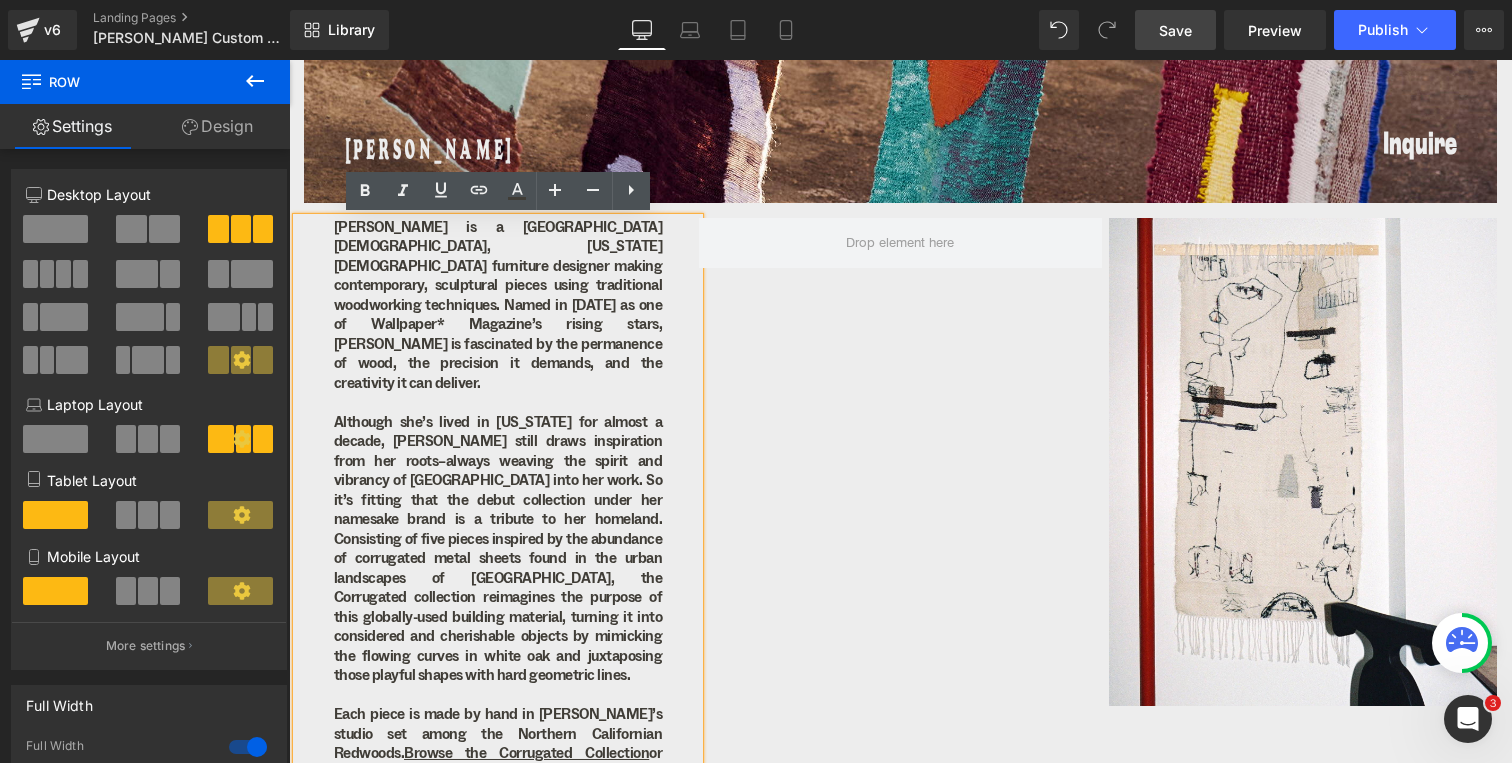 click at bounding box center [359, 233] 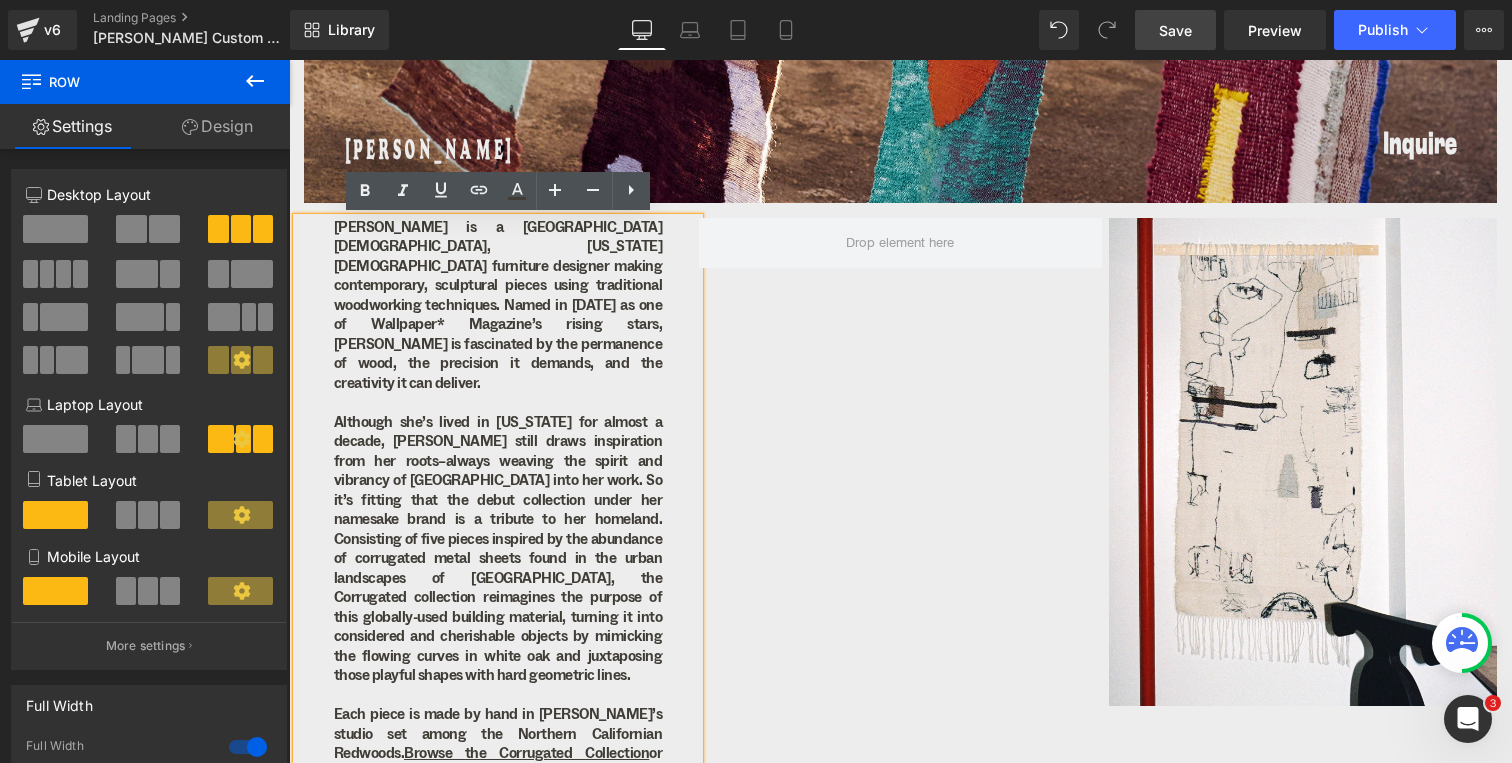 click on "Row" at bounding box center (334, 233) 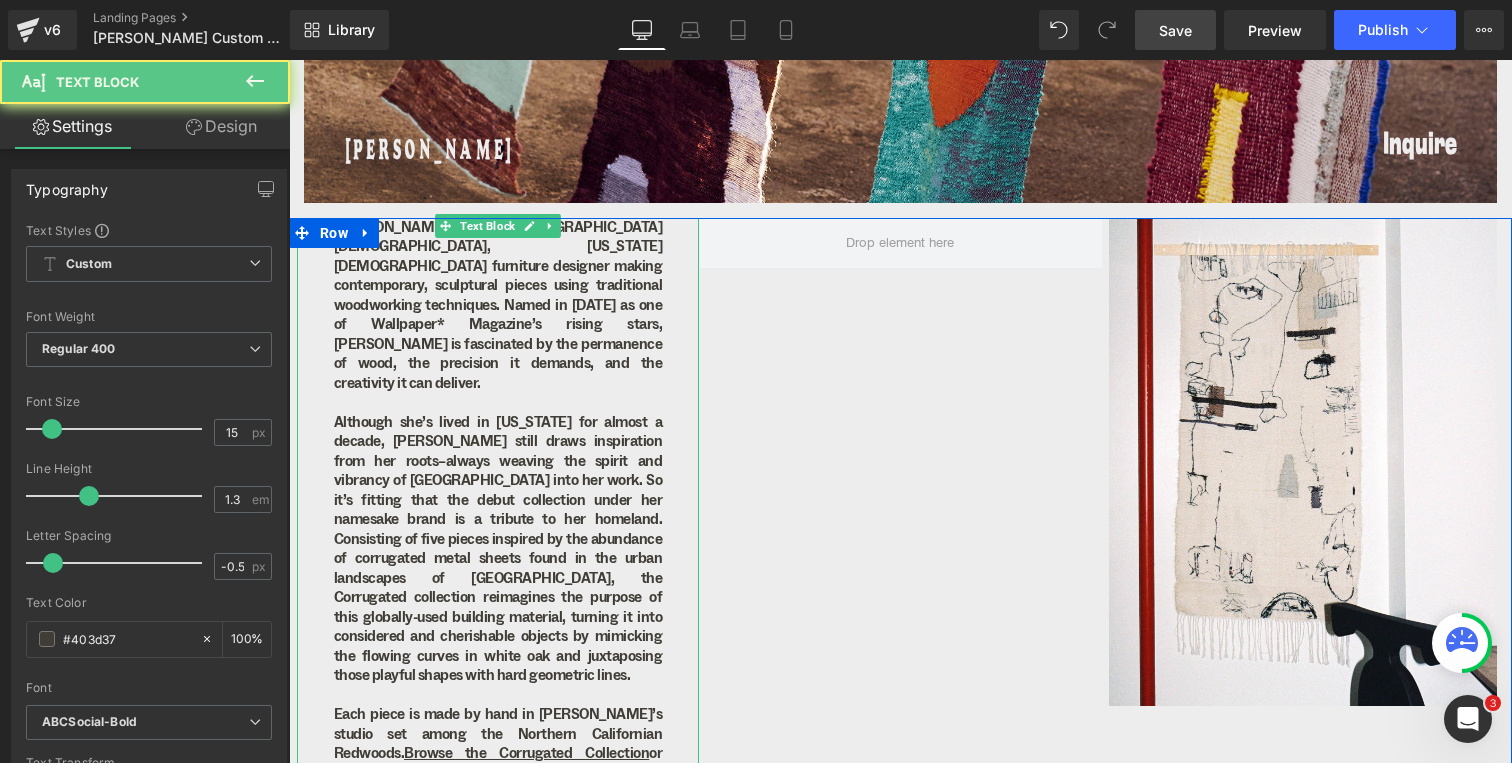 click on "Hanneke Lourens is a South Africa-born, California-based furniture designer making contemporary, sculptural pieces using traditional woodworking techniques. Named in 2024 as one of Wallpaper* Magazine’s rising stars, Hanneke is fascinated by the permanence of wood, the precision it demands, and the creativity it can deliver." at bounding box center [498, 306] 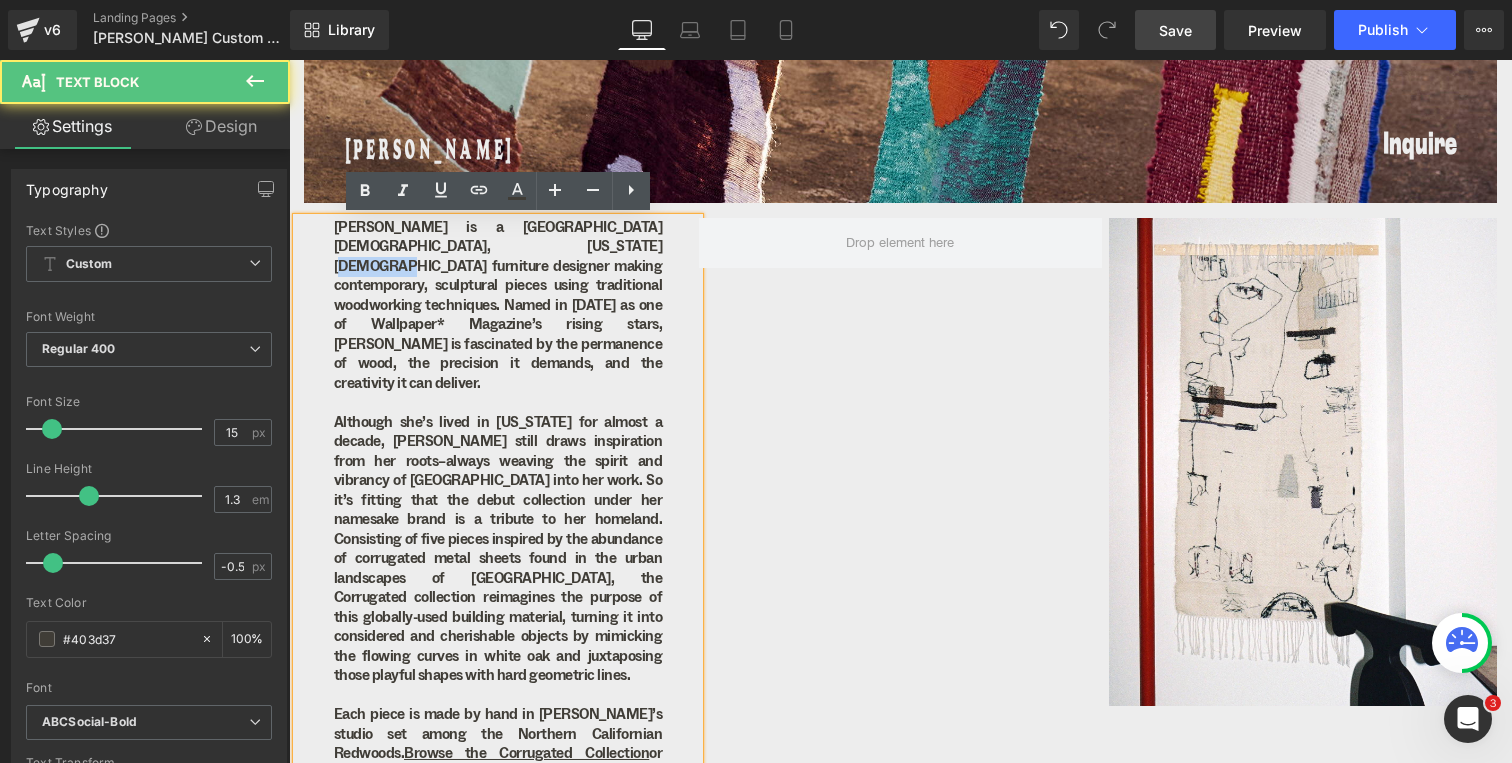 click on "Hanneke Lourens is a South Africa-born, California-based furniture designer making contemporary, sculptural pieces using traditional woodworking techniques. Named in 2024 as one of Wallpaper* Magazine’s rising stars, Hanneke is fascinated by the permanence of wood, the precision it demands, and the creativity it can deliver." at bounding box center (498, 306) 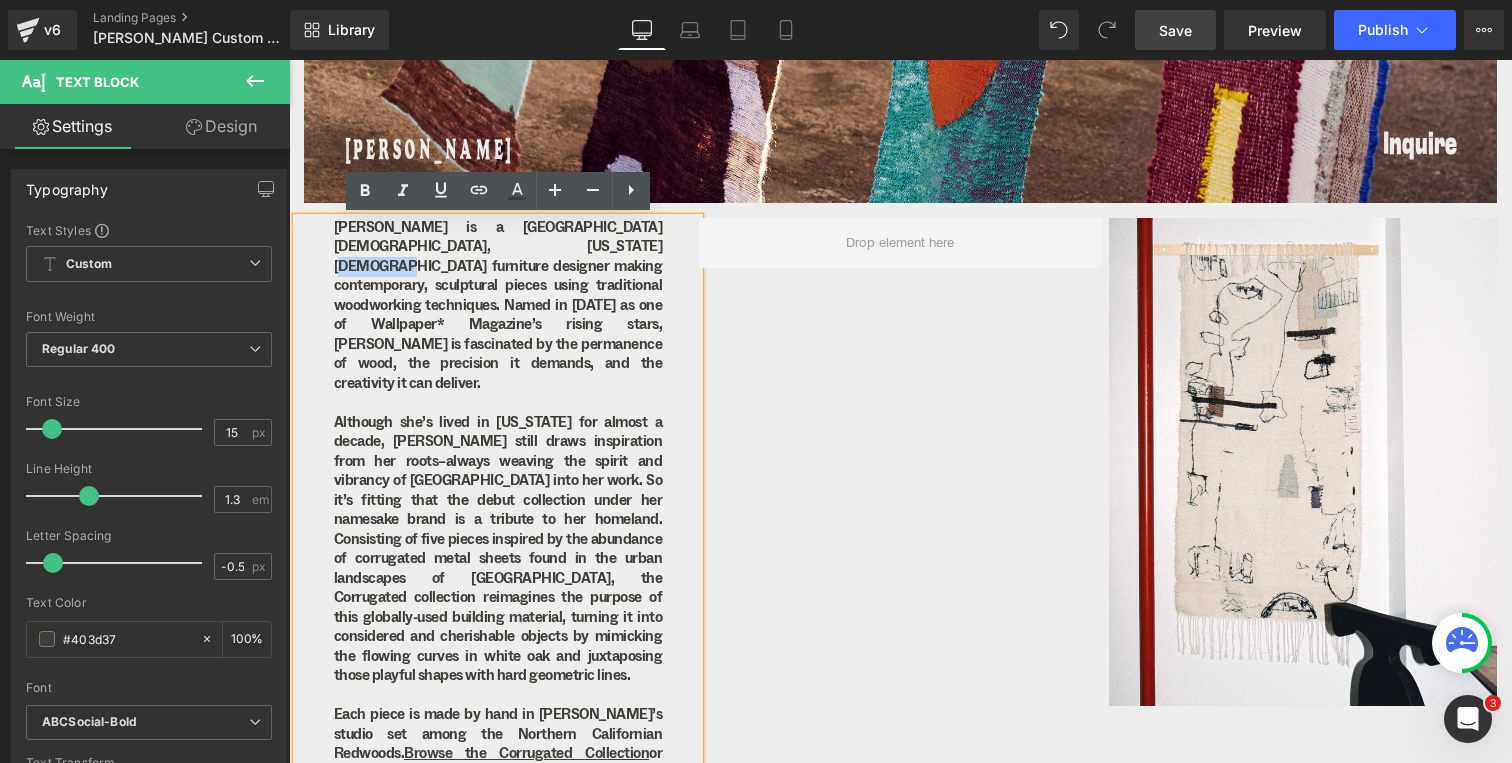 click 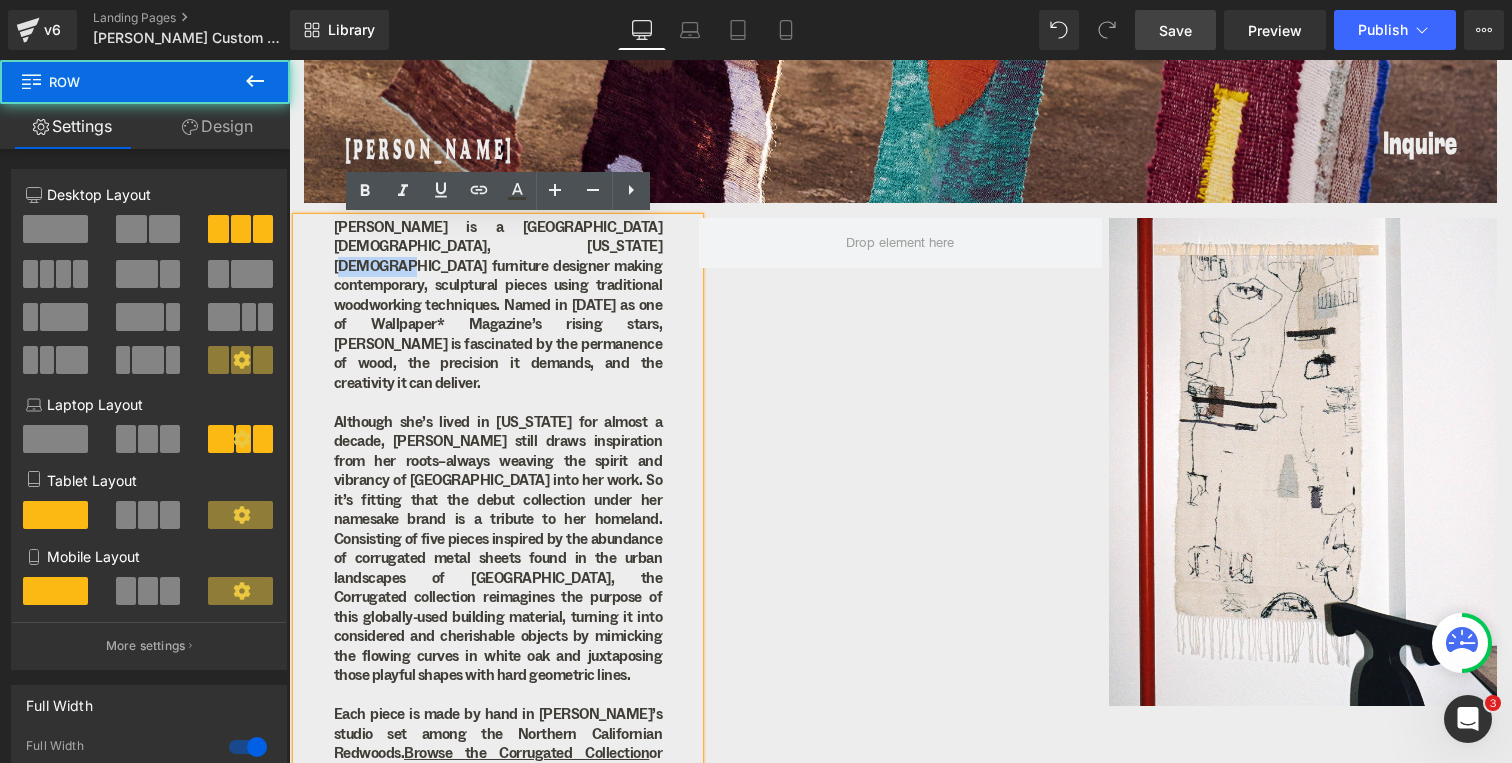 click on "Row" at bounding box center [334, 233] 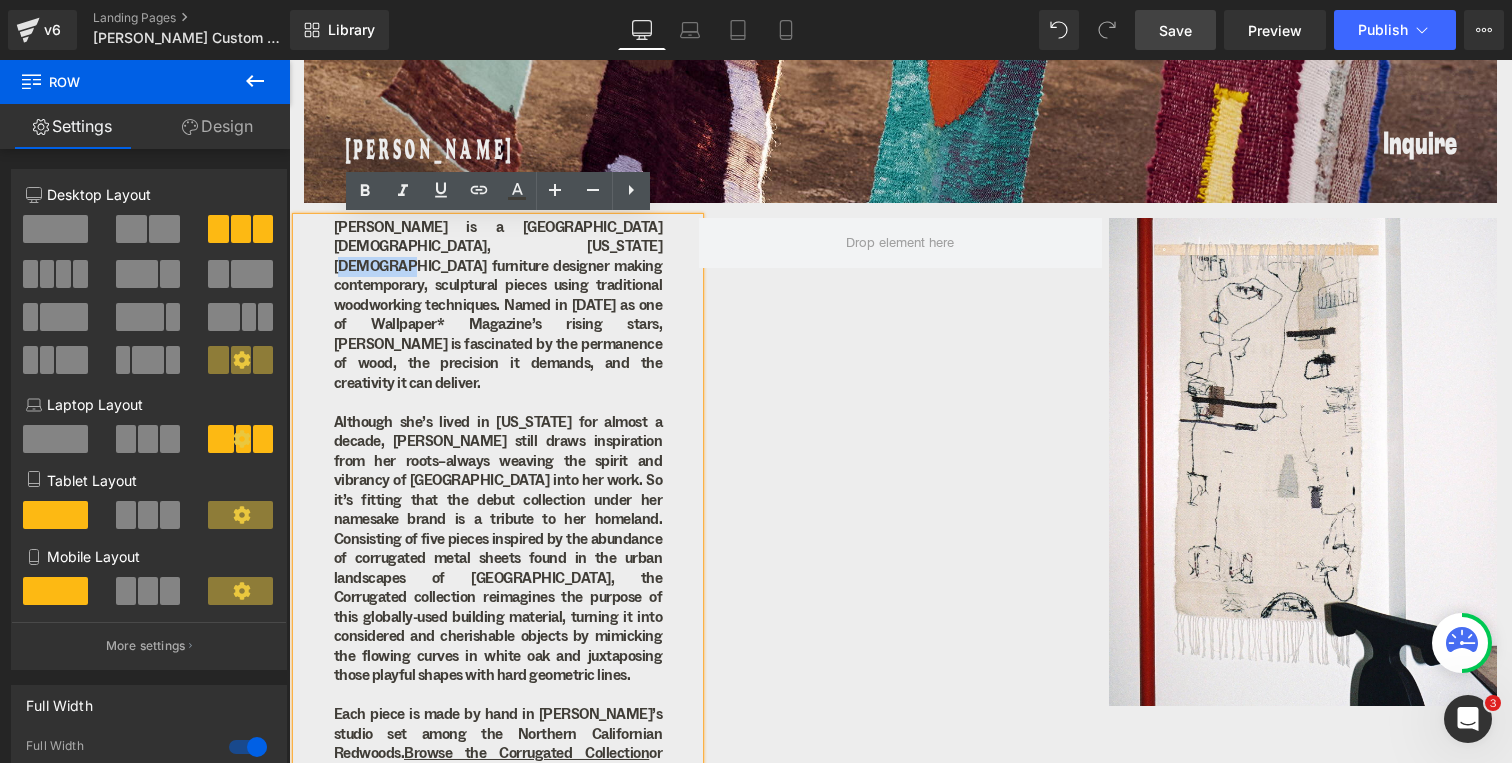 click on "Hanneke Lourens is a South Africa-born, California-based furniture designer making contemporary, sculptural pieces using traditional woodworking techniques. Named in 2024 as one of Wallpaper* Magazine’s rising stars, Hanneke is fascinated by the permanence of wood, the precision it demands, and the creativity it can deliver." at bounding box center (498, 306) 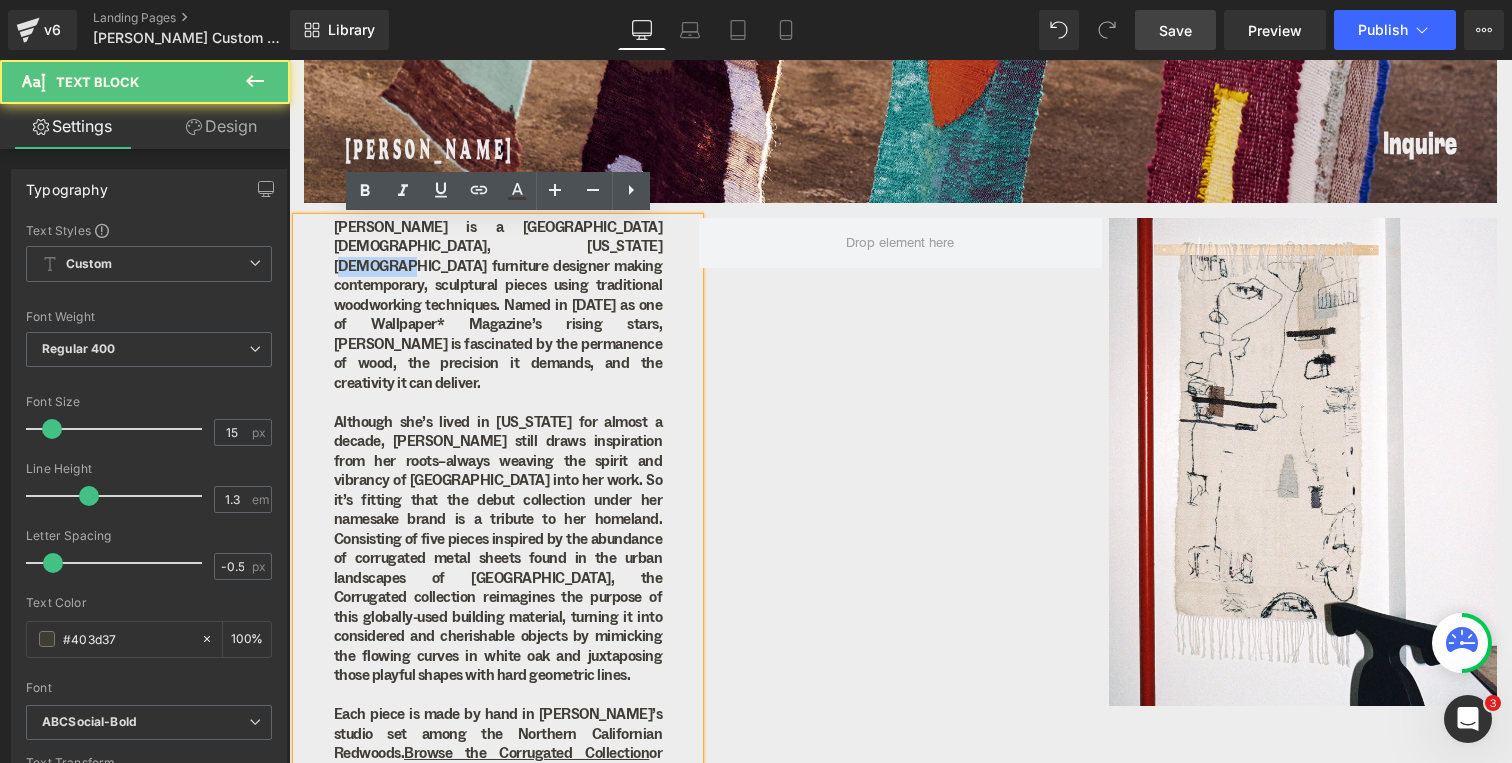 click on "Hanneke Lourens is a South Africa-born, California-based furniture designer making contemporary, sculptural pieces using traditional woodworking techniques. Named in 2024 as one of Wallpaper* Magazine’s rising stars, Hanneke is fascinated by the permanence of wood, the precision it demands, and the creativity it can deliver." at bounding box center [498, 306] 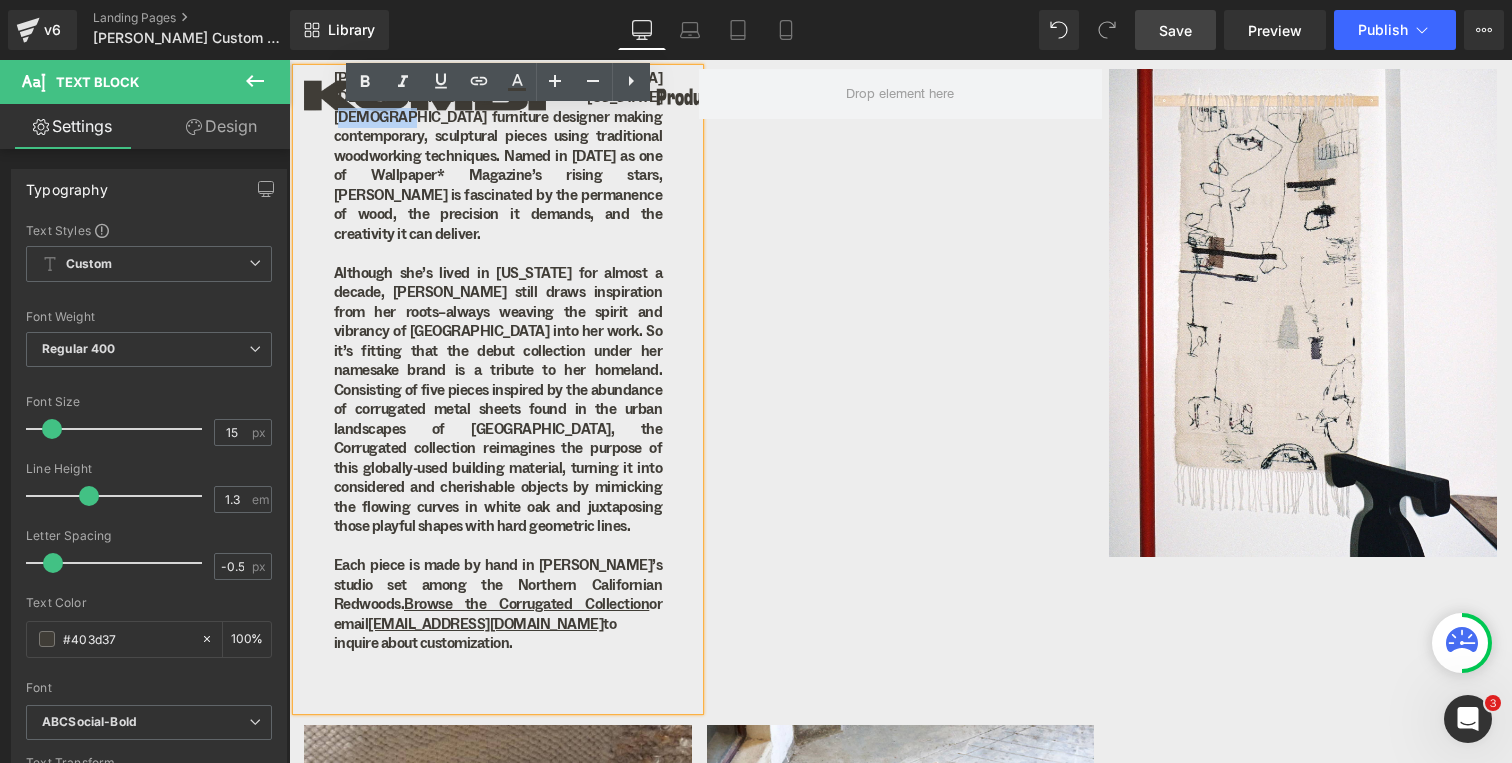 scroll, scrollTop: 717, scrollLeft: 0, axis: vertical 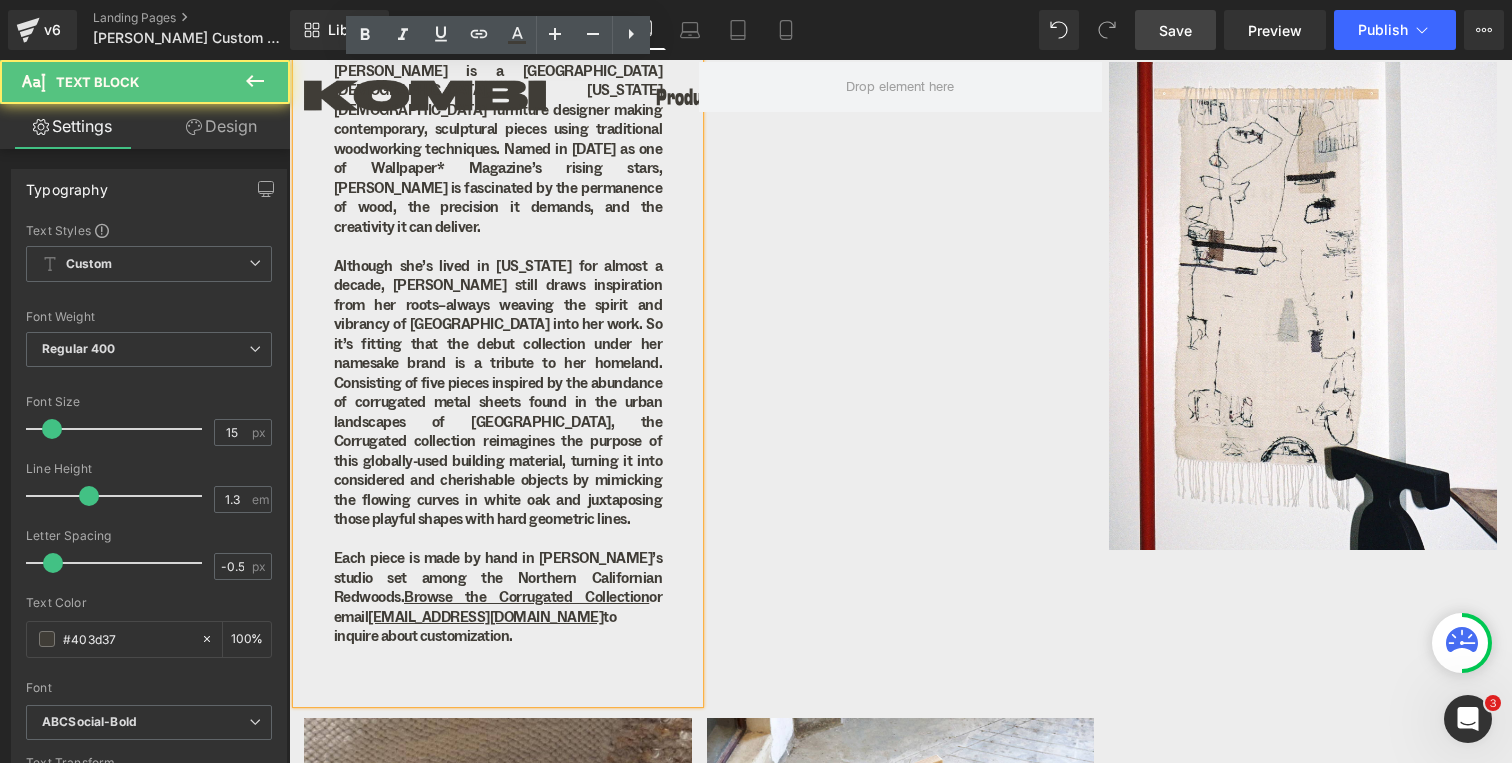 click on "on." at bounding box center (503, 636) 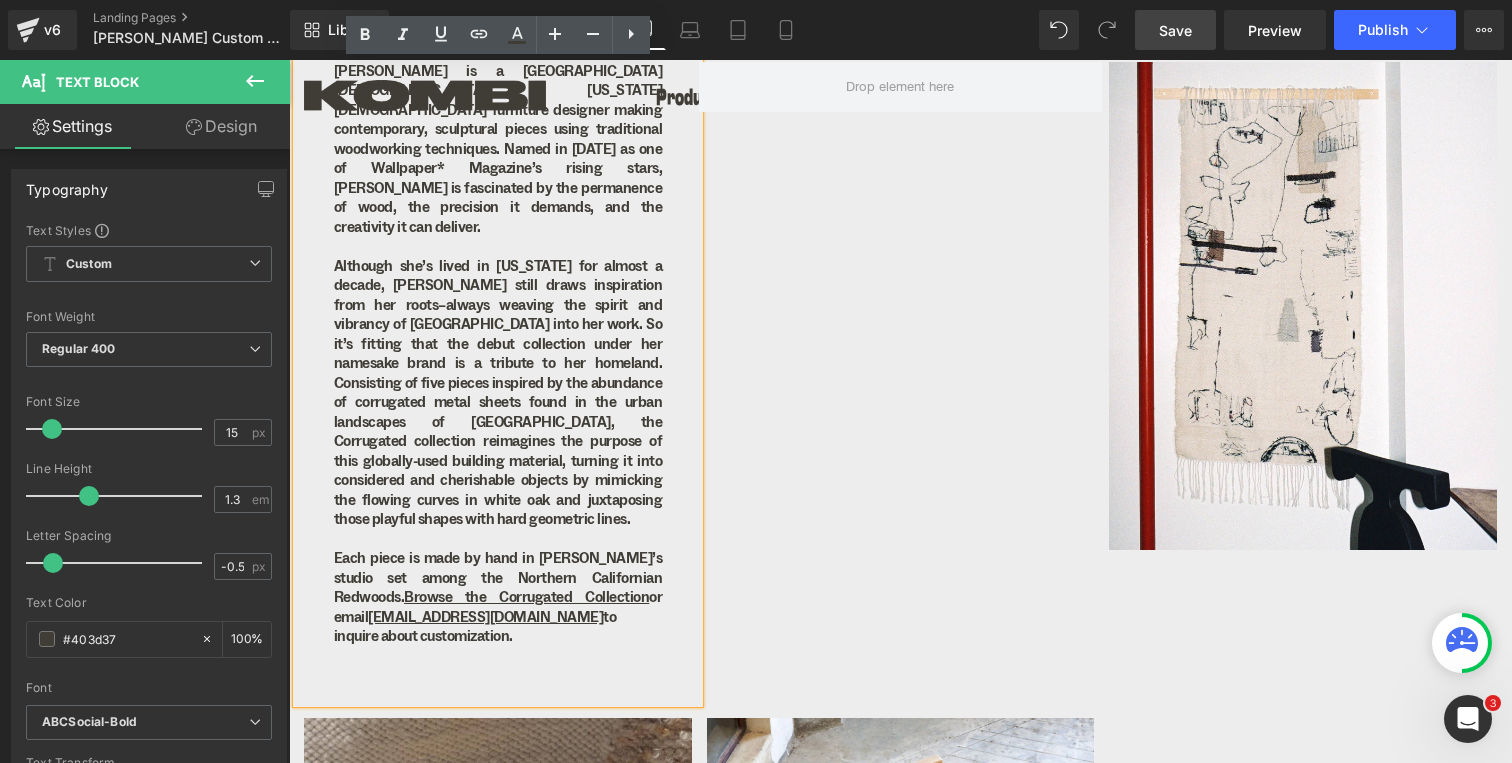 click on "on." at bounding box center [503, 636] 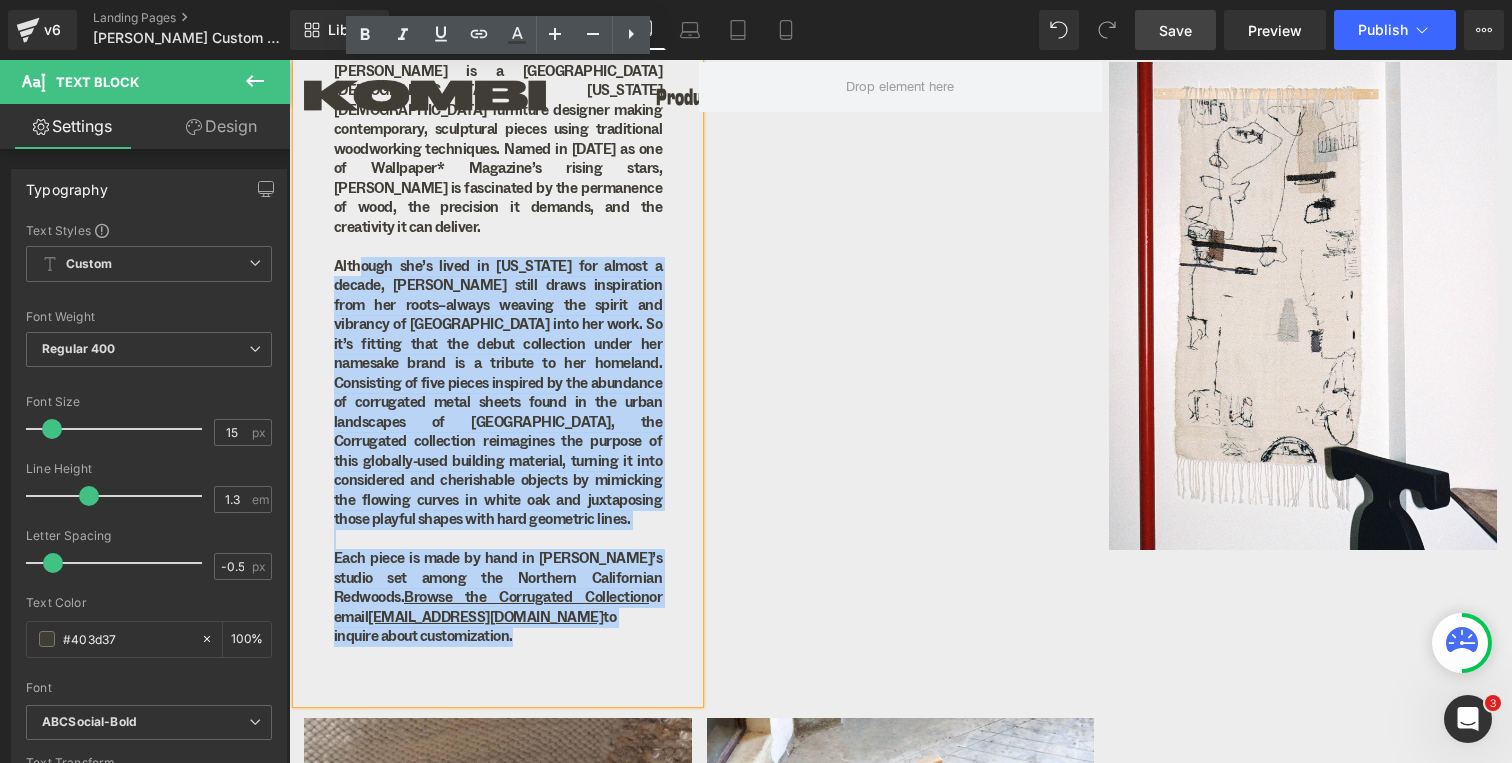 drag, startPoint x: 426, startPoint y: 599, endPoint x: 363, endPoint y: 234, distance: 370.3971 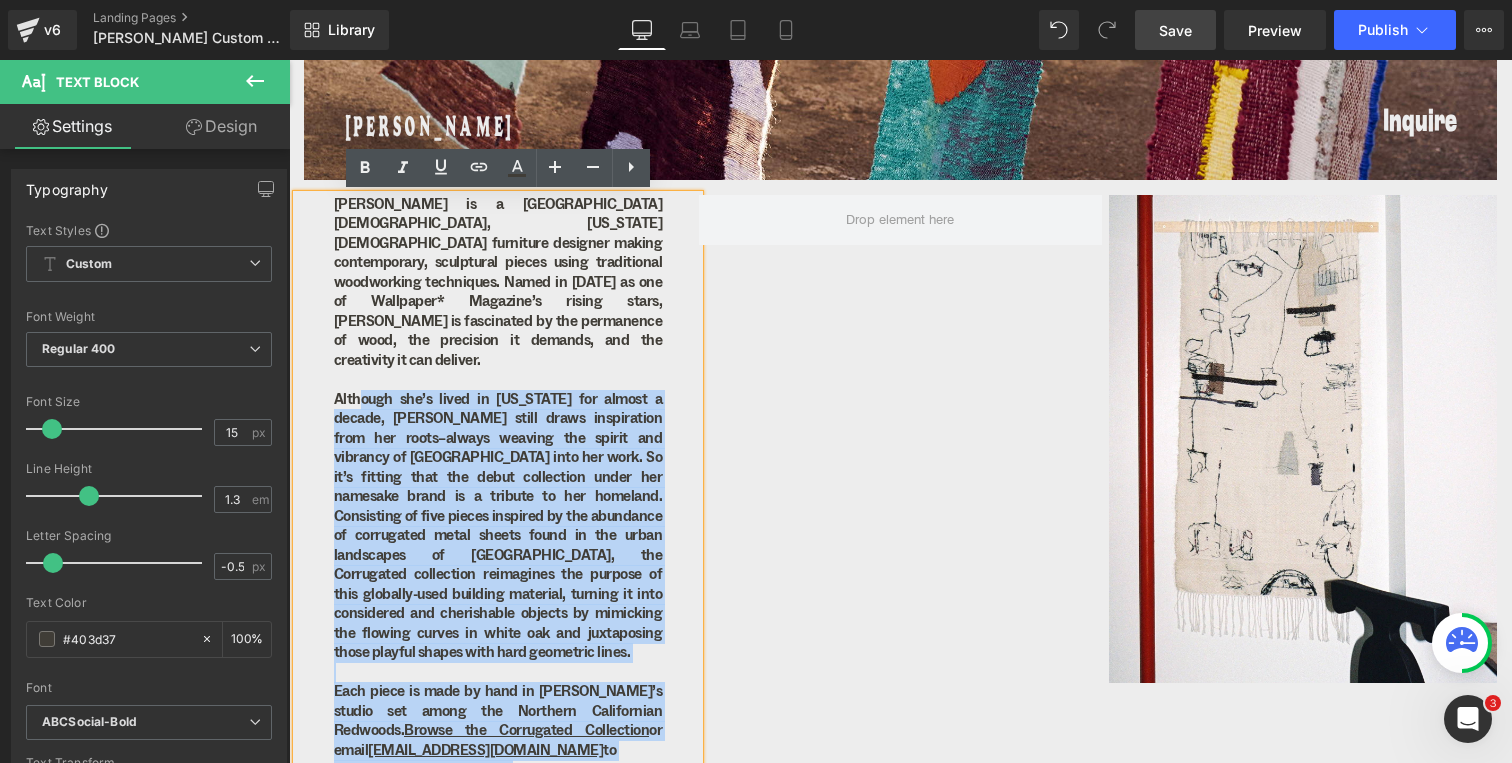 type 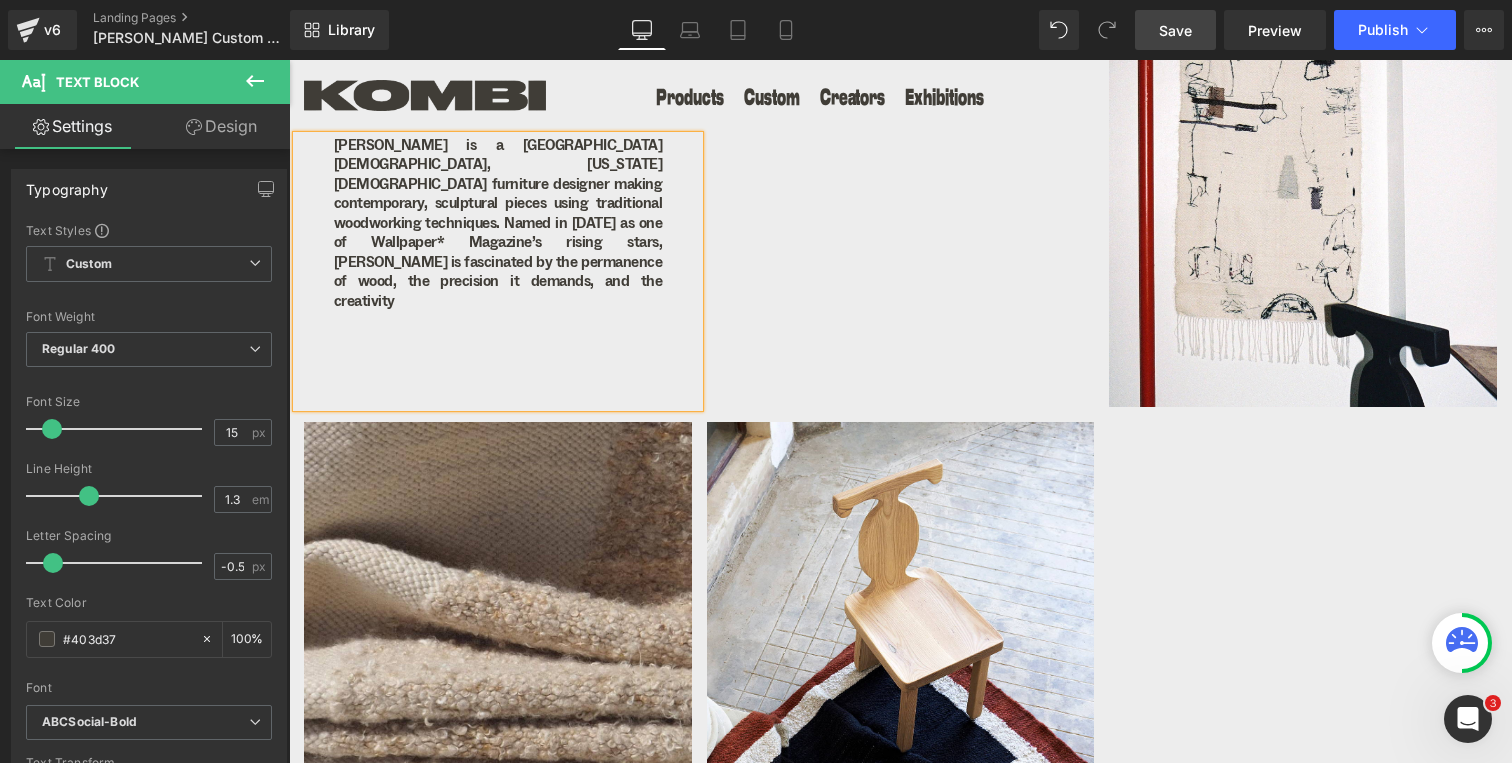 scroll, scrollTop: 840, scrollLeft: 0, axis: vertical 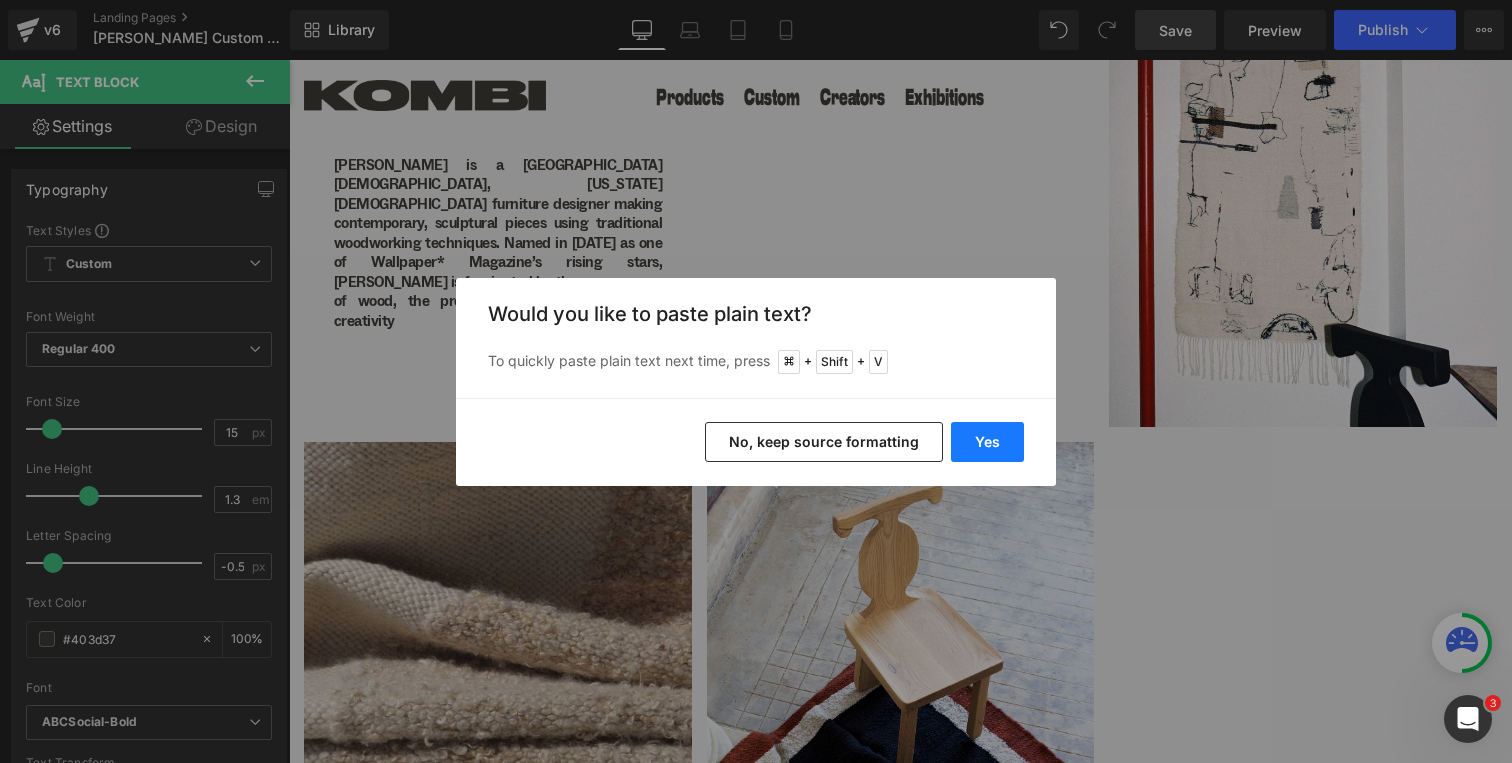 click on "Yes" at bounding box center (987, 442) 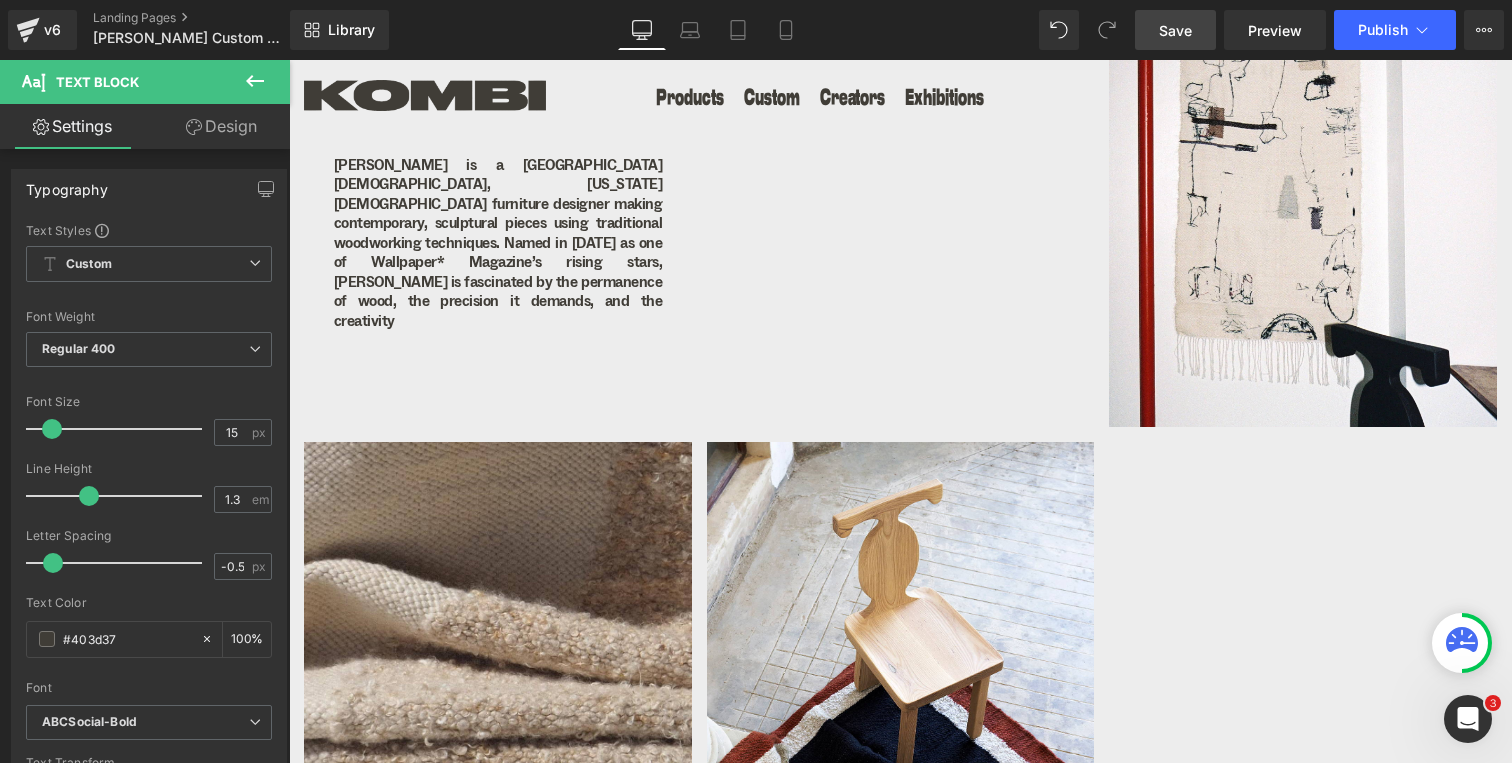 scroll, scrollTop: 584, scrollLeft: 0, axis: vertical 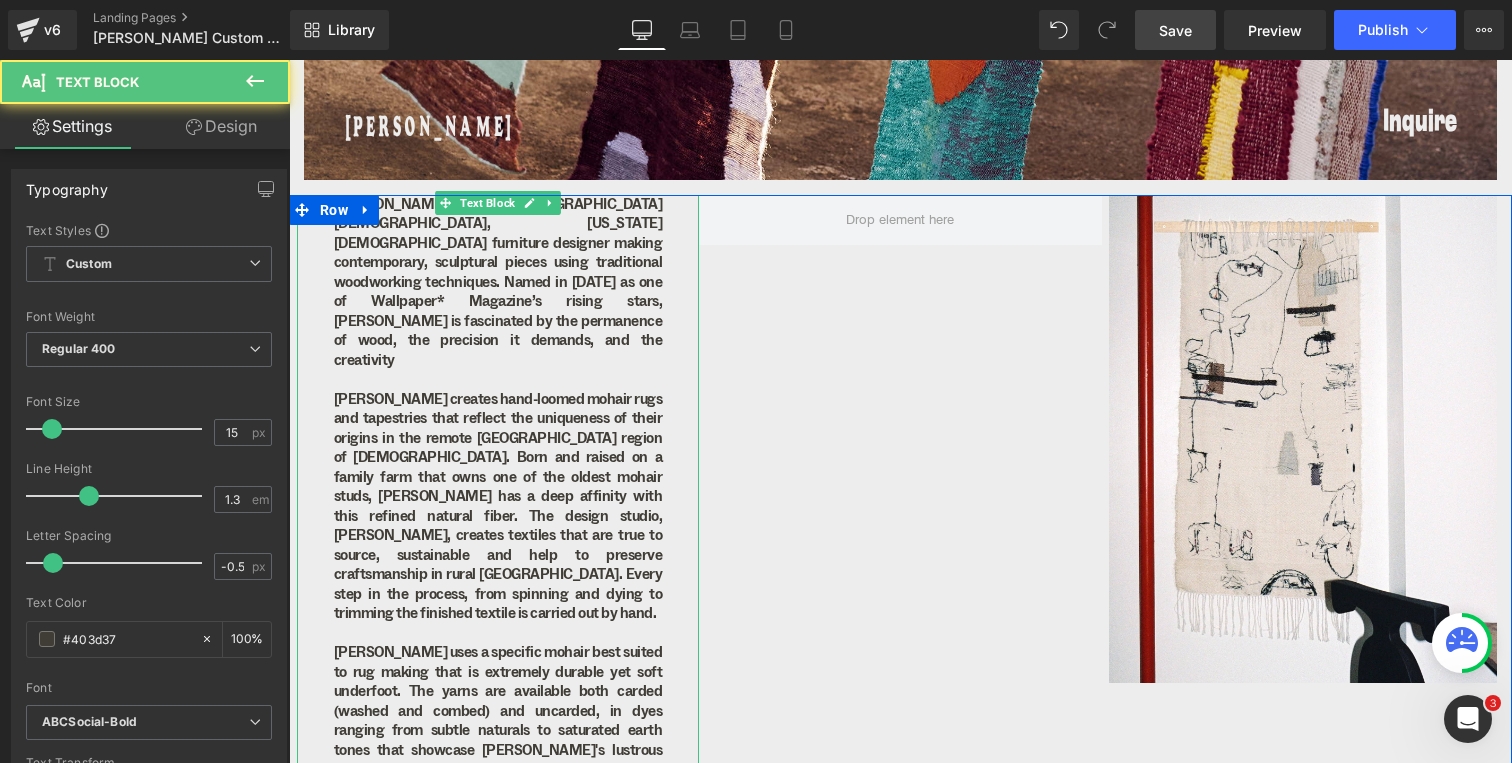 click on "Hanneke Lourens is a South Africa-born, California-based furniture designer making contemporary, sculptural pieces using traditional woodworking techniques. Named in 2024 as one of Wallpaper* Magazine’s rising stars, Hanneke is fascinated by the permanence of wood, the precision it demands, and the creativity  Frances van Hasselt creates hand-loomed mohair rugs and tapestries that reflect the uniqueness of their origins in the remote Karoo region of South Africa. Born and raised on a family farm that owns one of the oldest mohair studs, Van Hasselt has a deep affinity with this refined natural fiber. The design studio, Frances V.H Mohair, creates textiles that are true to source, sustainable and help to preserve craftsmanship in rural South Africa. Every step in the process, from spinning and dying to trimming the finished textile is carried out by hand." at bounding box center [498, 409] 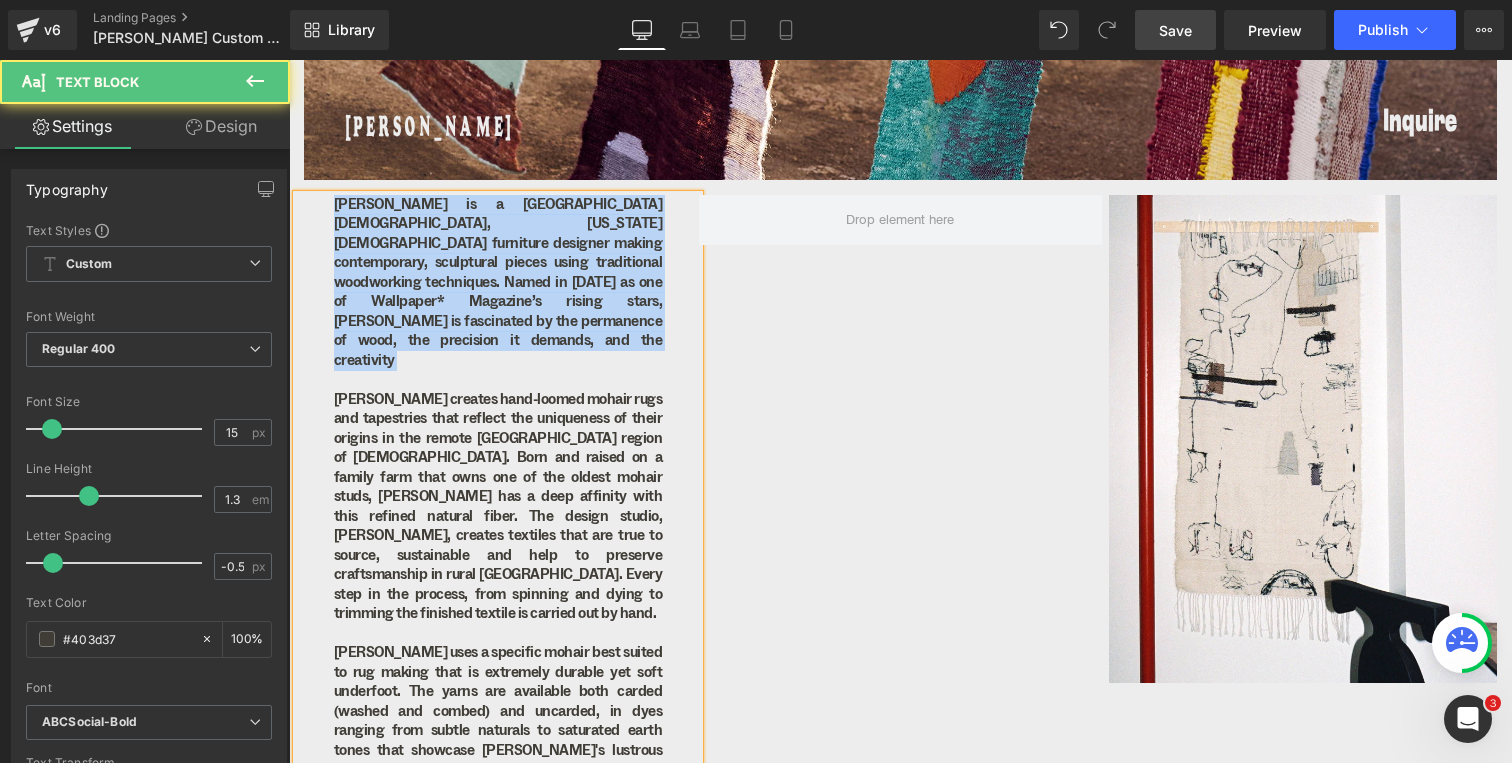 click on "Hanneke Lourens is a South Africa-born, California-based furniture designer making contemporary, sculptural pieces using traditional woodworking techniques. Named in 2024 as one of Wallpaper* Magazine’s rising stars, Hanneke is fascinated by the permanence of wood, the precision it demands, and the creativity  Frances van Hasselt creates hand-loomed mohair rugs and tapestries that reflect the uniqueness of their origins in the remote Karoo region of South Africa. Born and raised on a family farm that owns one of the oldest mohair studs, Van Hasselt has a deep affinity with this refined natural fiber. The design studio, Frances V.H Mohair, creates textiles that are true to source, sustainable and help to preserve craftsmanship in rural South Africa. Every step in the process, from spinning and dying to trimming the finished textile is carried out by hand." at bounding box center (498, 409) 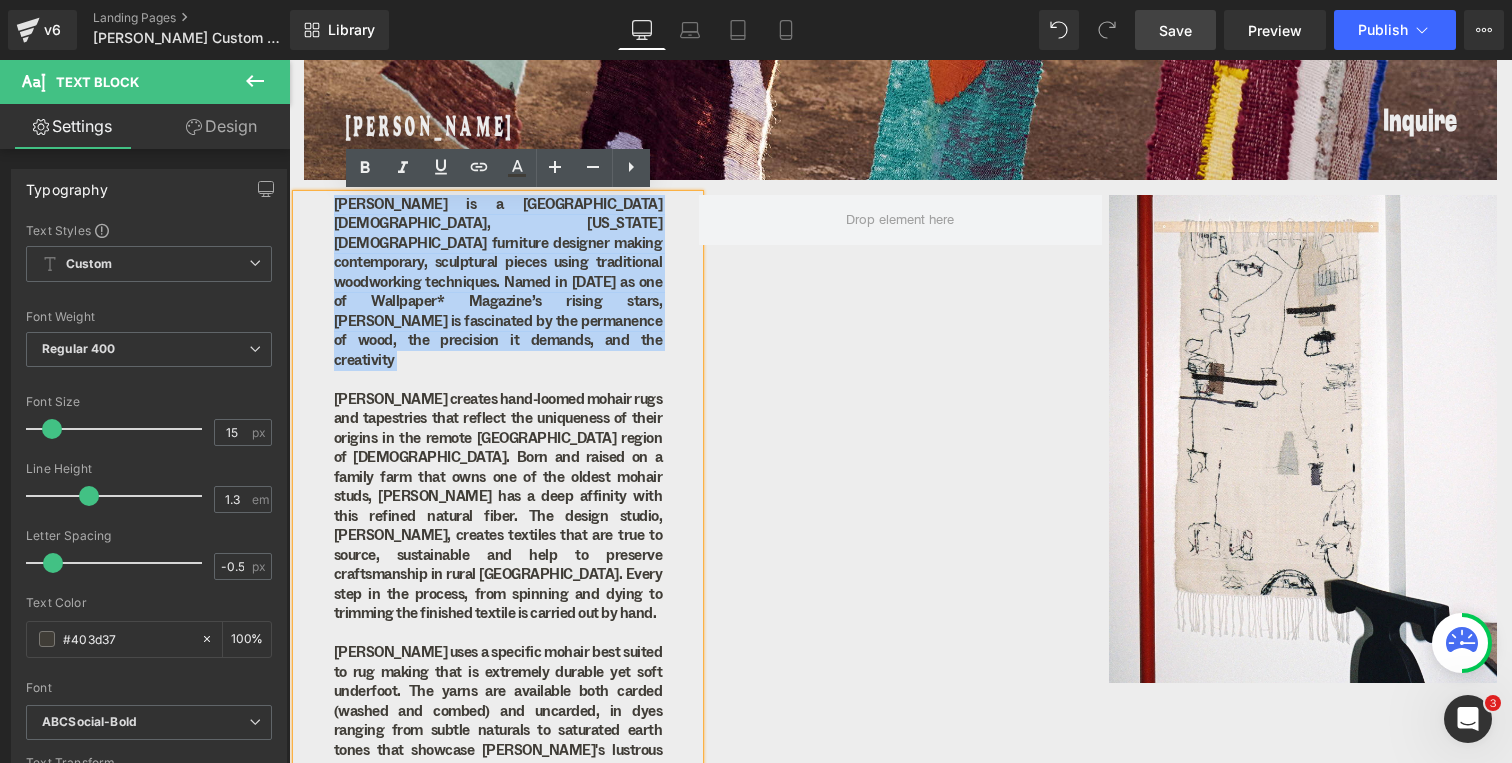 drag, startPoint x: 450, startPoint y: 321, endPoint x: 331, endPoint y: 196, distance: 172.58621 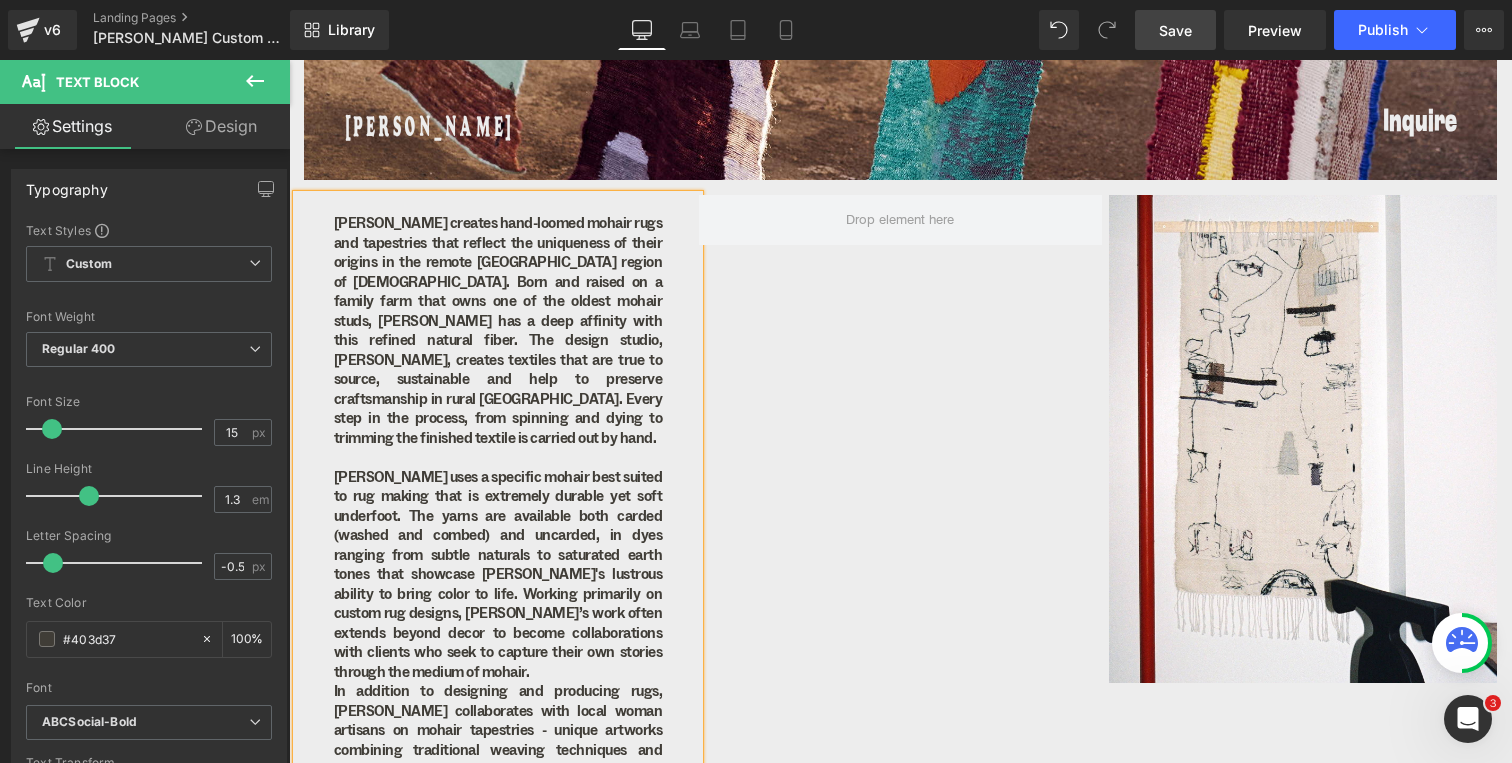 click on "Row" at bounding box center [334, 210] 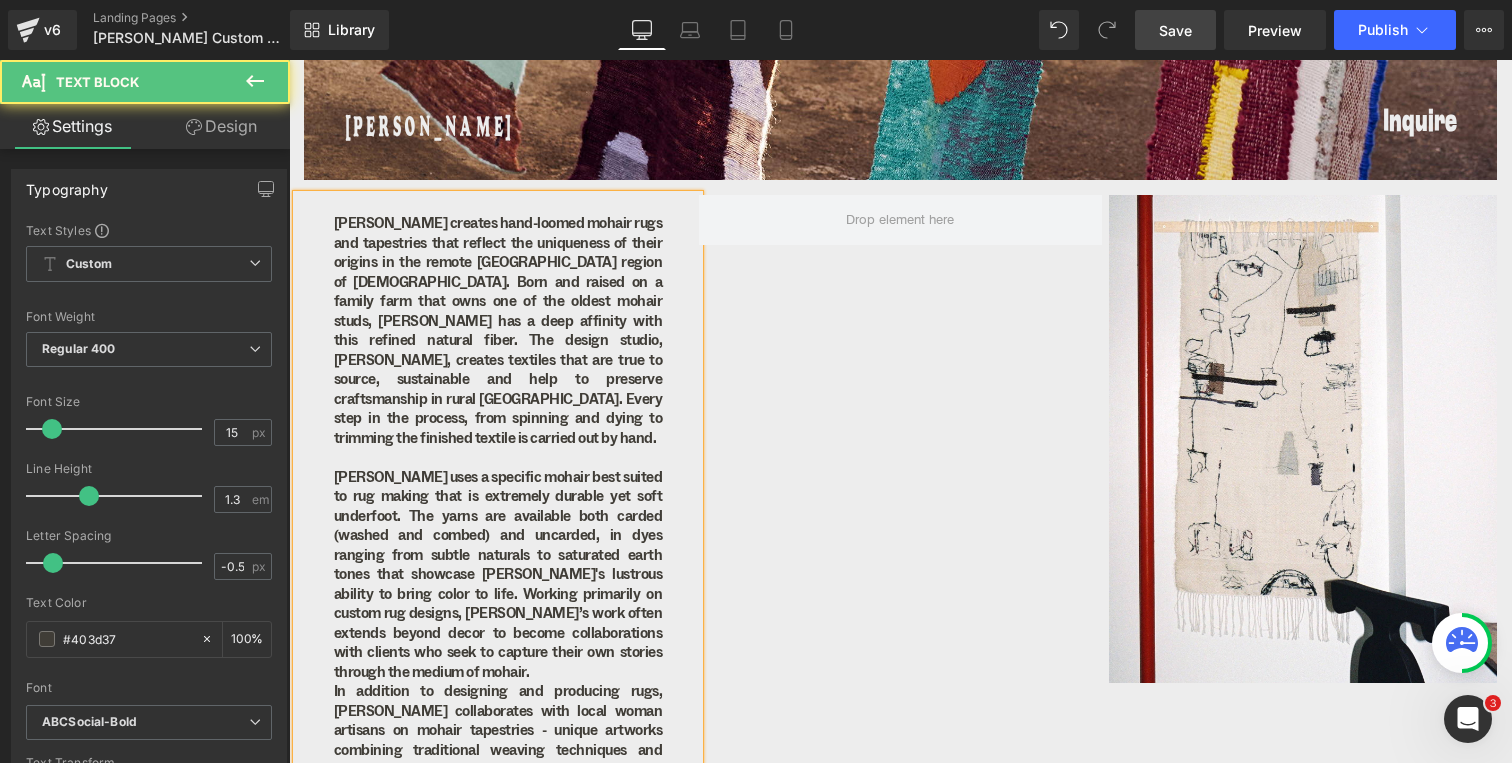 click on "Frances van Hasselt creates hand-loomed mohair rugs and tapestries that reflect the uniqueness of their origins in the remote Karoo region of South Africa. Born and raised on a family farm that owns one of the oldest mohair studs, Van Hasselt has a deep affinity with this refined natural fiber. The design studio, Frances V.H Mohair, creates textiles that are true to source, sustainable and help to preserve craftsmanship in rural South Africa. Every step in the process, from spinning and dying to trimming the finished textile is carried out by hand." at bounding box center [498, 322] 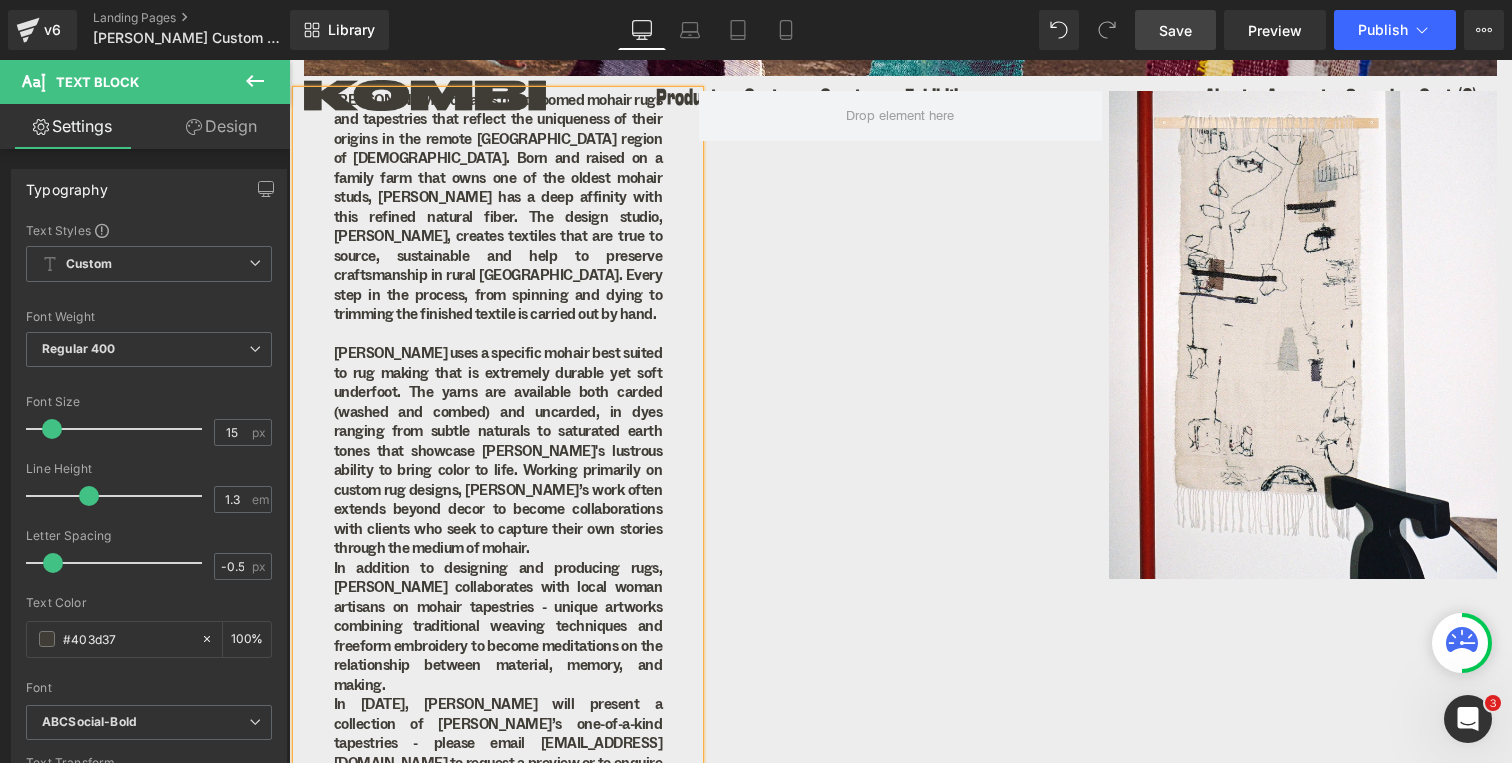scroll, scrollTop: 692, scrollLeft: 0, axis: vertical 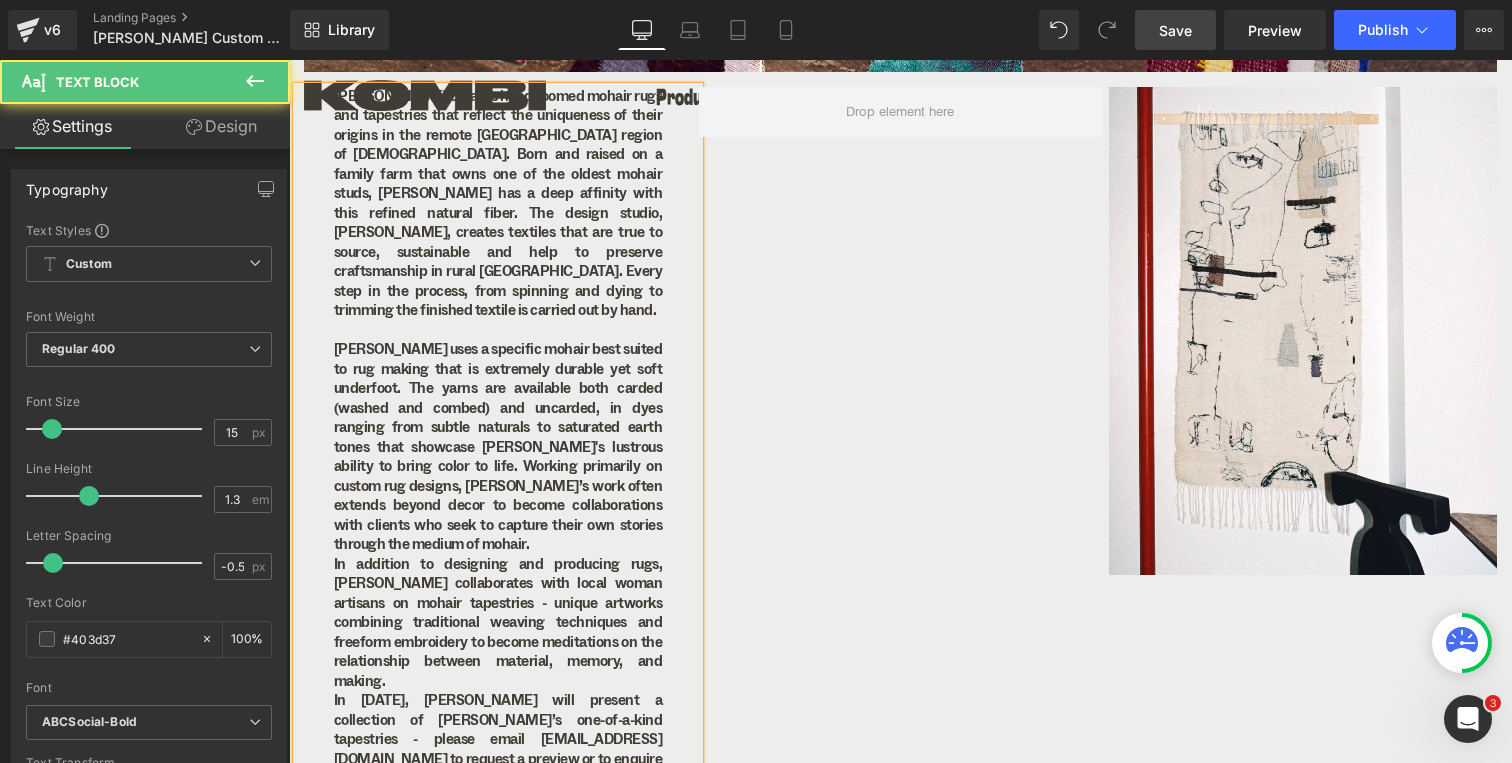 click on "Van Hasselt uses a specific mohair best suited to rug making that is extremely durable yet soft underfoot. The yarns are available both carded (washed and combed) and uncarded, in dyes ranging from subtle naturals to saturated earth tones that showcase mohair's lustrous ability to bring color to life. Working primarily on custom rug designs, Van Hasselt’s work often extends beyond decor to become collaborations with clients who seek to capture their own stories through the medium of mohair." at bounding box center [498, 447] 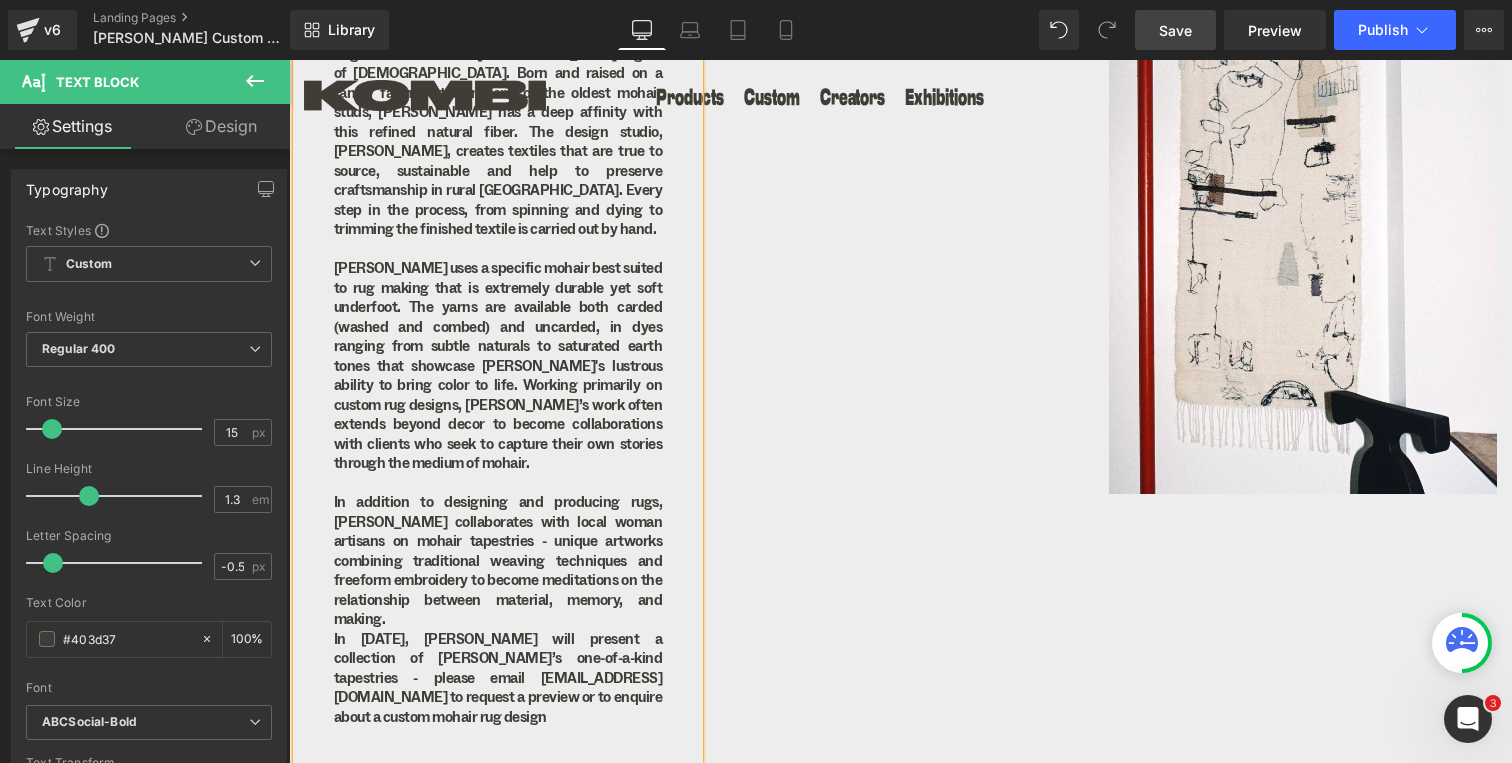scroll, scrollTop: 779, scrollLeft: 0, axis: vertical 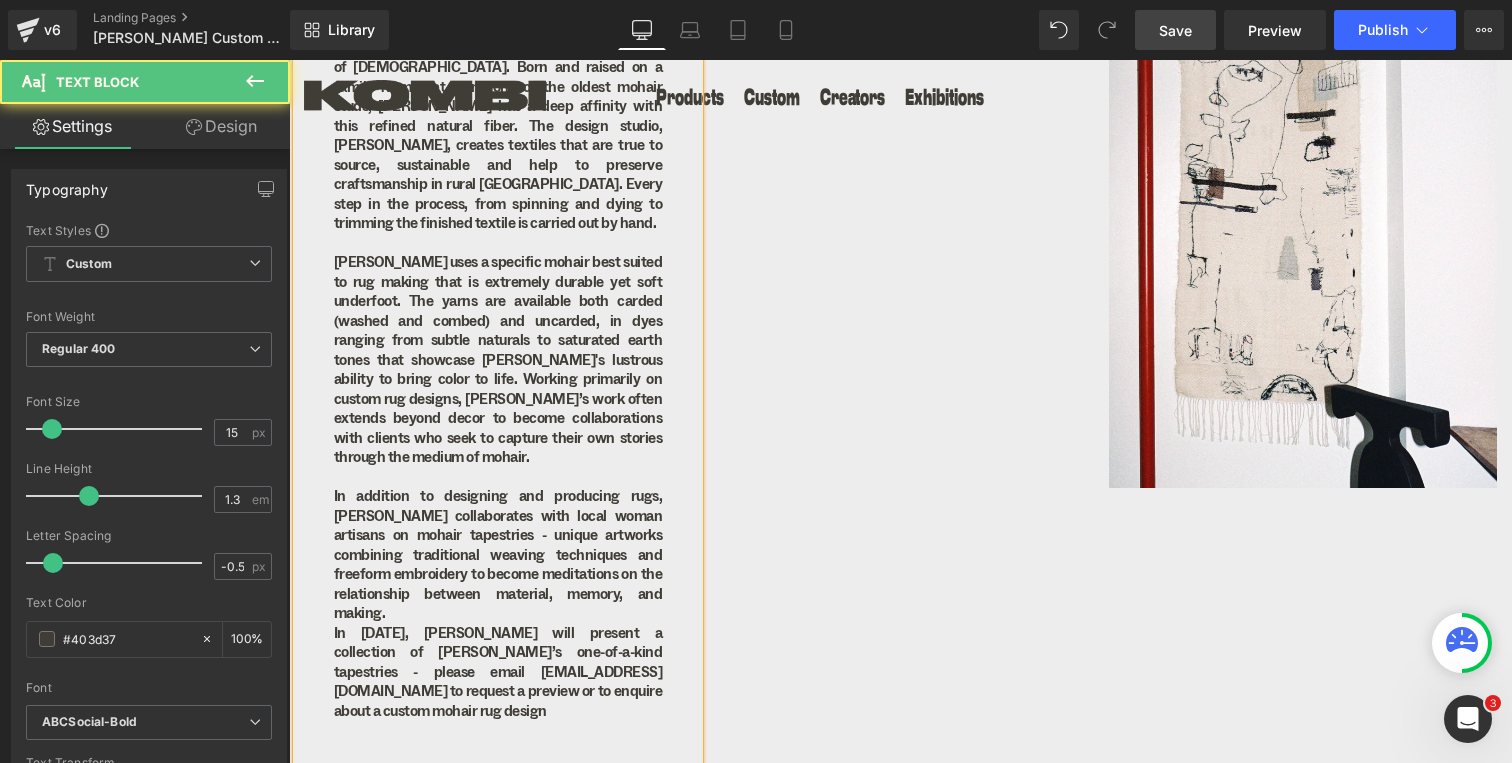 click on "In addition to designing and producing rugs, van Hasselt collaborates with local woman artisans on mohair tapestries - unique artworks combining traditional weaving techniques and freeform embroidery to become meditations on the relationship between material, memory, and making." at bounding box center [498, 555] 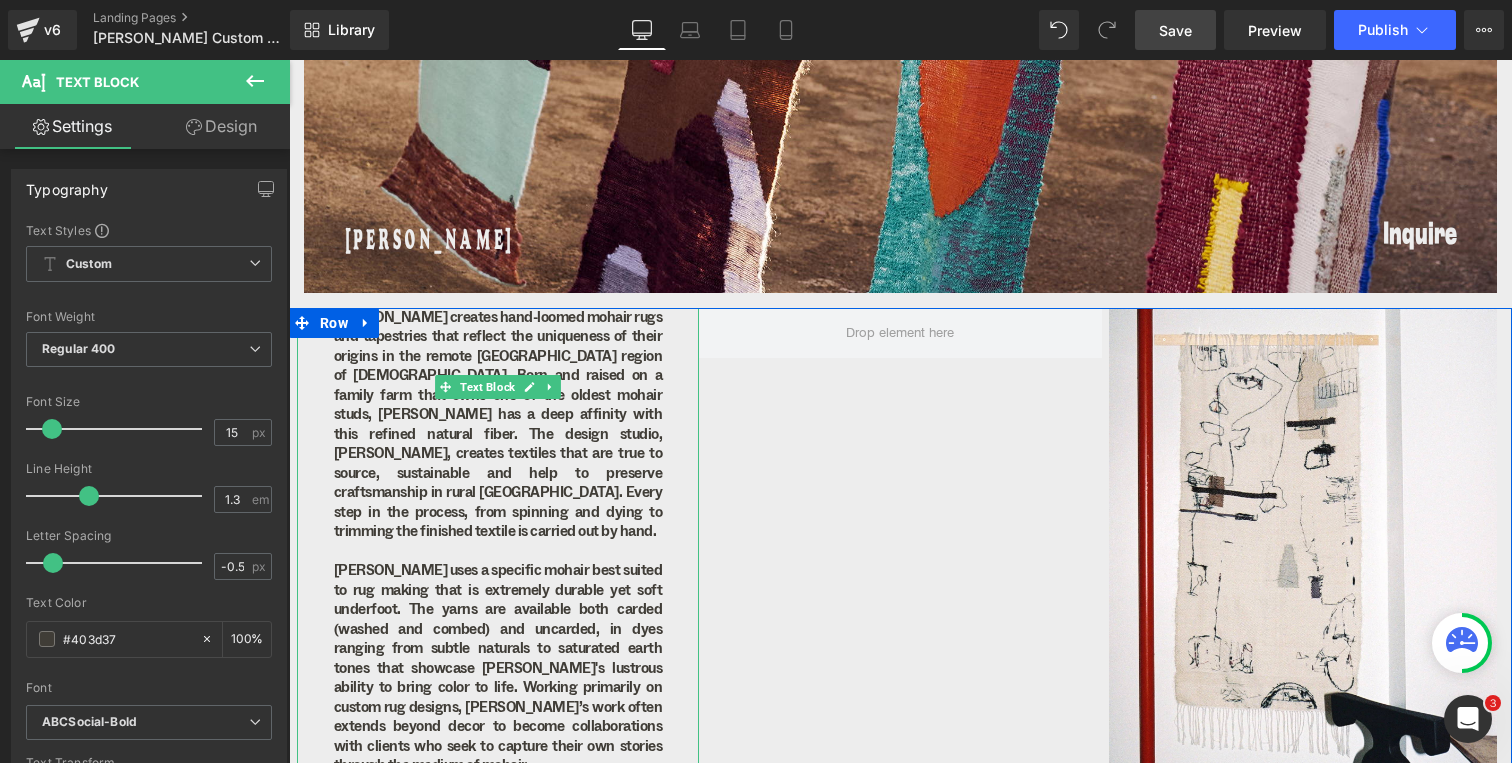 scroll, scrollTop: 0, scrollLeft: 0, axis: both 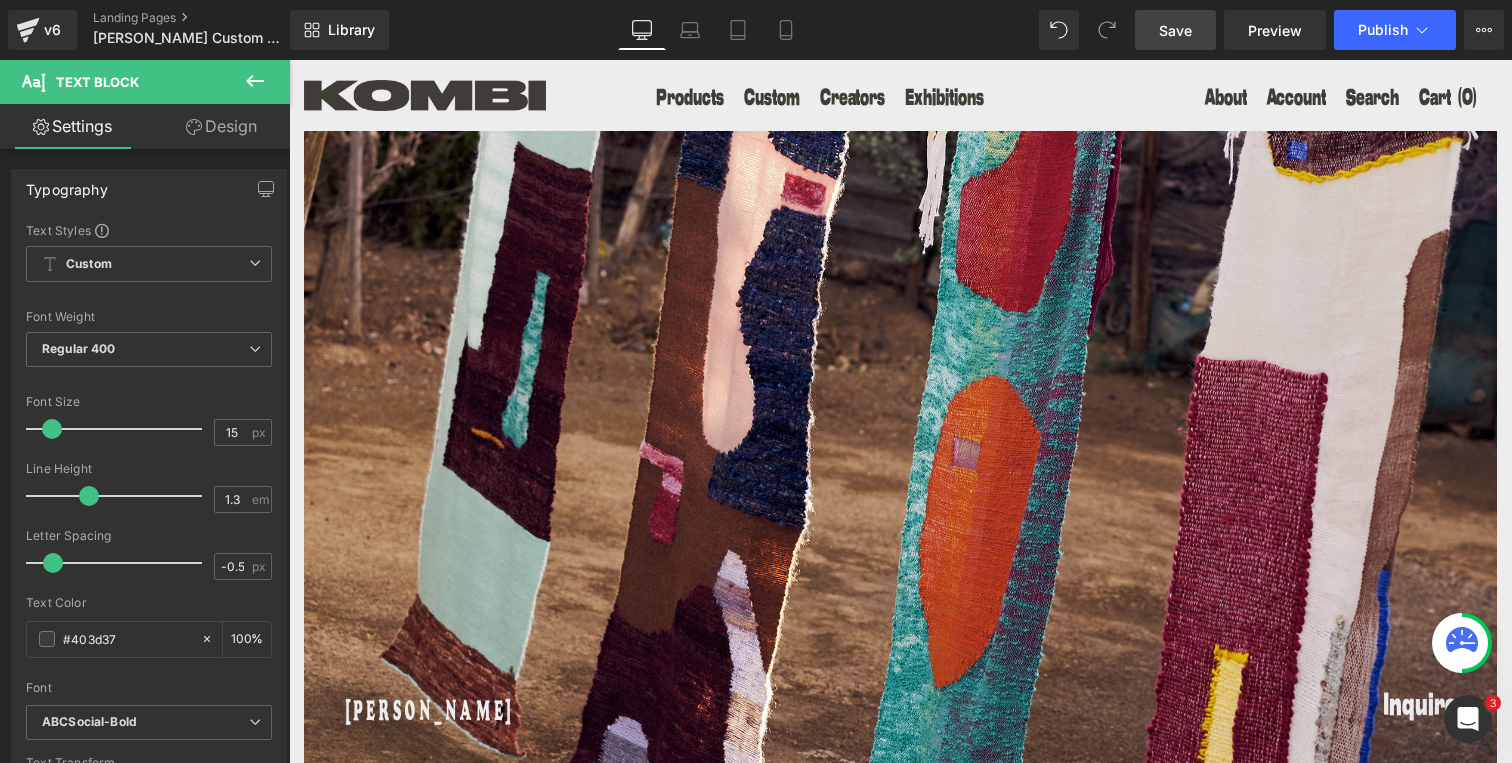 click on "Save" at bounding box center [1175, 30] 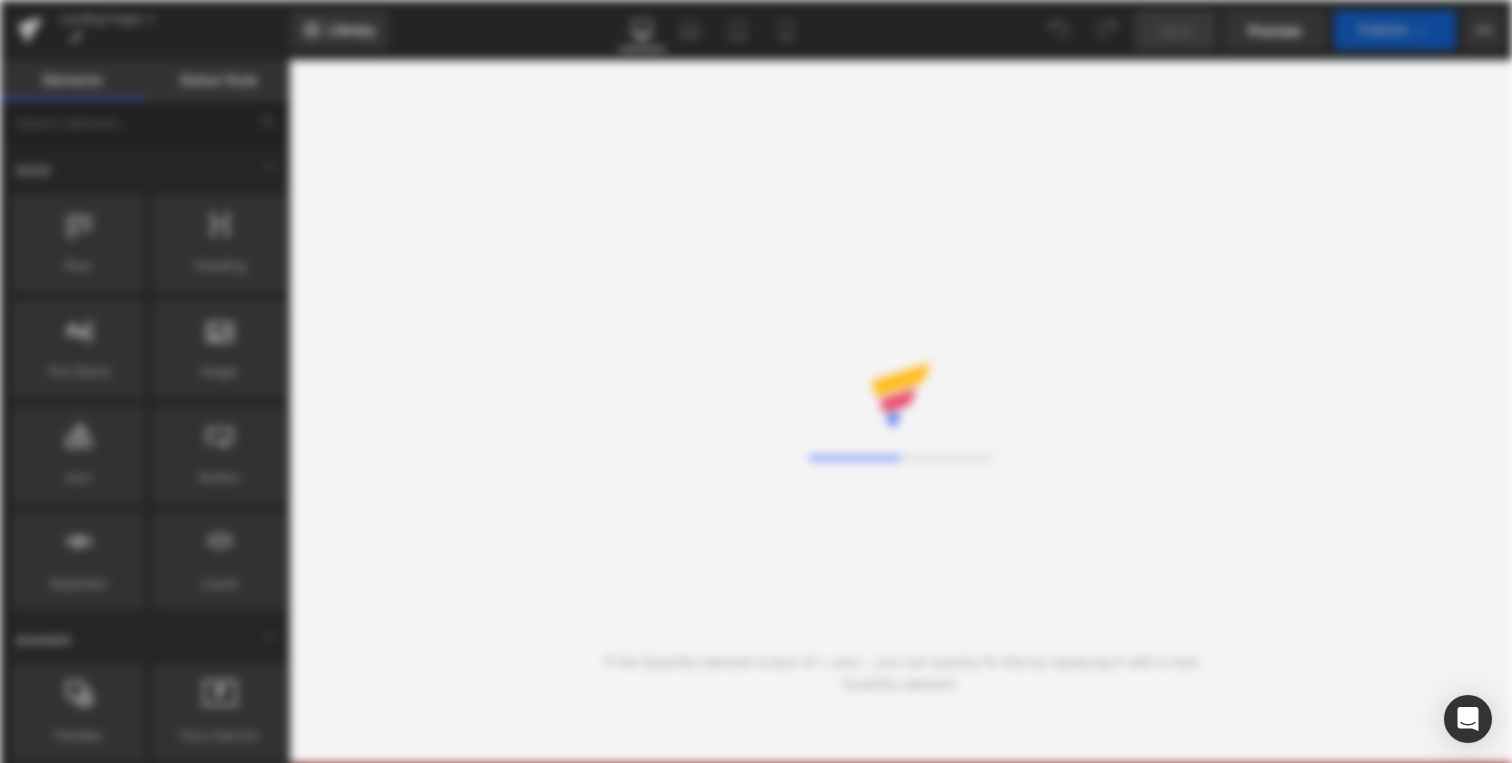 scroll, scrollTop: 0, scrollLeft: 0, axis: both 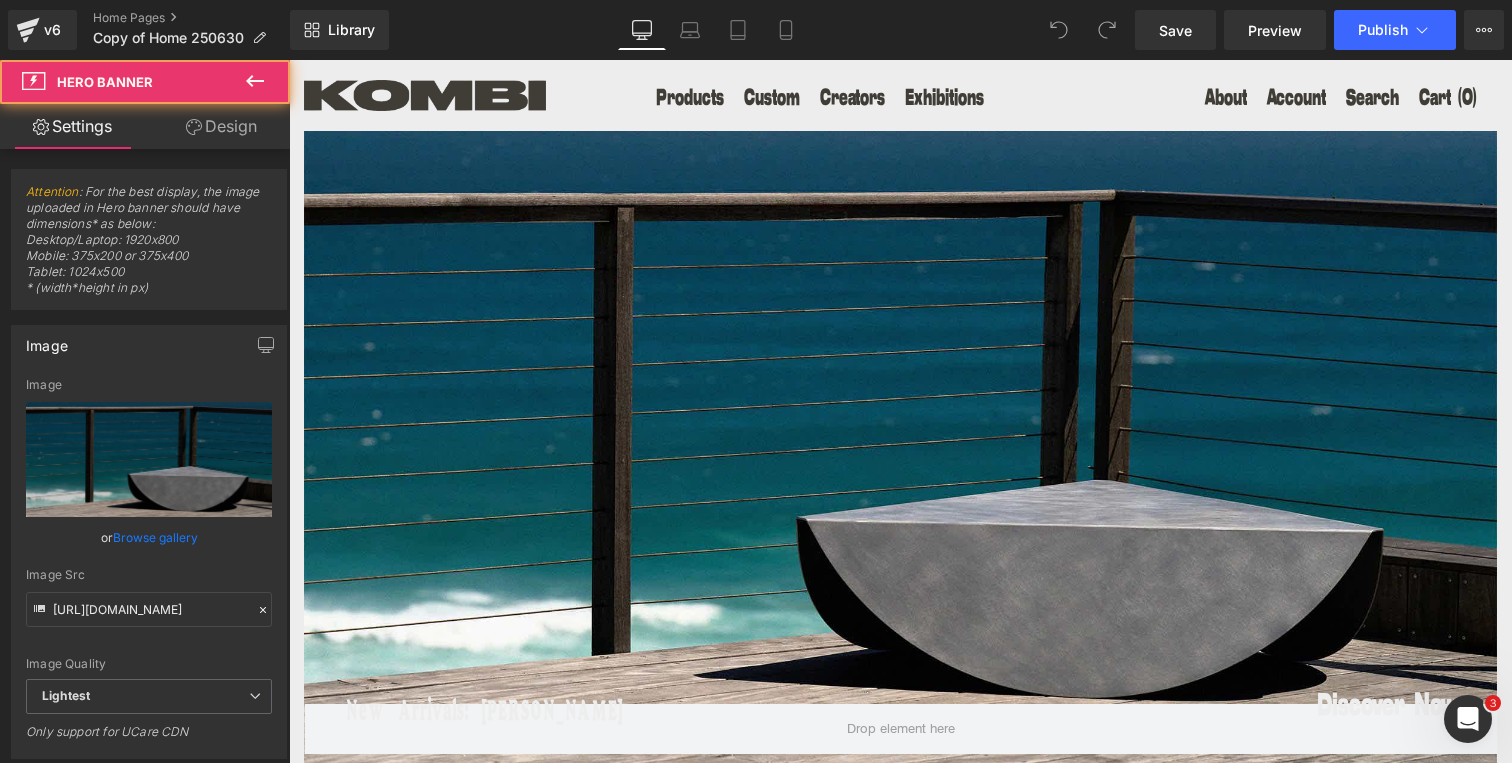 click at bounding box center (900, 447) 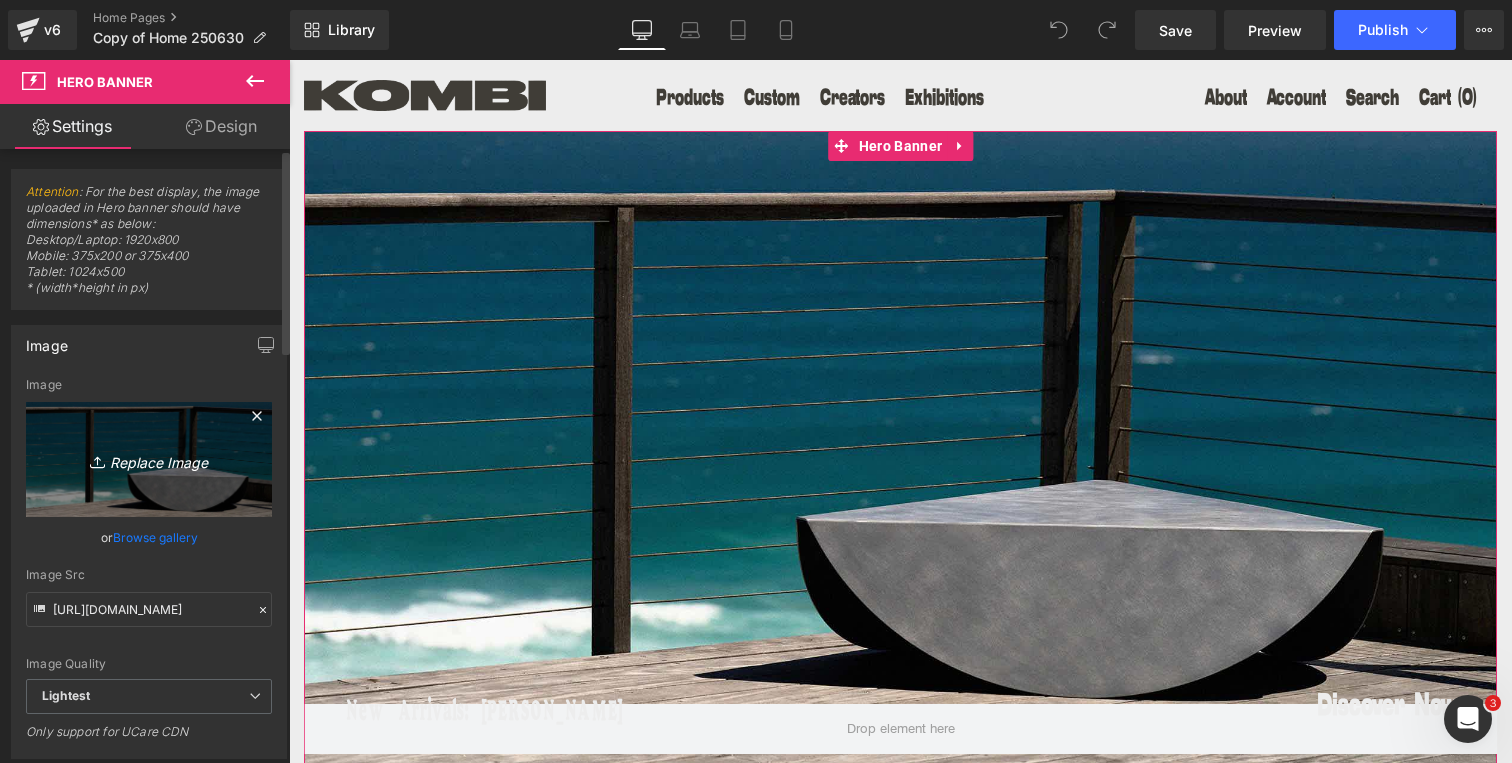 click on "Replace Image" at bounding box center [149, 459] 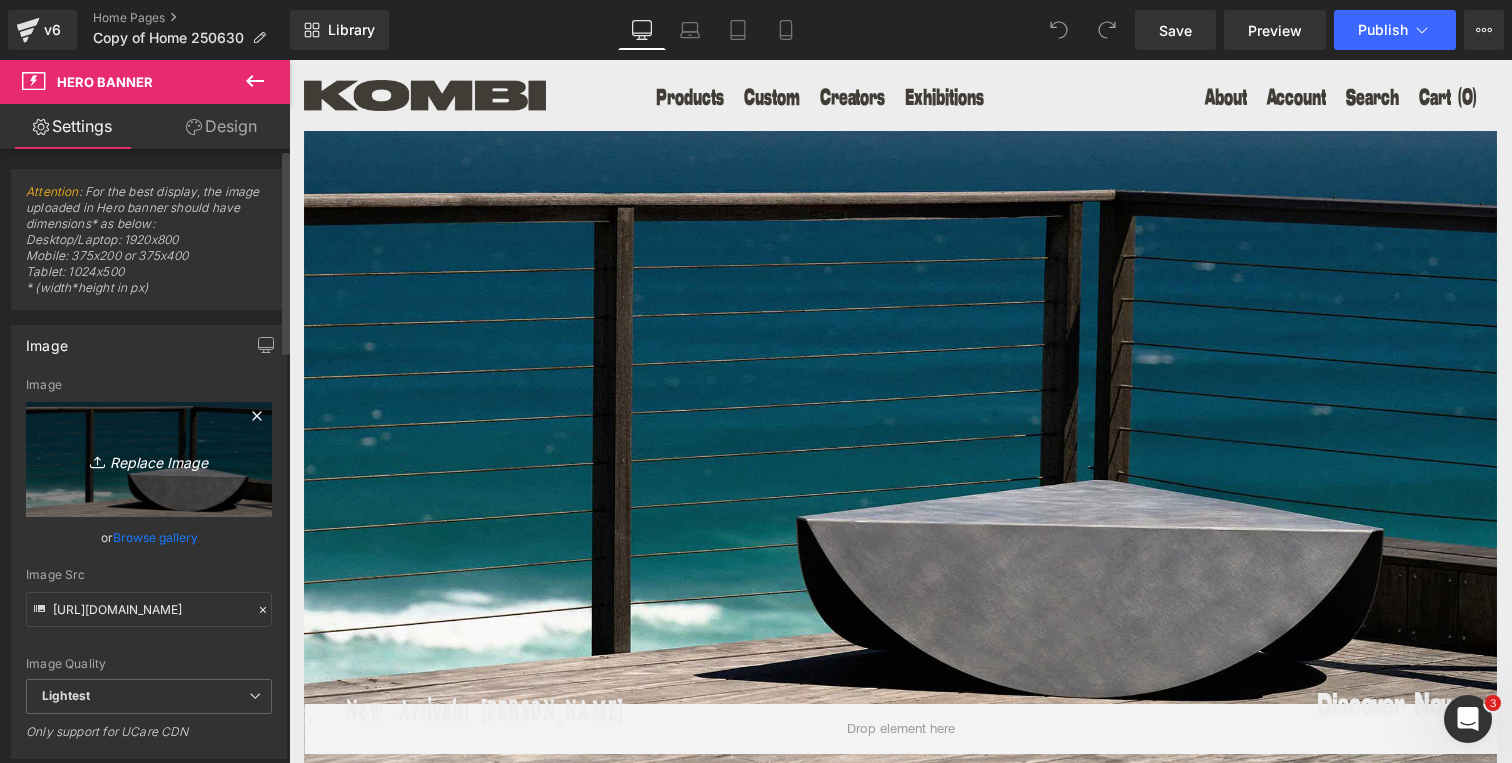 type on "C:\fakepath\Hanneke Lourens_Corrugated Lifestyle 1_Credit Hubbard M. Jones.jpeg" 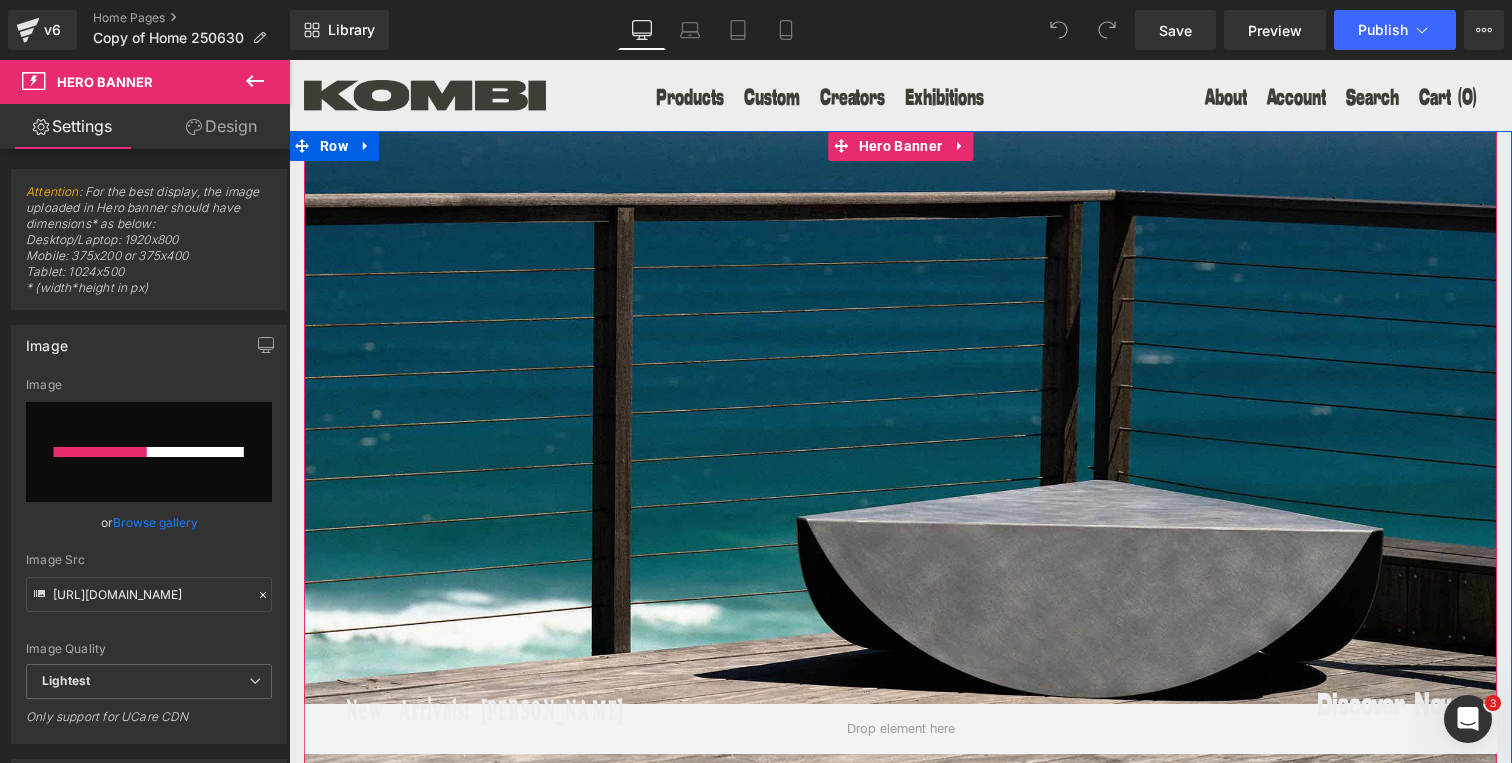 type 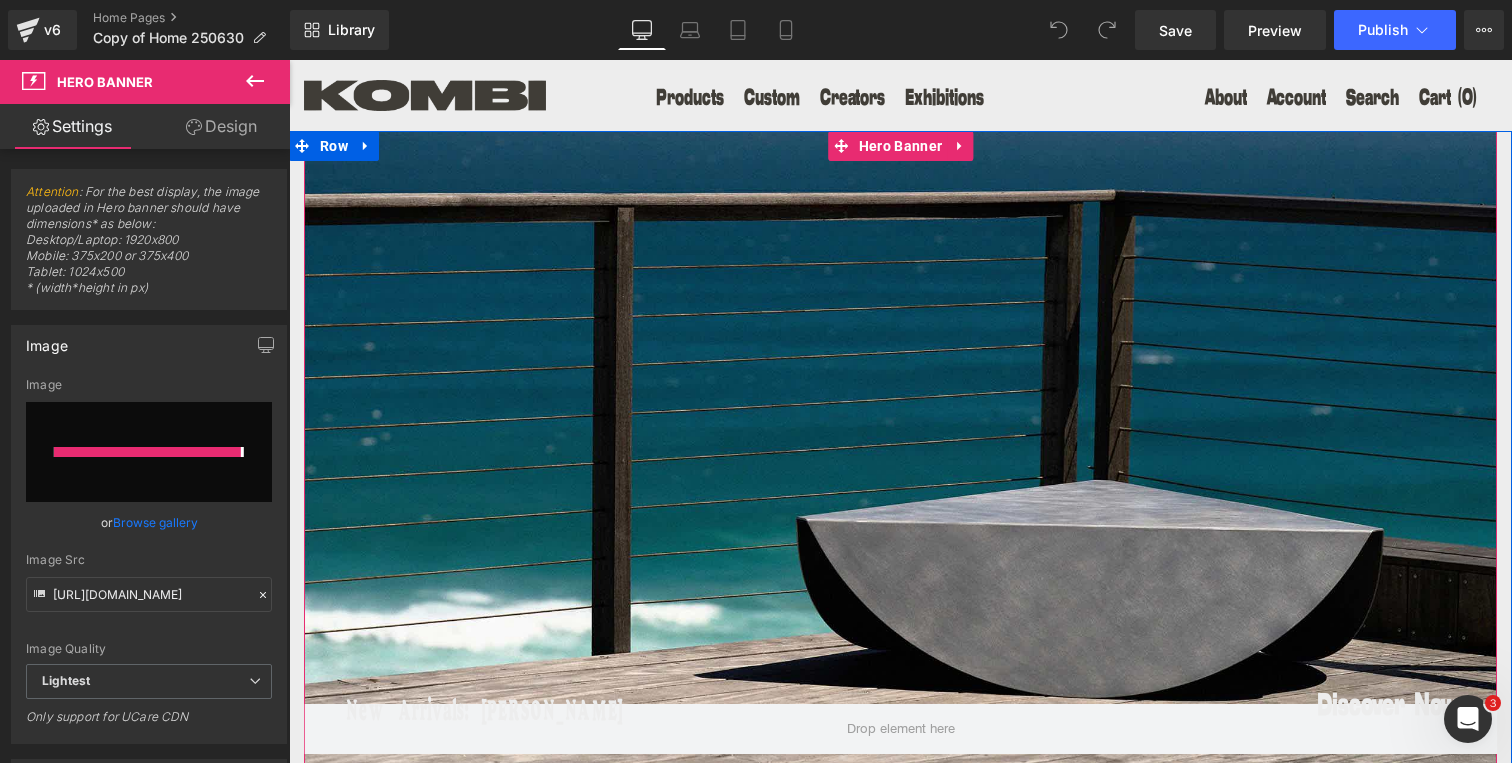 type on "https://ucarecdn.com/42d28f70-88f4-436e-851c-8a9df0f2d68d/-/format/auto/-/preview/3000x3000/-/quality/lightest/Hanneke%20Lourens_Corrugated%20Lifestyle%201_Credit%20Hubbard%20M.%20Jones.jpeg" 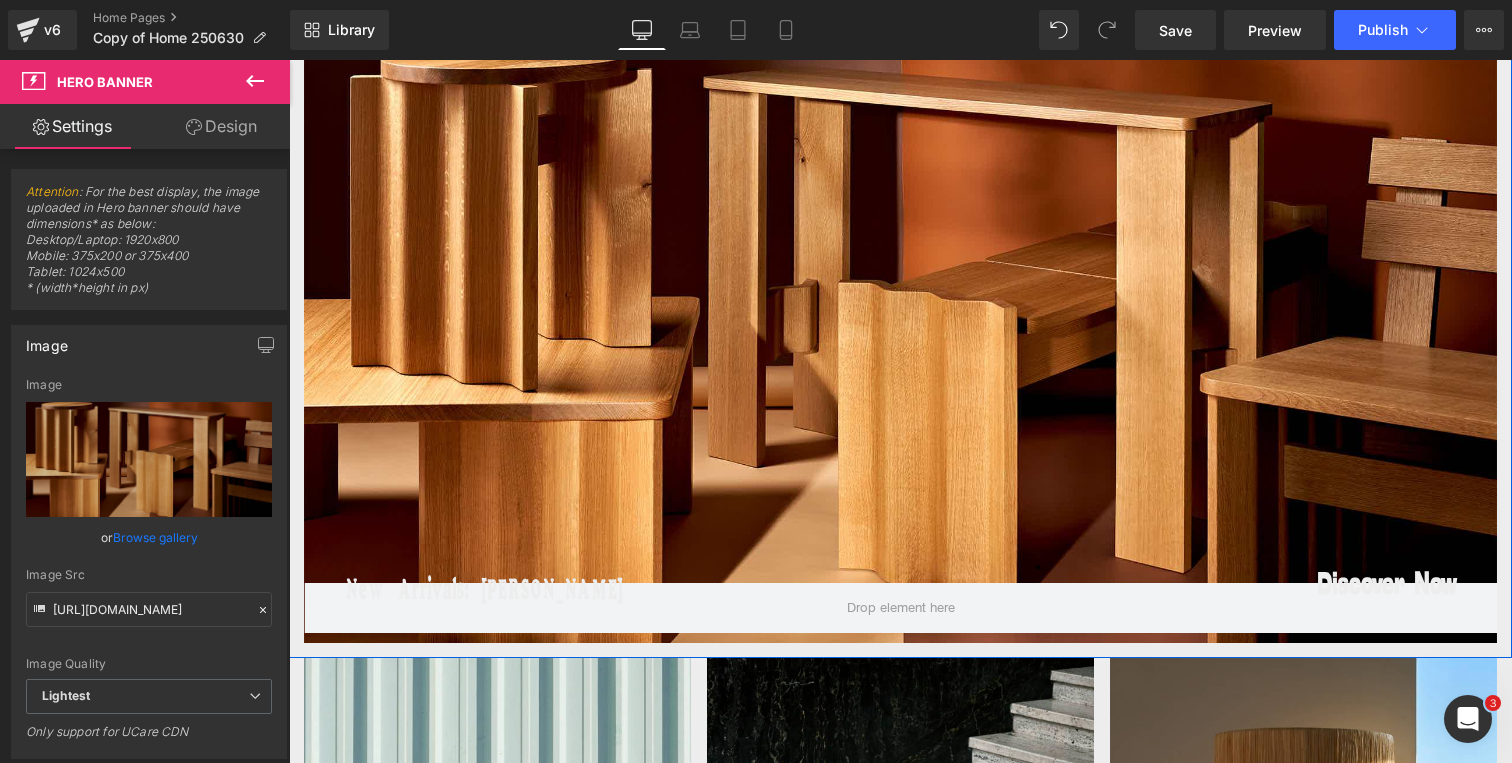scroll, scrollTop: 106, scrollLeft: 0, axis: vertical 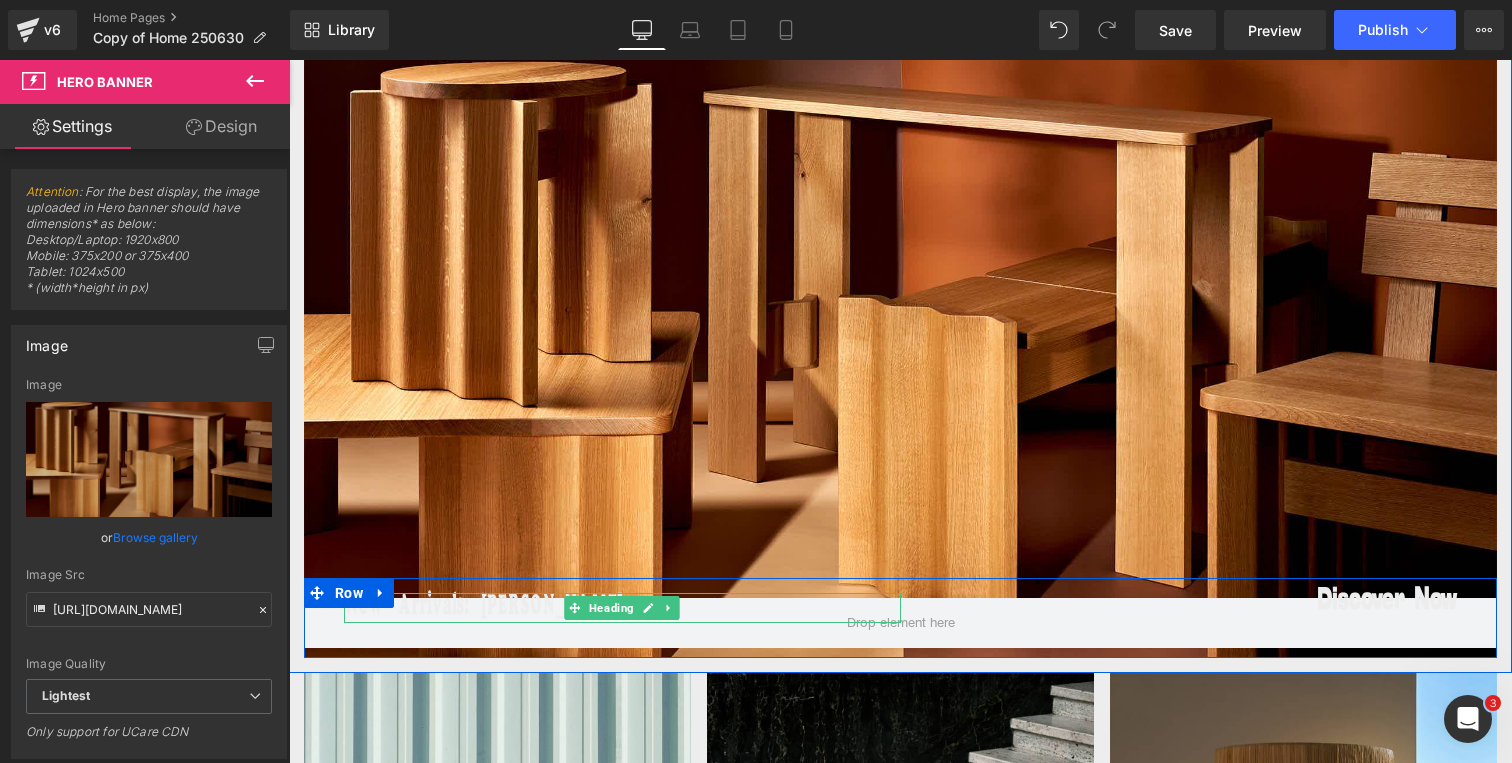 click on "New Arrivals: Xandre Kriel" at bounding box center [622, 608] 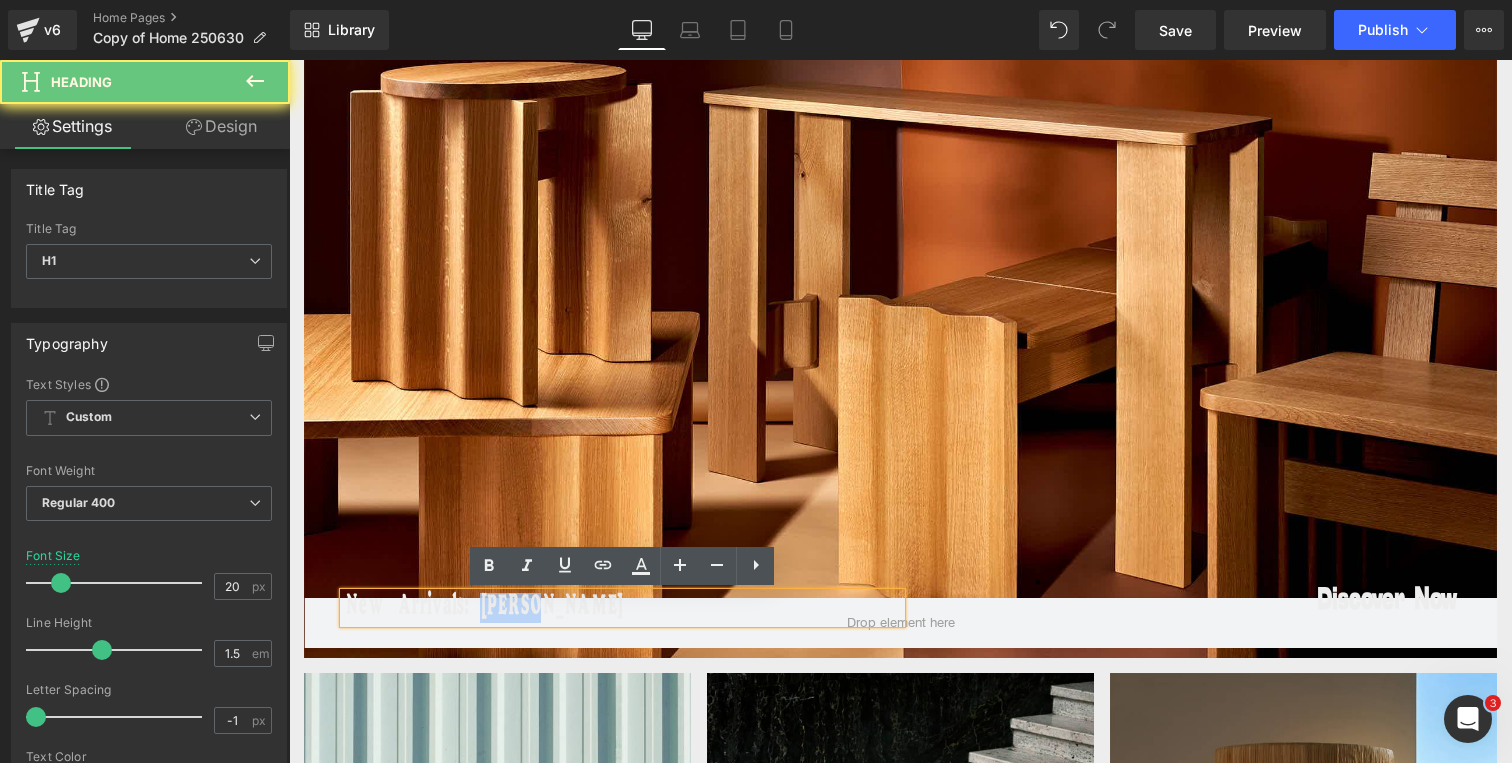 click on "New Arrivals: Xandre Kriel" at bounding box center [622, 608] 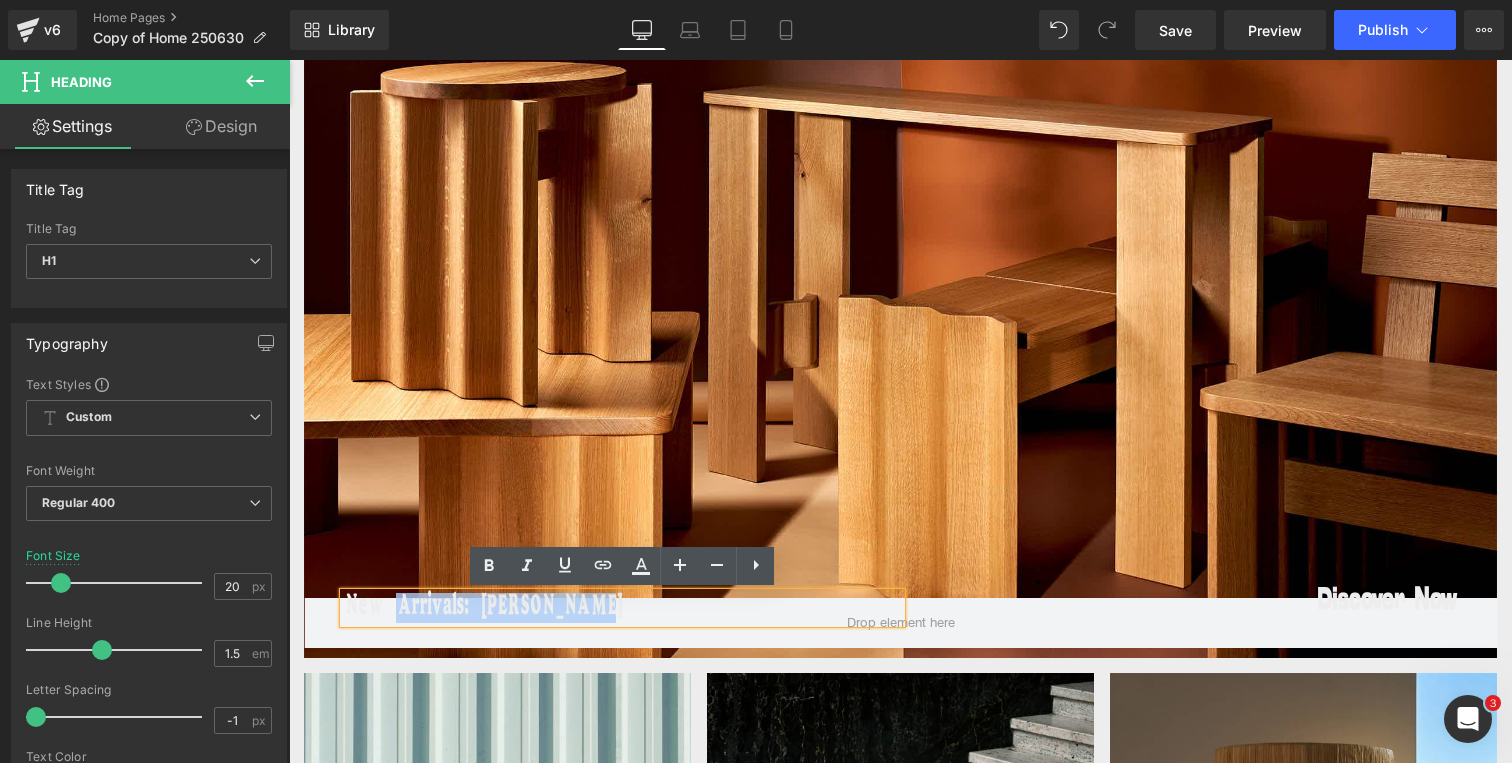 drag, startPoint x: 607, startPoint y: 603, endPoint x: 394, endPoint y: 599, distance: 213.03755 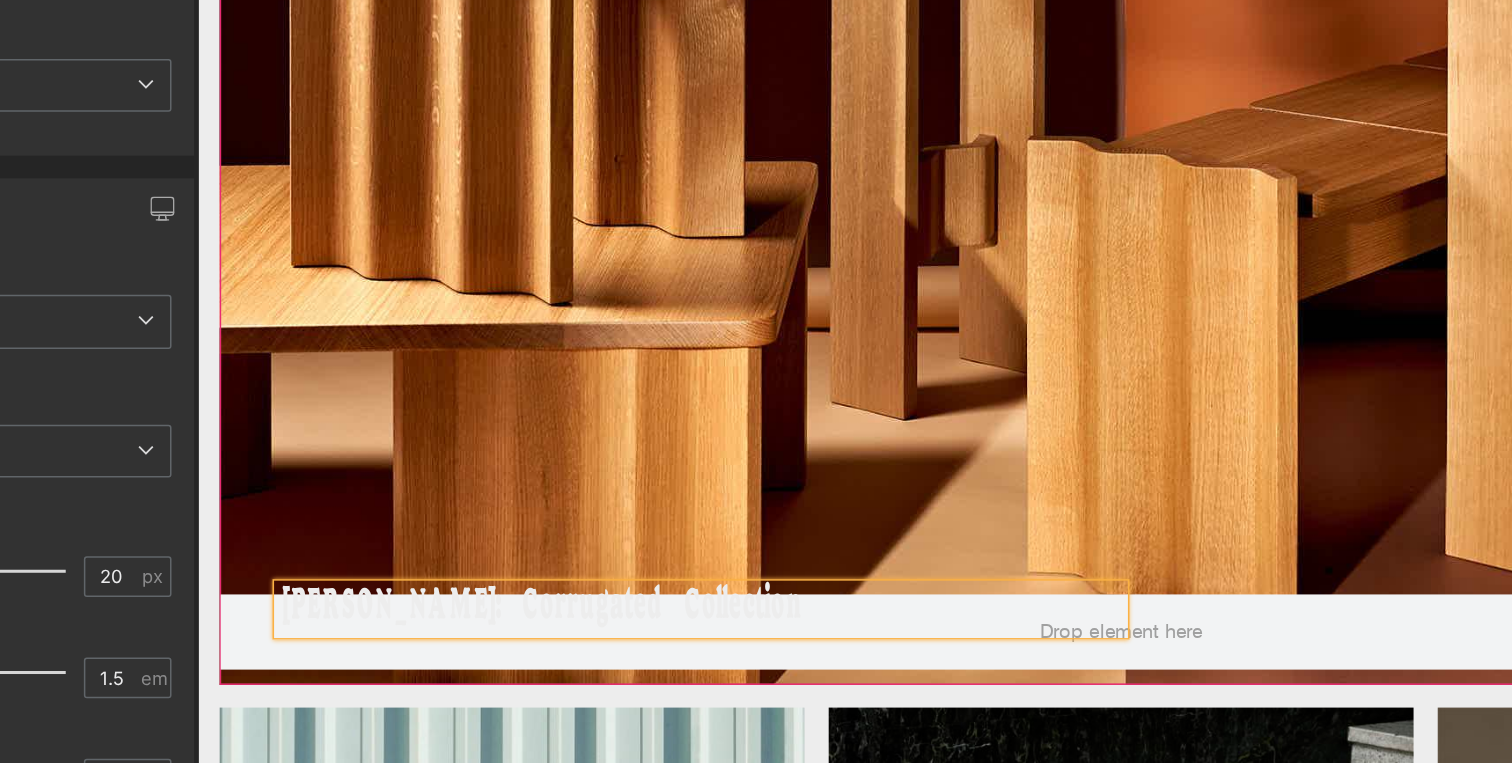 click at bounding box center (808, 62) 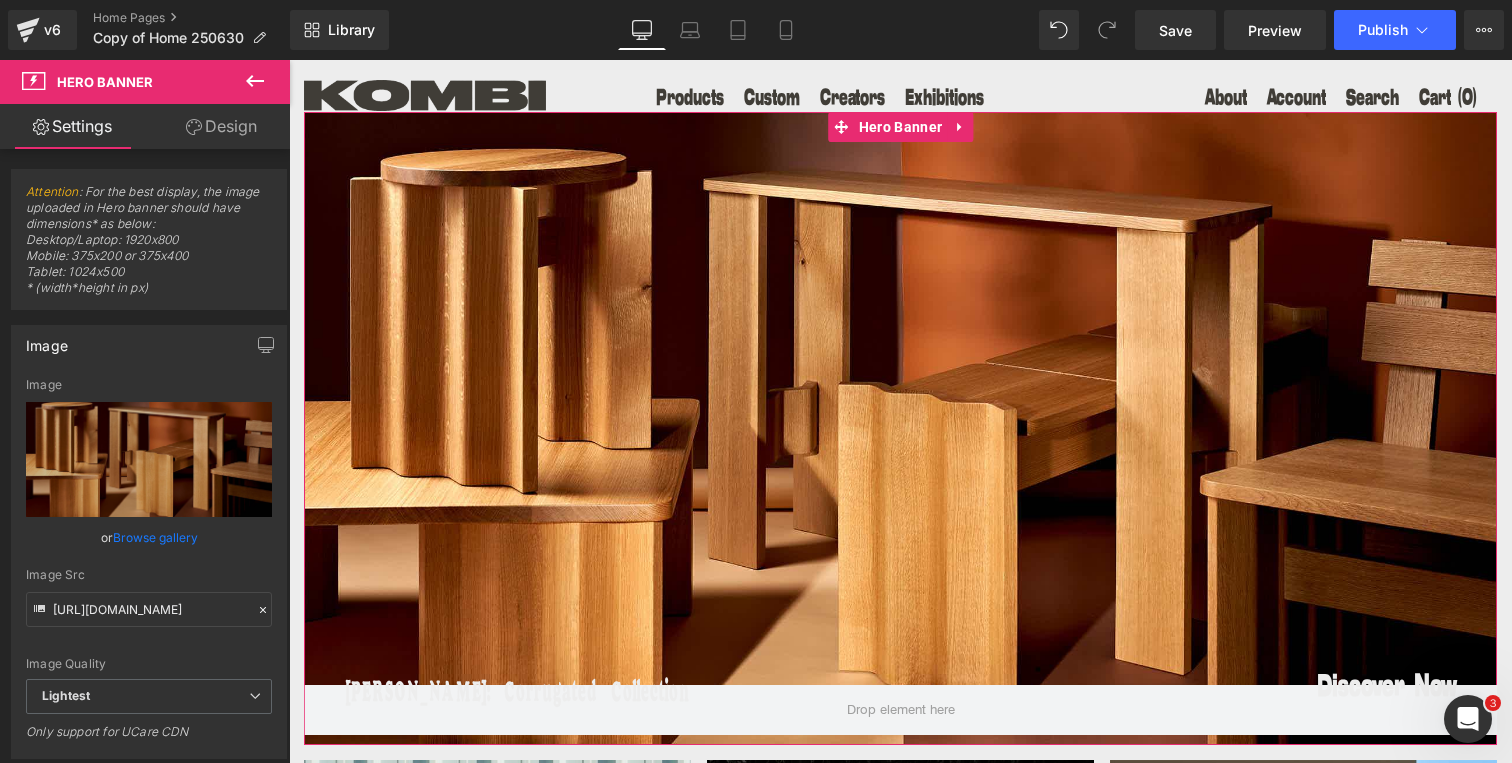 scroll, scrollTop: 0, scrollLeft: 0, axis: both 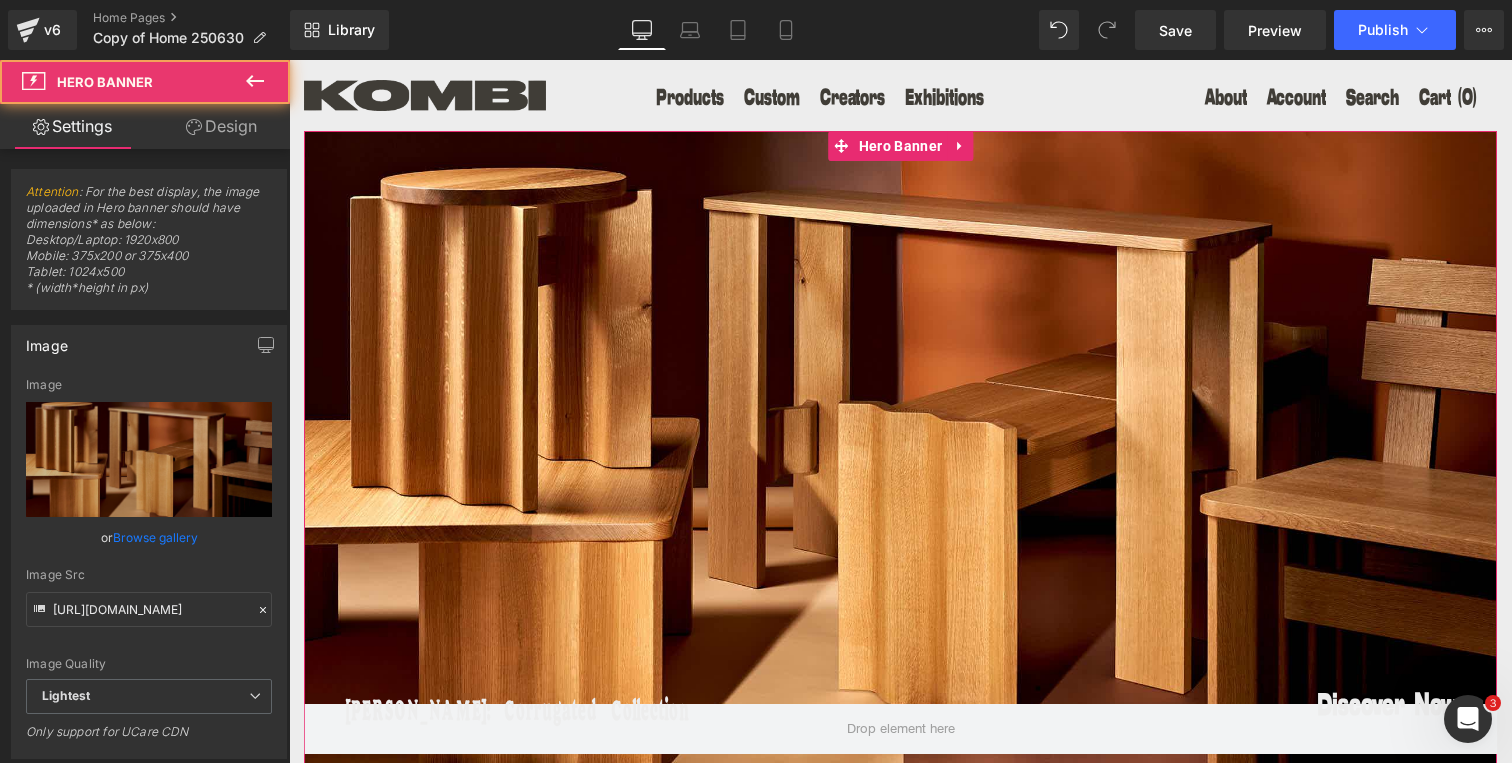 click at bounding box center [900, 447] 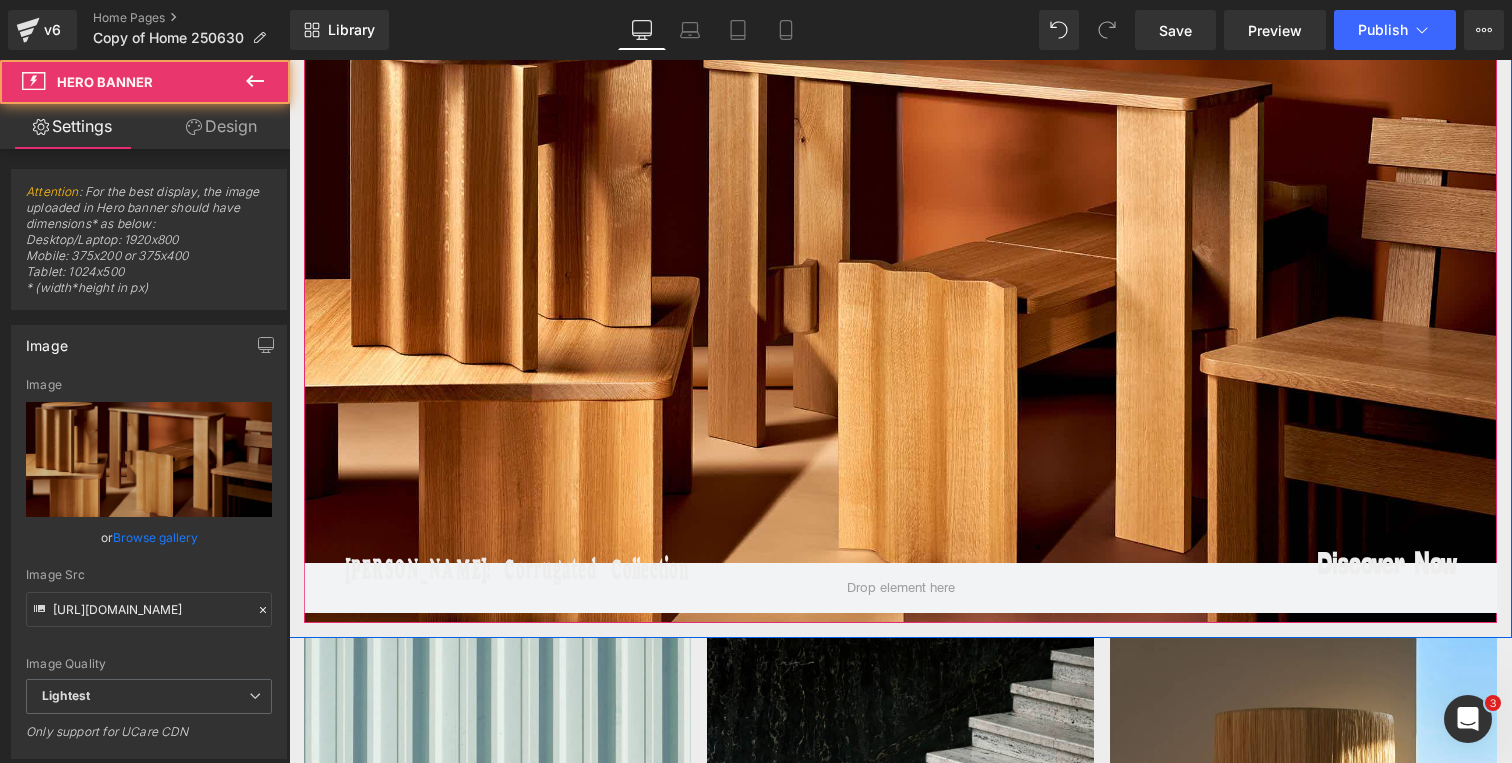 scroll, scrollTop: 193, scrollLeft: 0, axis: vertical 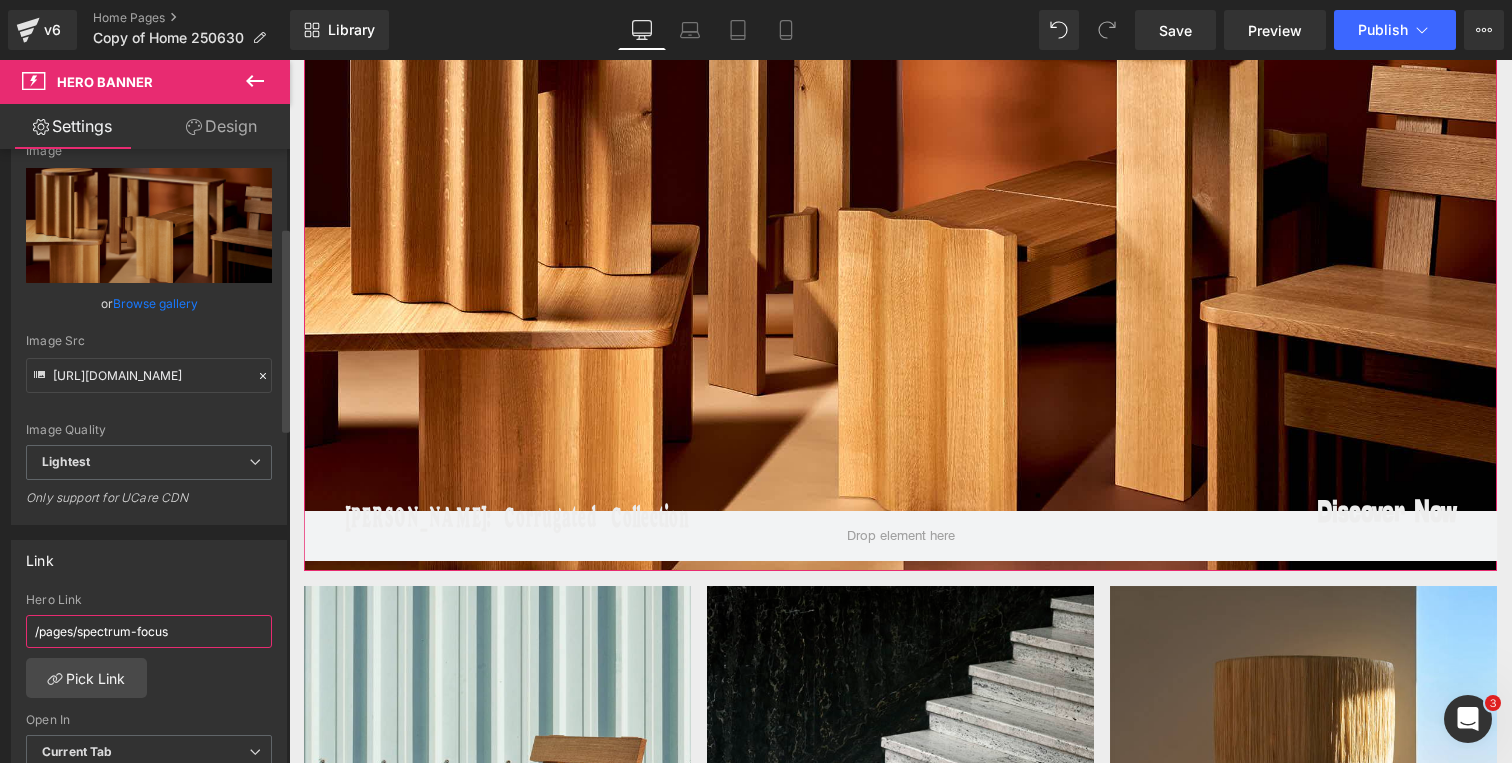 click on "/pages/spectrum-focus" at bounding box center [149, 631] 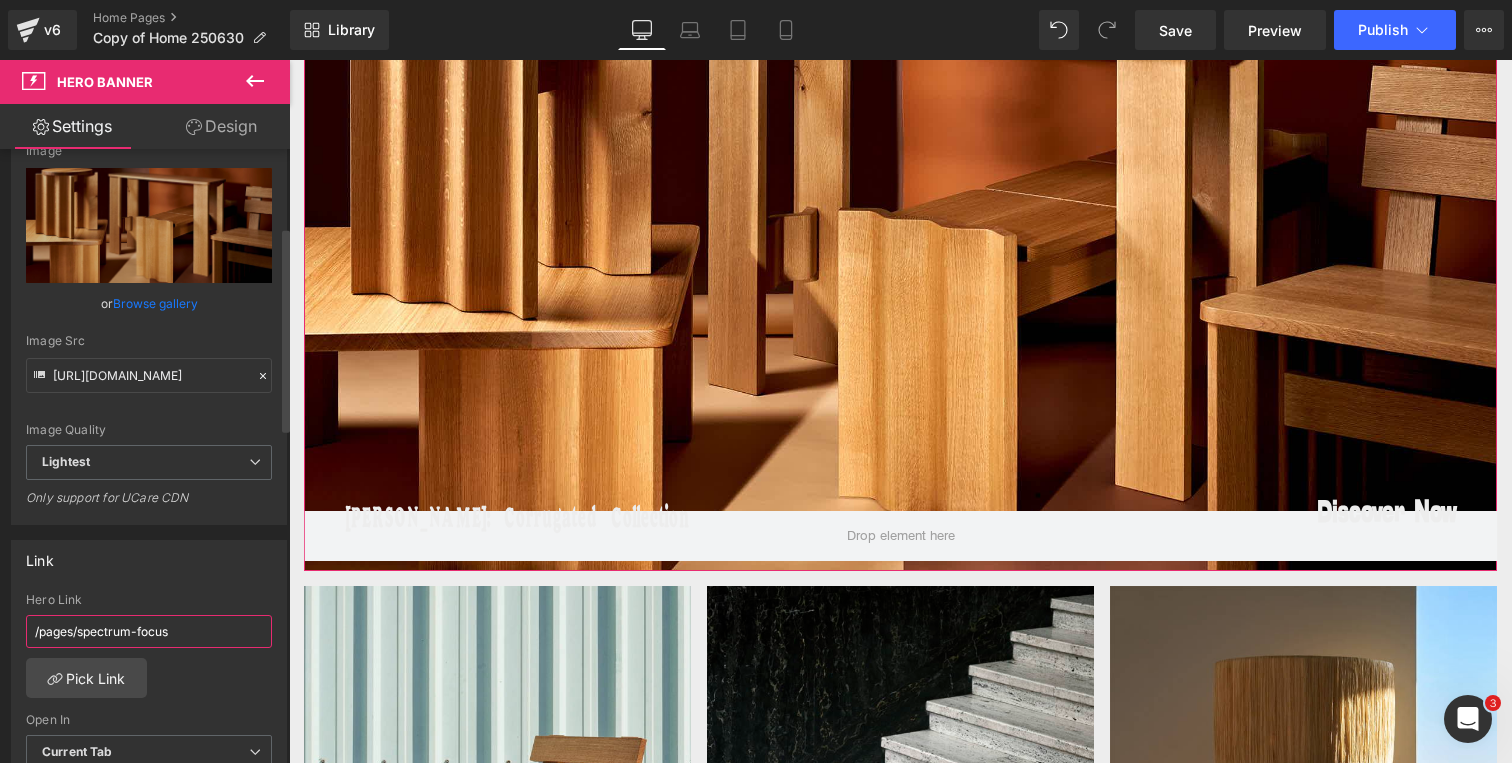 drag, startPoint x: 201, startPoint y: 635, endPoint x: 24, endPoint y: 629, distance: 177.10167 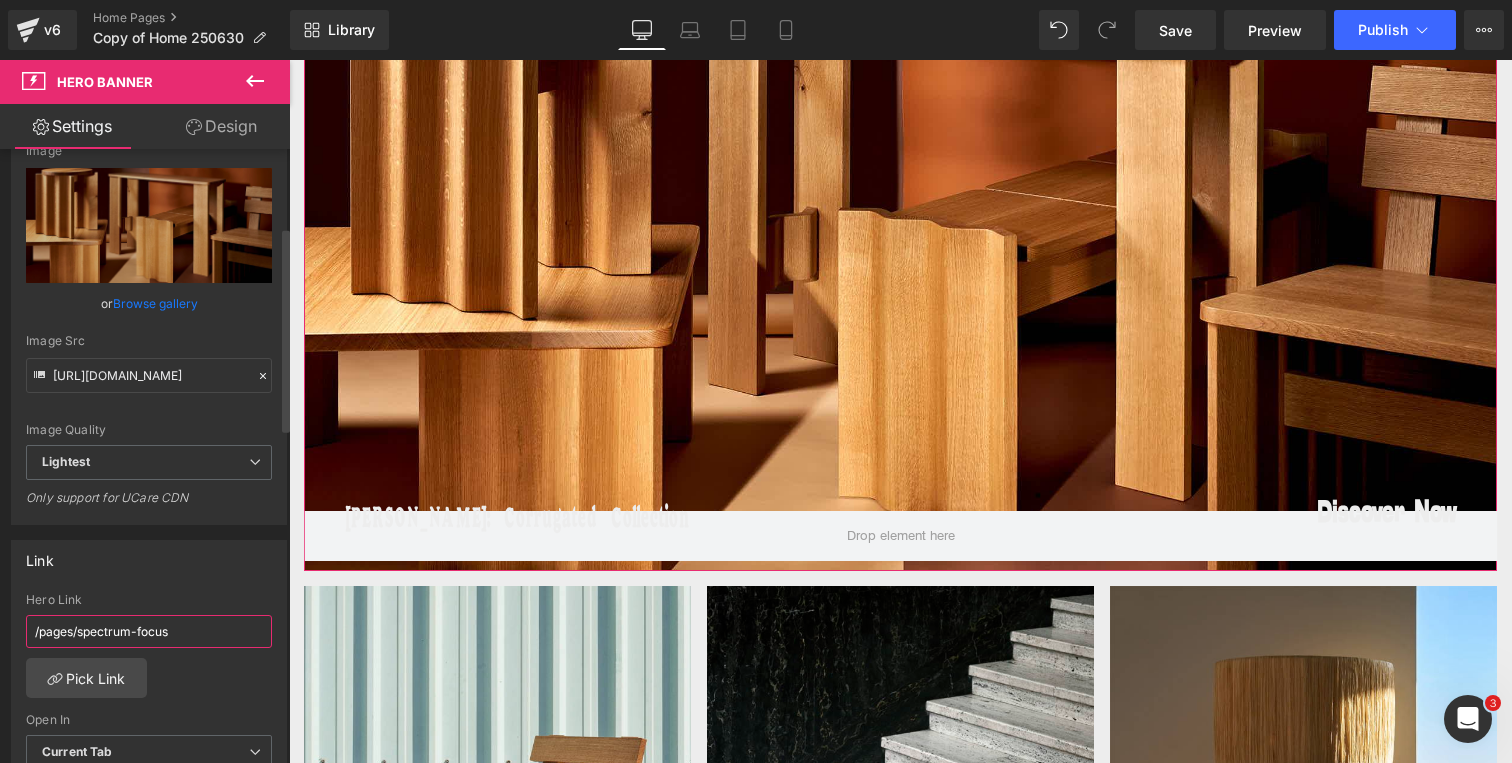 paste on "https://kombi.nyc/collections/hanneke-louren" 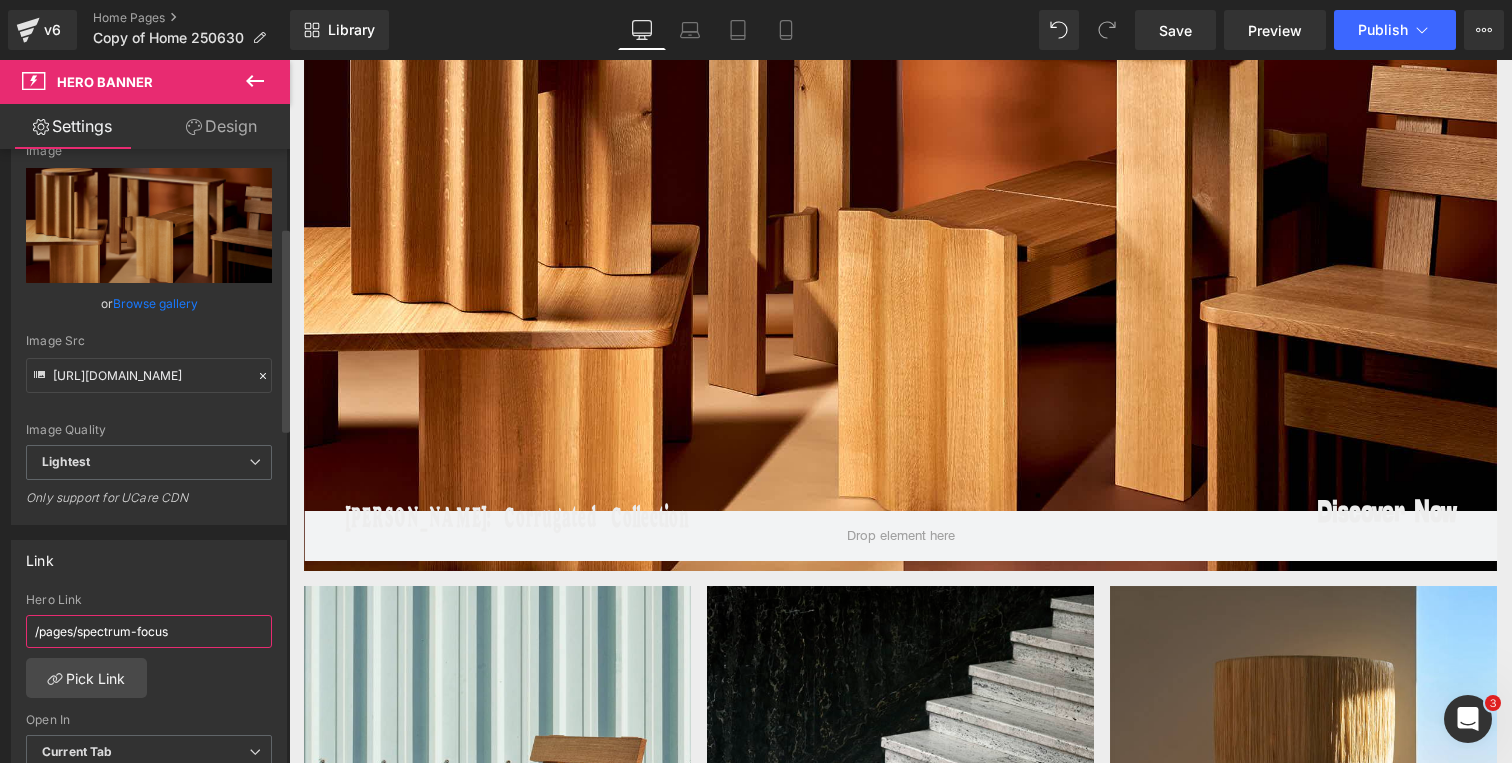 scroll, scrollTop: 0, scrollLeft: 0, axis: both 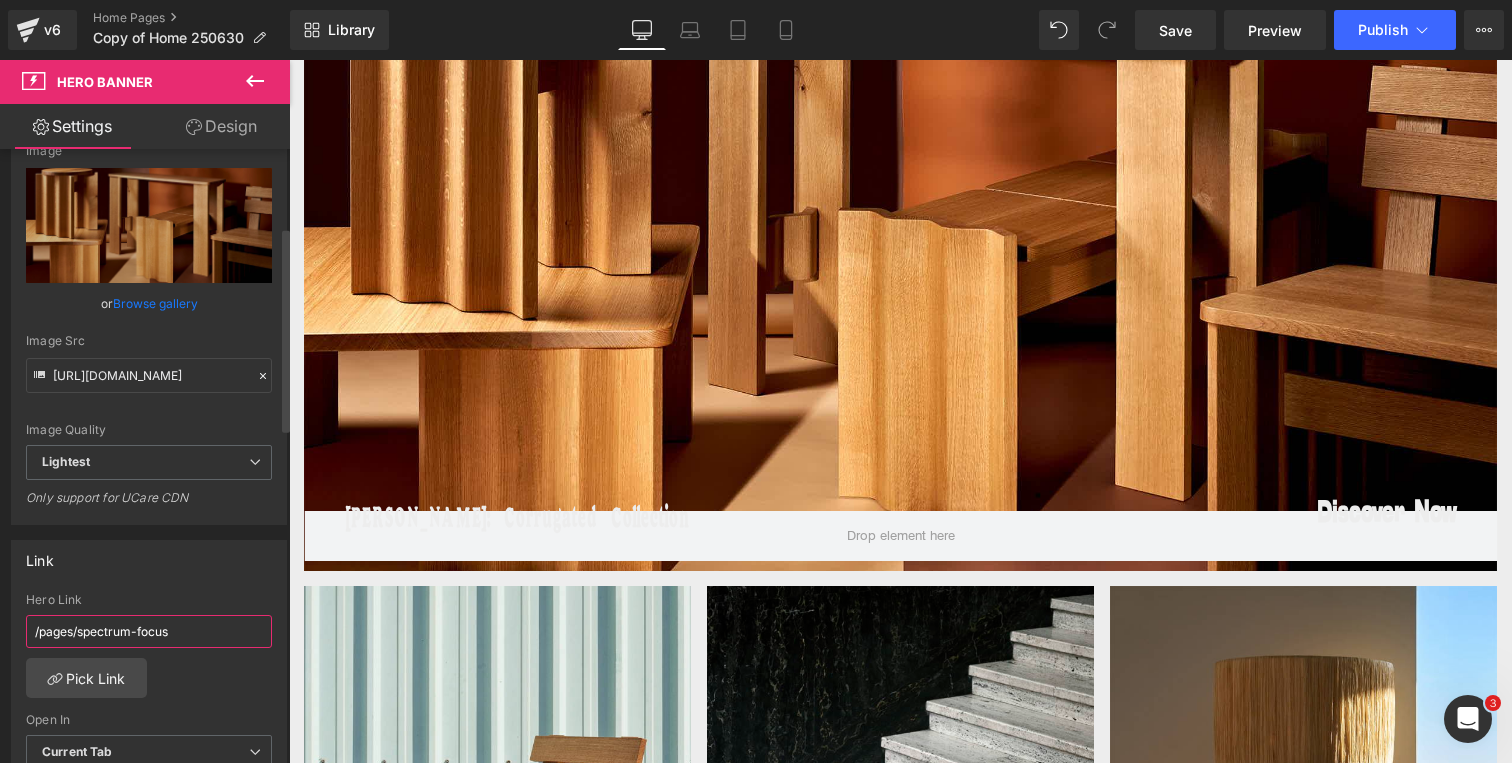 click on "/pages/spectrum-focus" at bounding box center (149, 631) 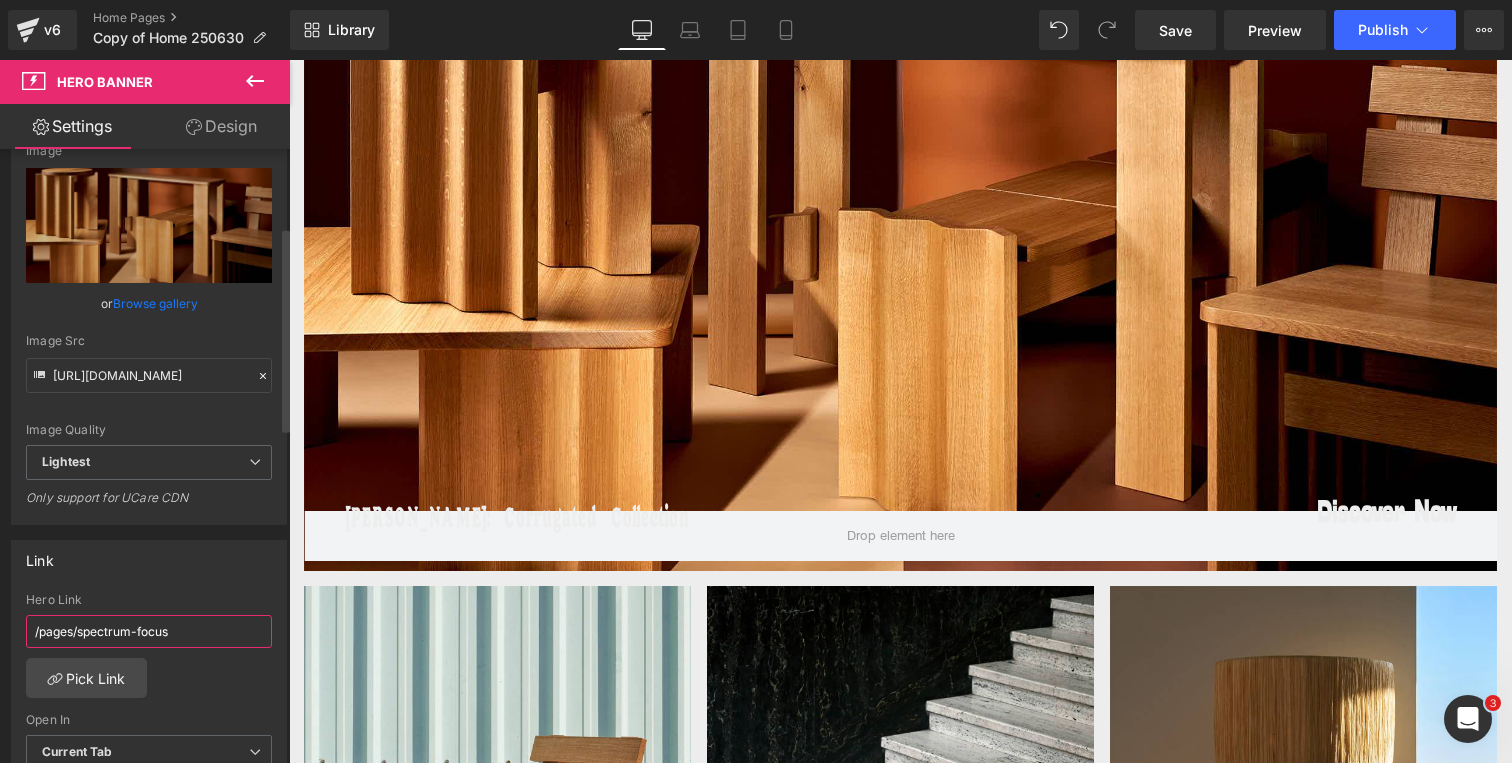 paste on "https://kombi.nyc/collections/hanneke-lourens" 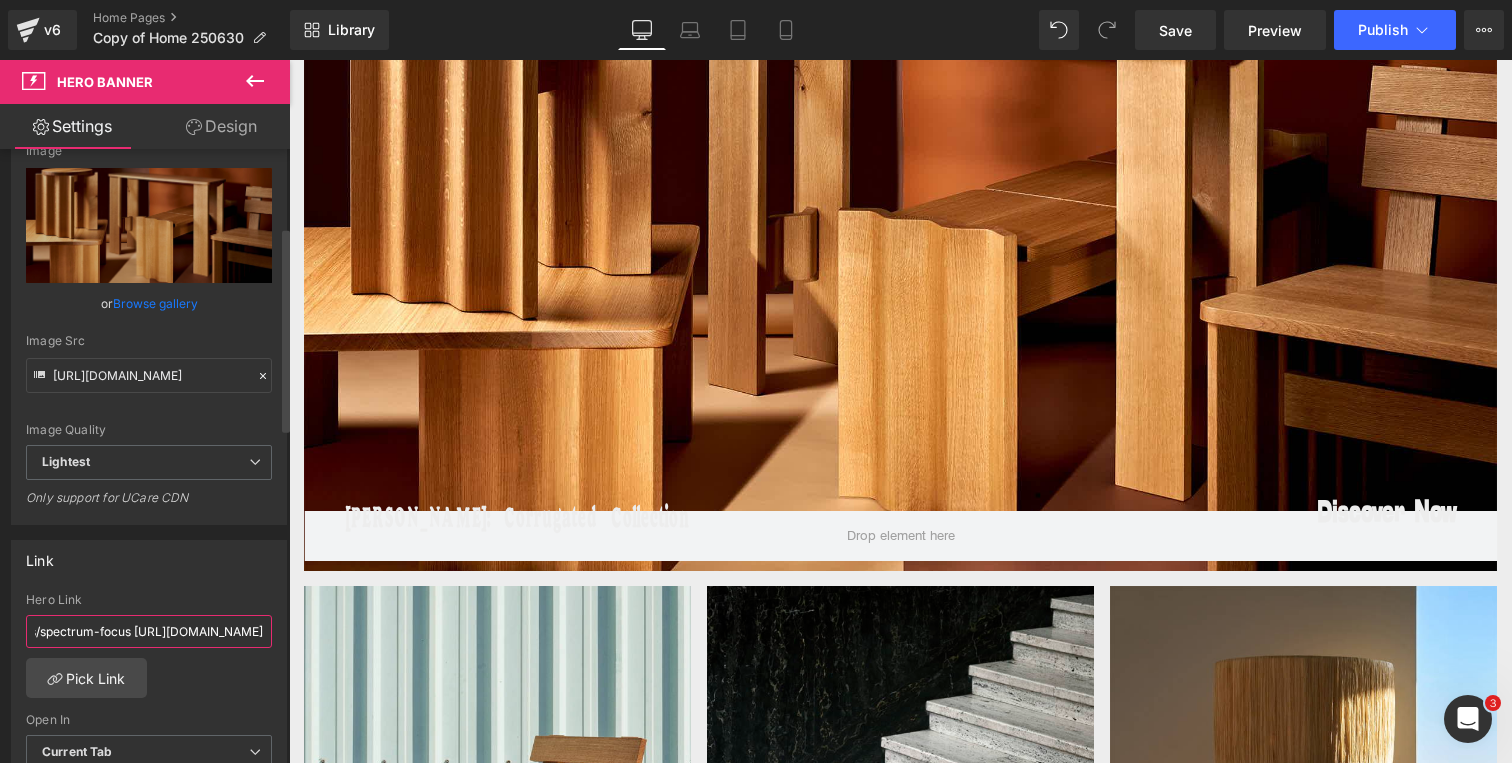 scroll, scrollTop: 0, scrollLeft: 138, axis: horizontal 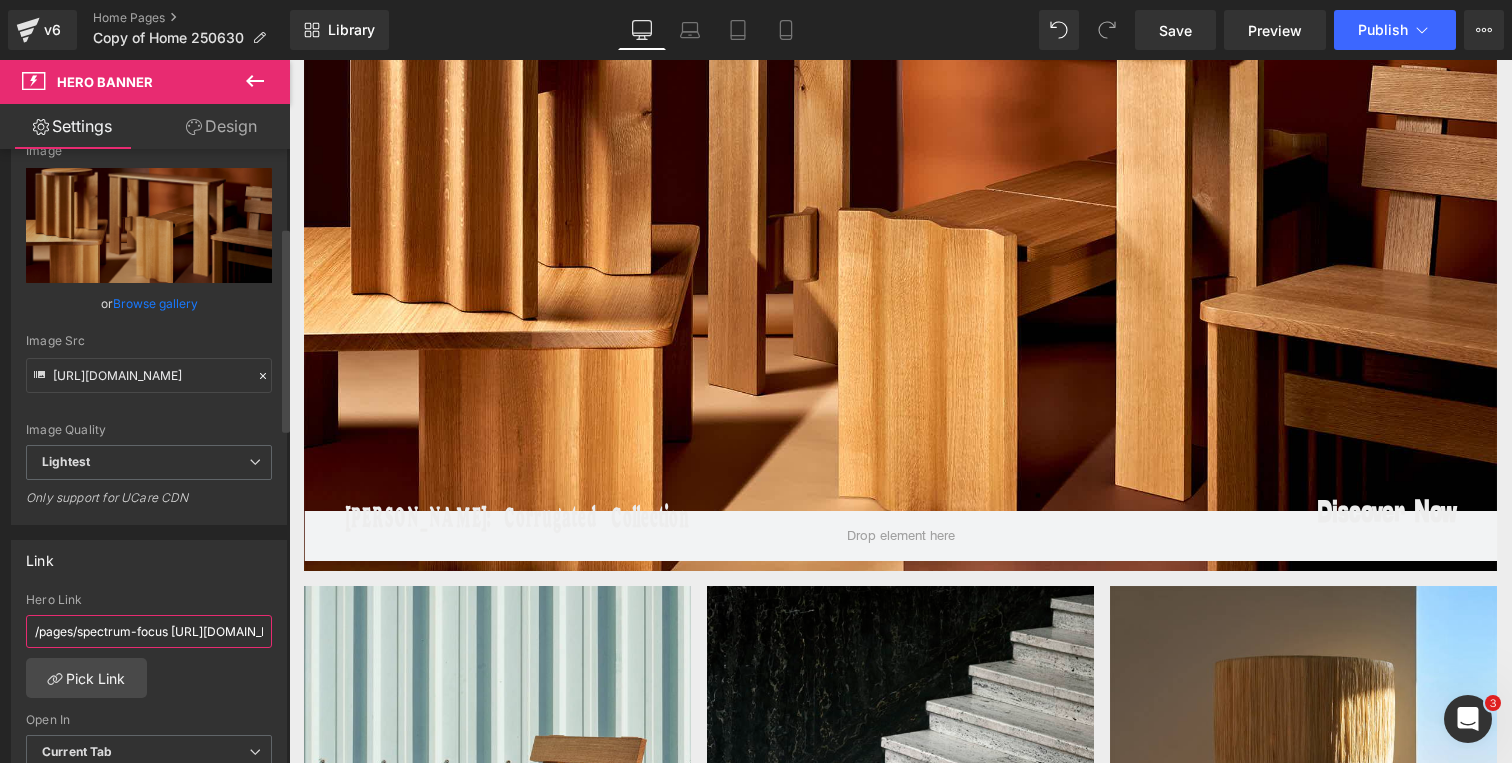 drag, startPoint x: 132, startPoint y: 629, endPoint x: 78, endPoint y: 633, distance: 54.147945 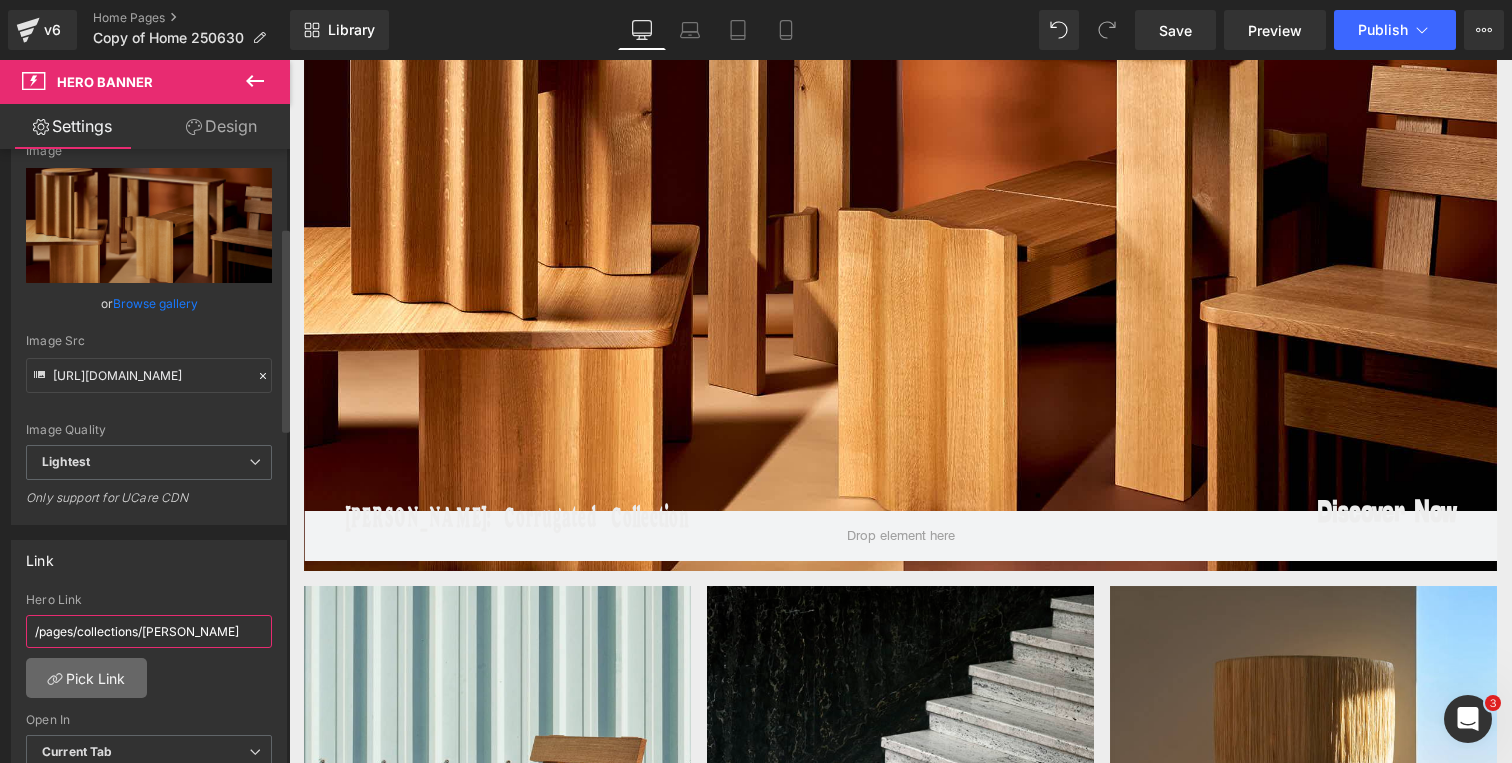 type on "/pages/collections/hanneke-lourens" 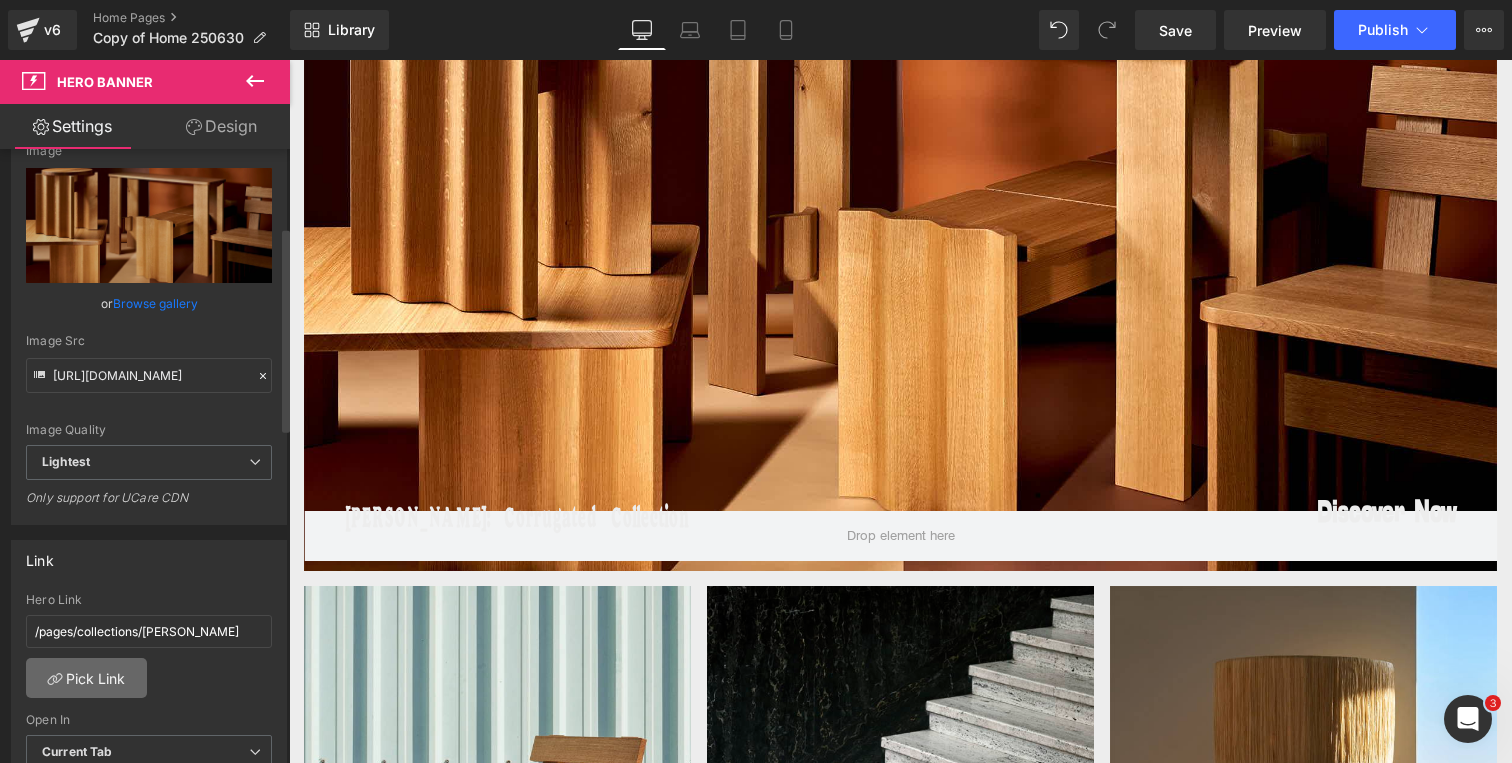 click on "Pick Link" at bounding box center [86, 678] 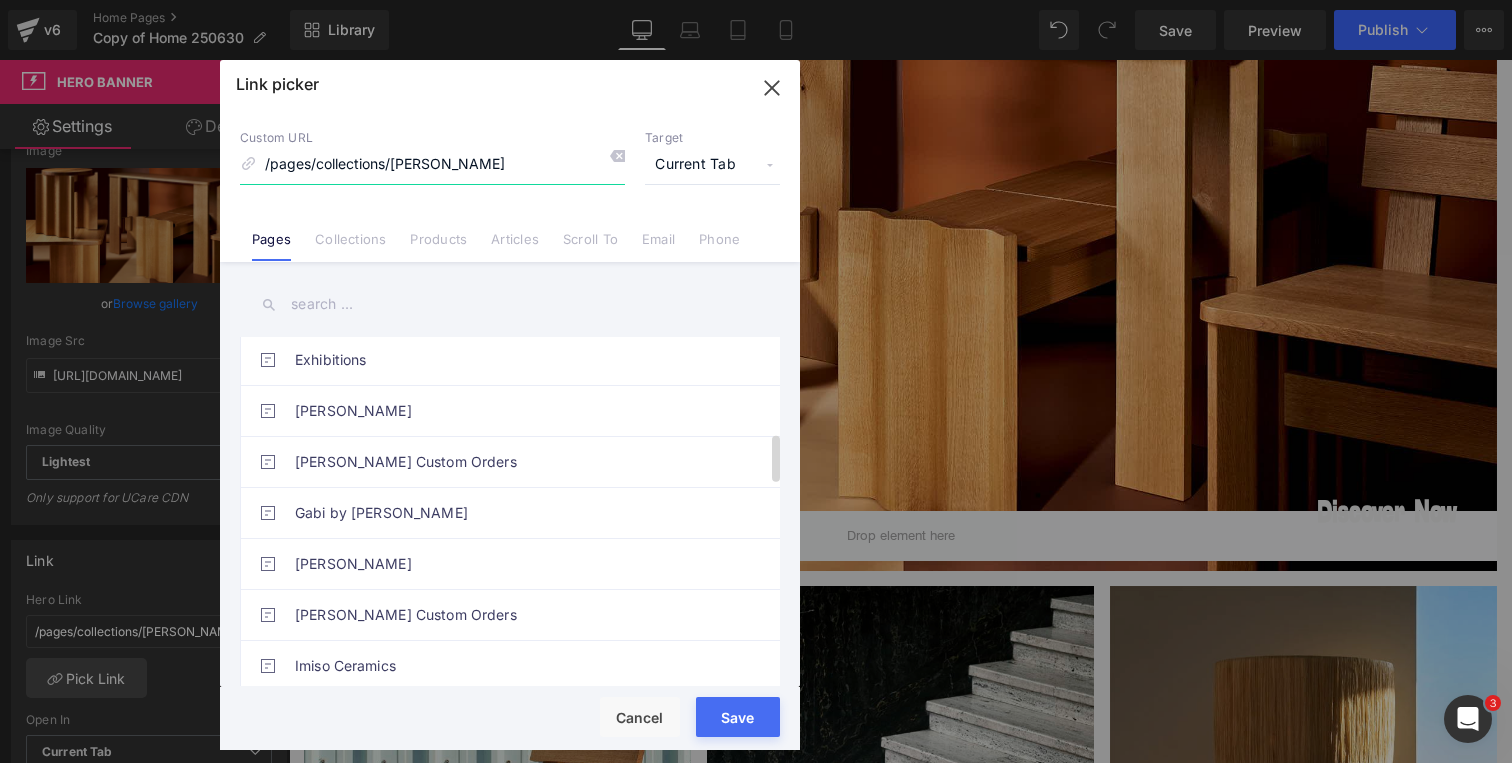 scroll, scrollTop: 729, scrollLeft: 0, axis: vertical 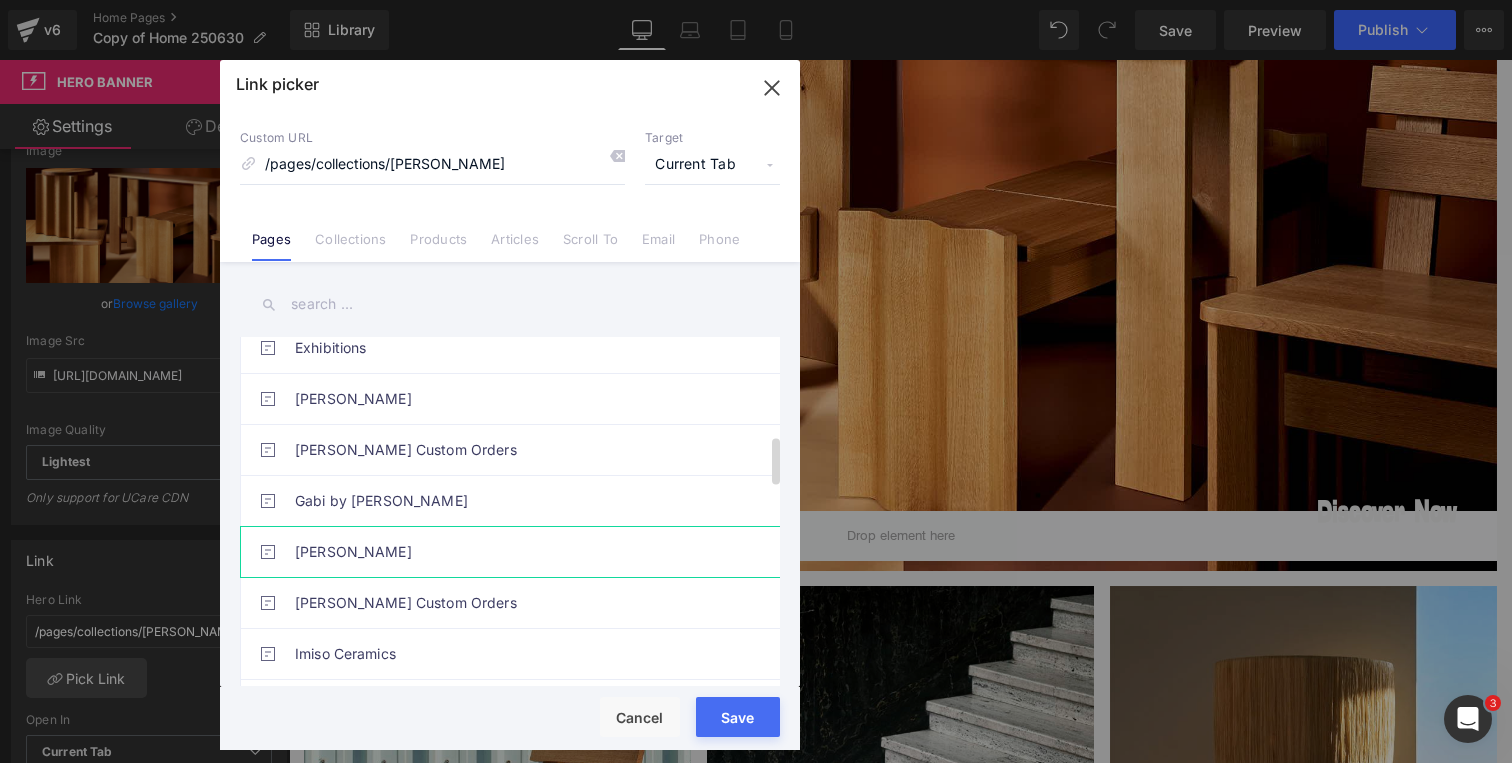 click on "[PERSON_NAME]" at bounding box center [515, 552] 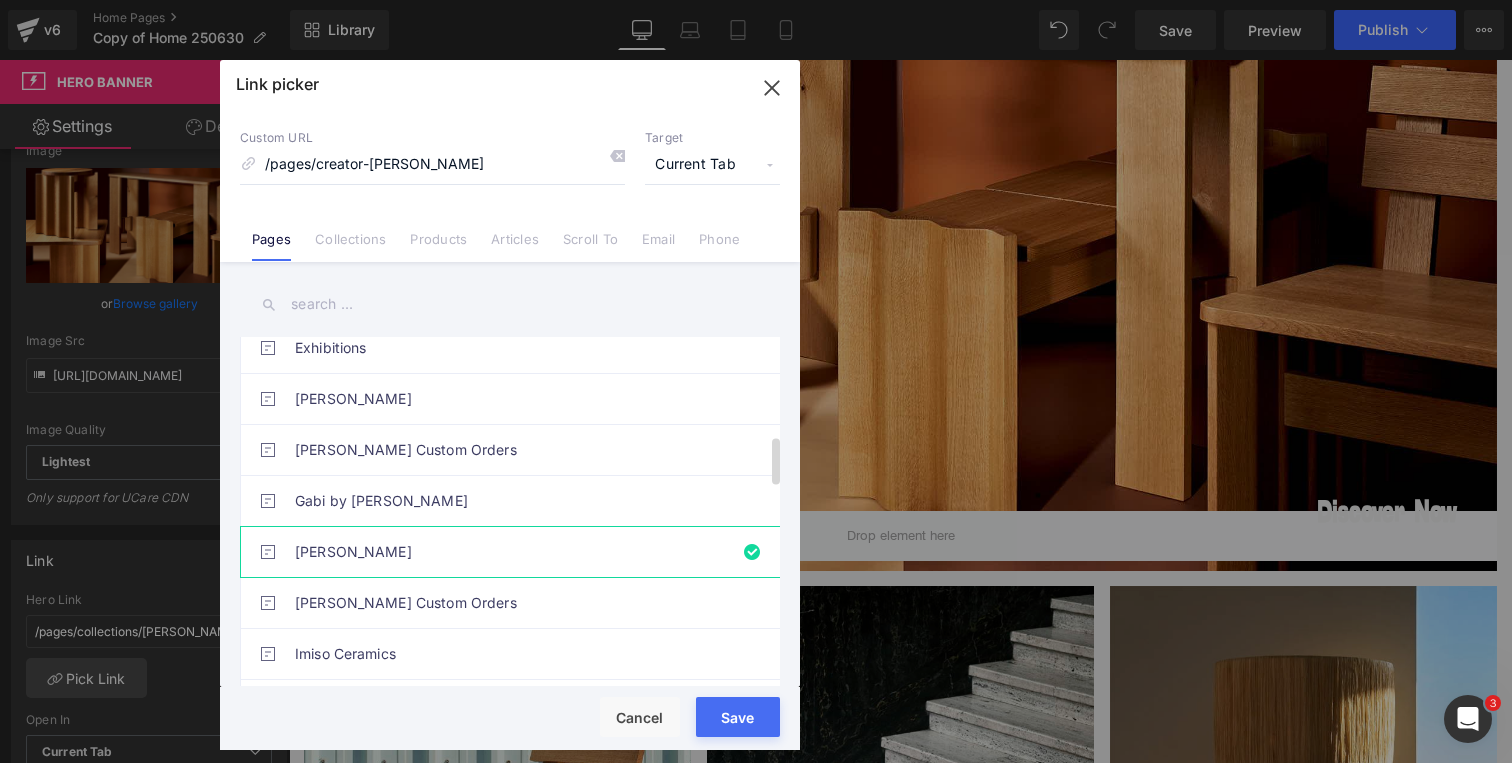 click on "[PERSON_NAME]" at bounding box center [515, 552] 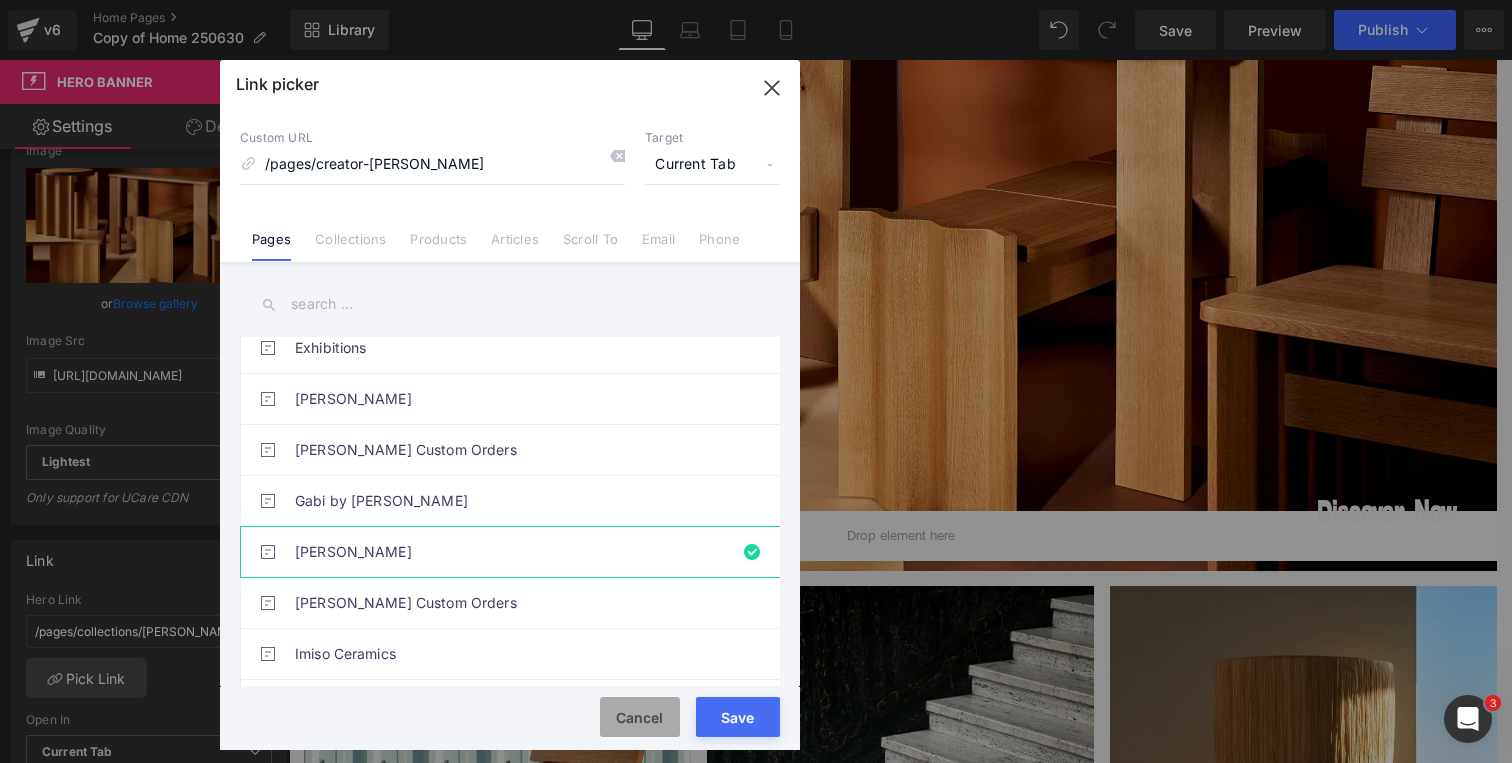 click on "Cancel" at bounding box center (640, 717) 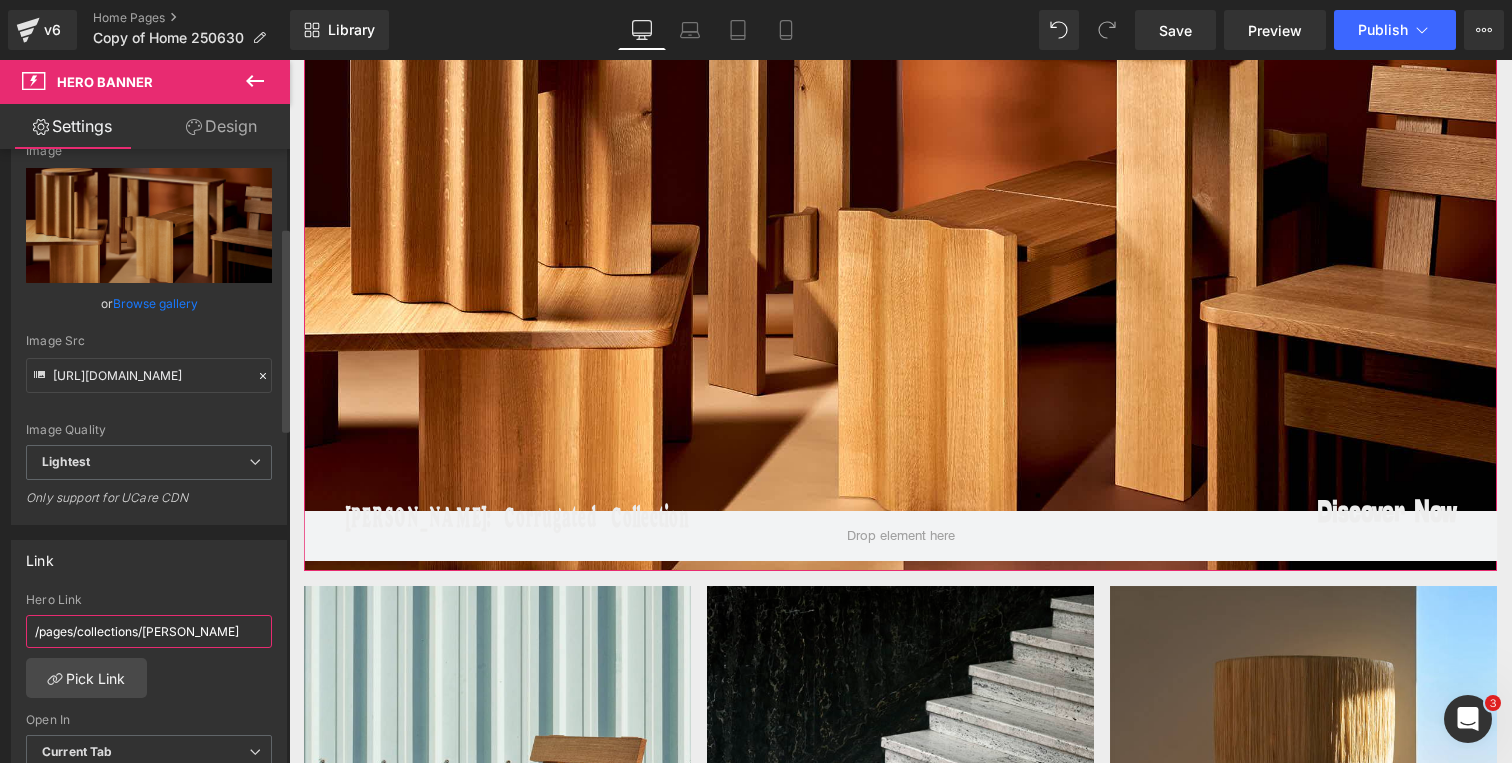 click on "/pages/collections/hanneke-lourens" at bounding box center (149, 631) 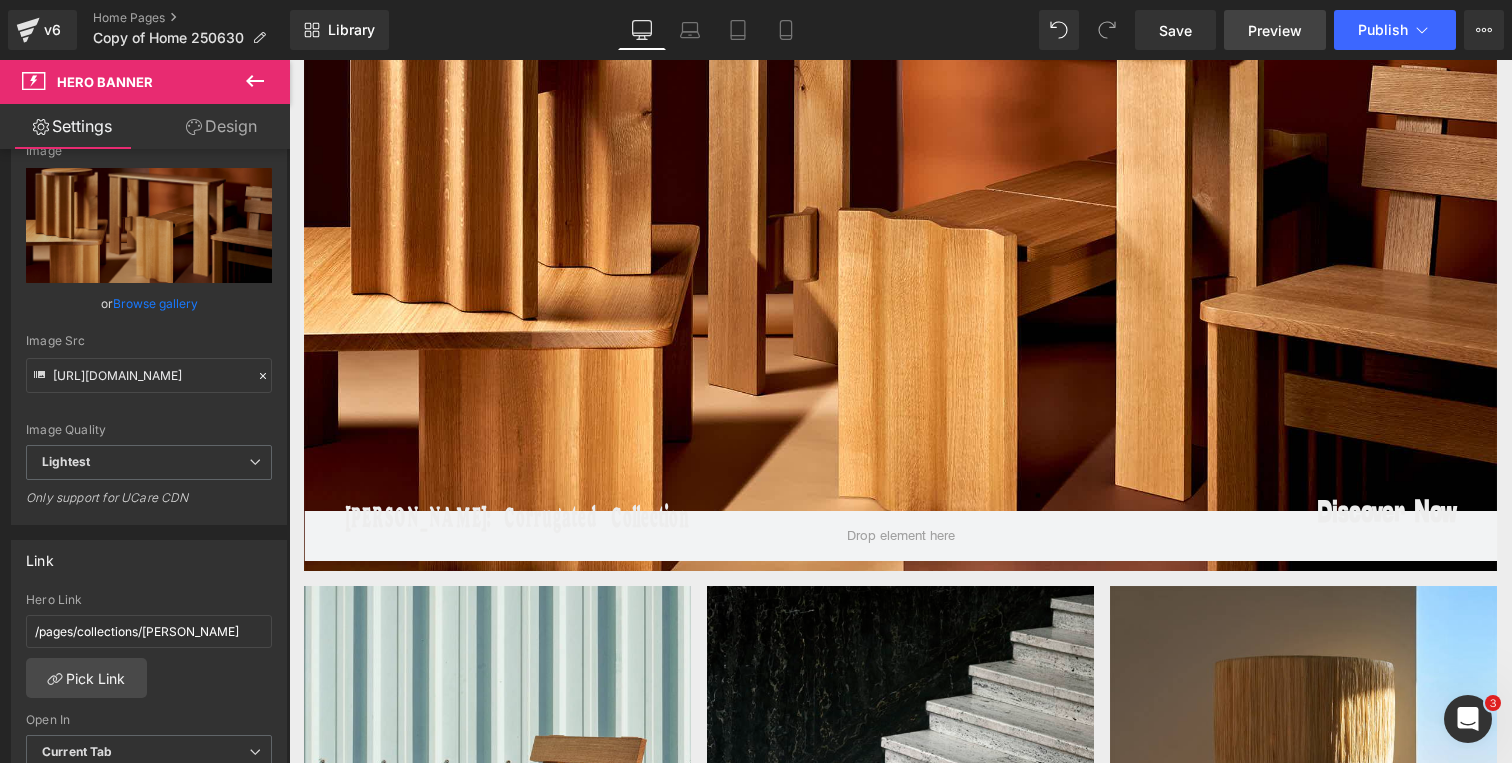 click on "Preview" at bounding box center [1275, 30] 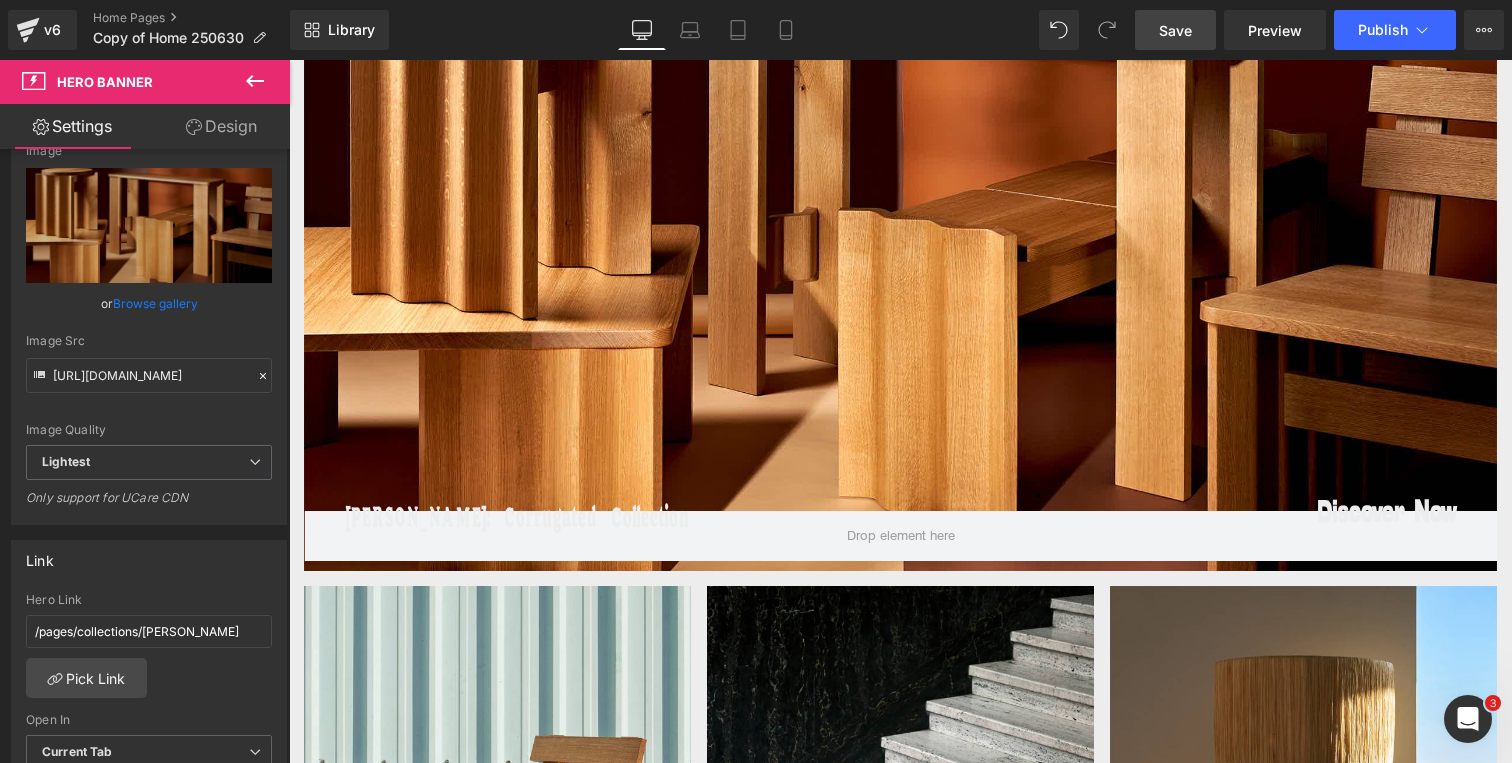 click on "Save" at bounding box center [1175, 30] 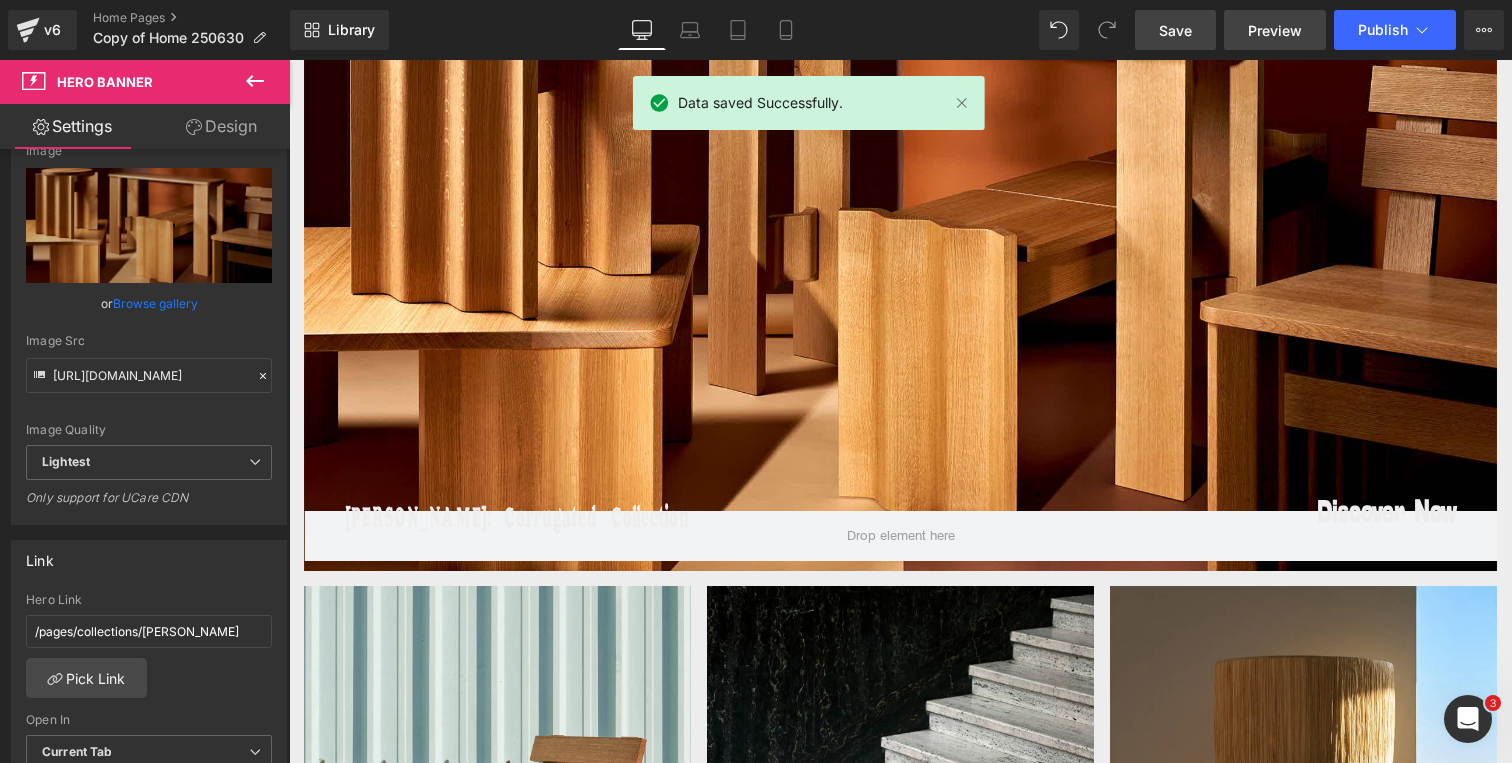 click on "Preview" at bounding box center (1275, 30) 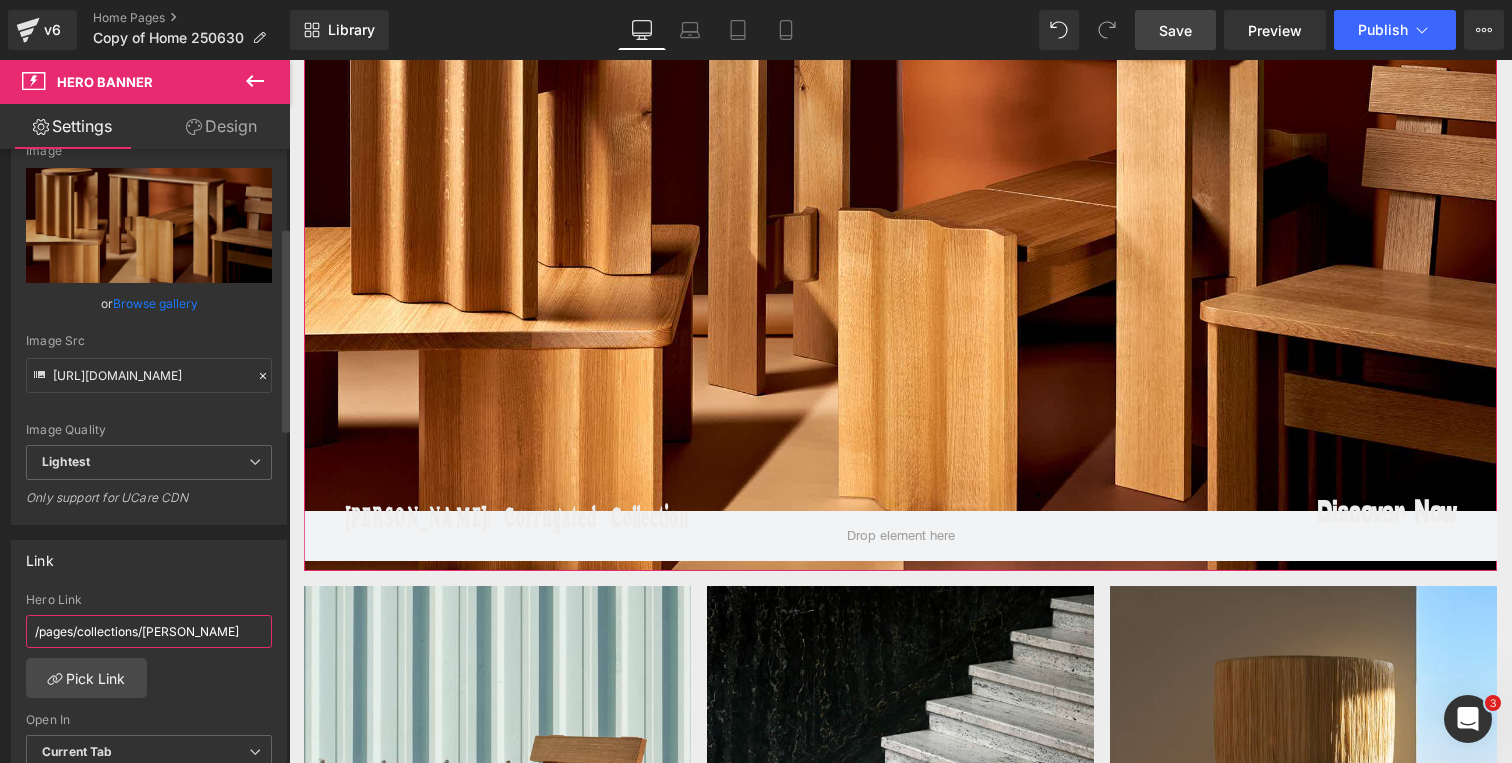 drag, startPoint x: 30, startPoint y: 630, endPoint x: 266, endPoint y: 630, distance: 236 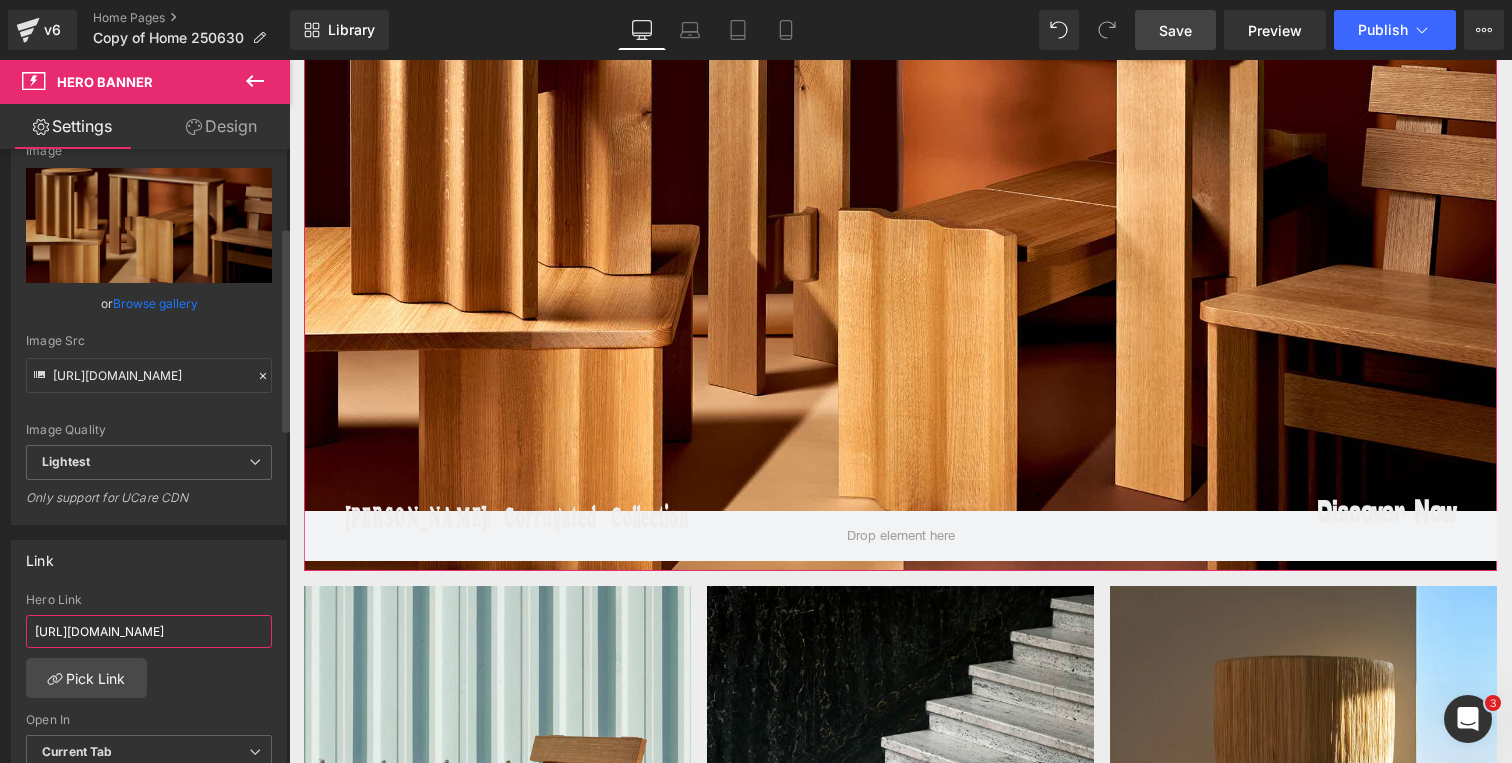 scroll, scrollTop: 0, scrollLeft: 44, axis: horizontal 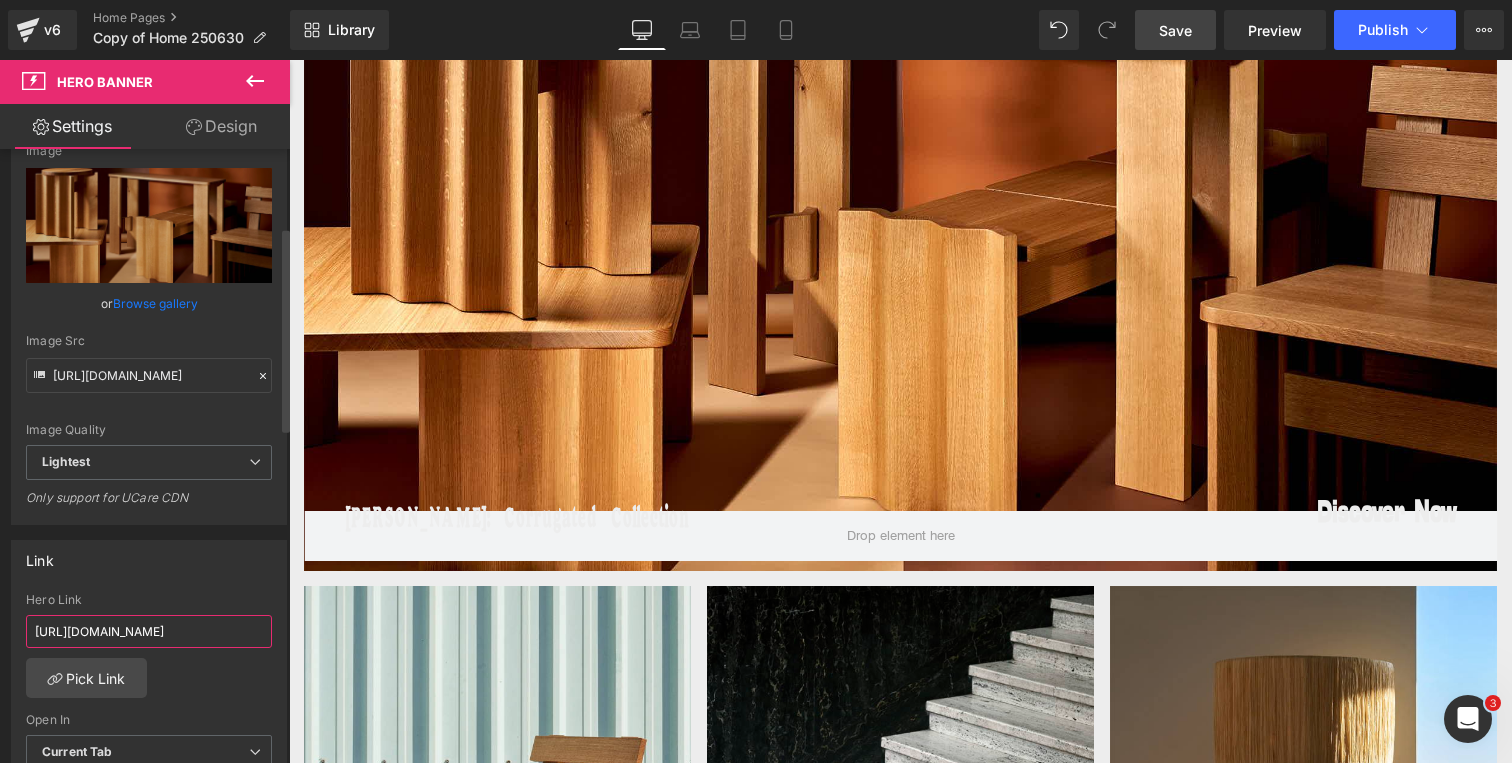 drag, startPoint x: 165, startPoint y: 632, endPoint x: 0, endPoint y: 632, distance: 165 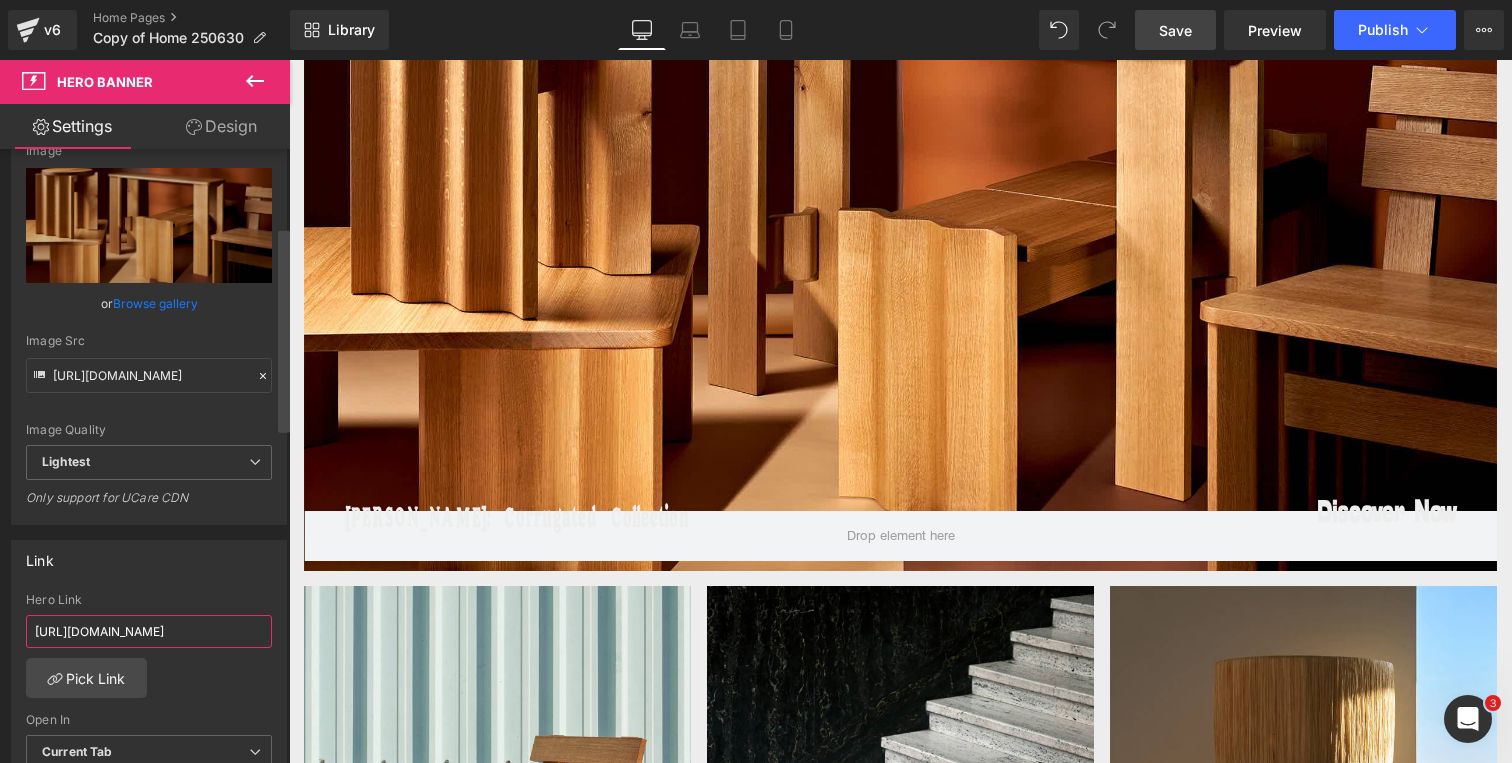 scroll, scrollTop: 0, scrollLeft: 44, axis: horizontal 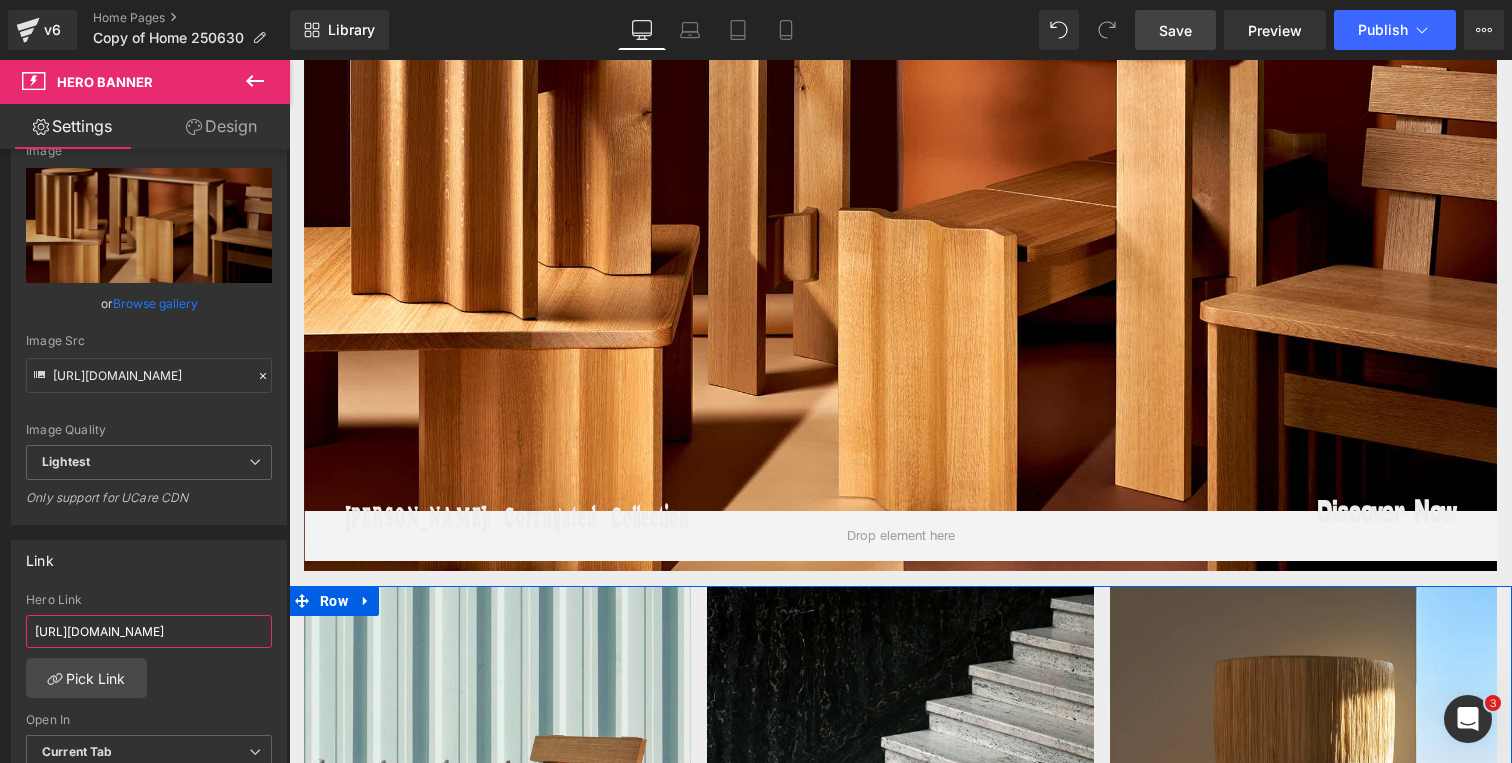 drag, startPoint x: 433, startPoint y: 692, endPoint x: 299, endPoint y: 631, distance: 147.23111 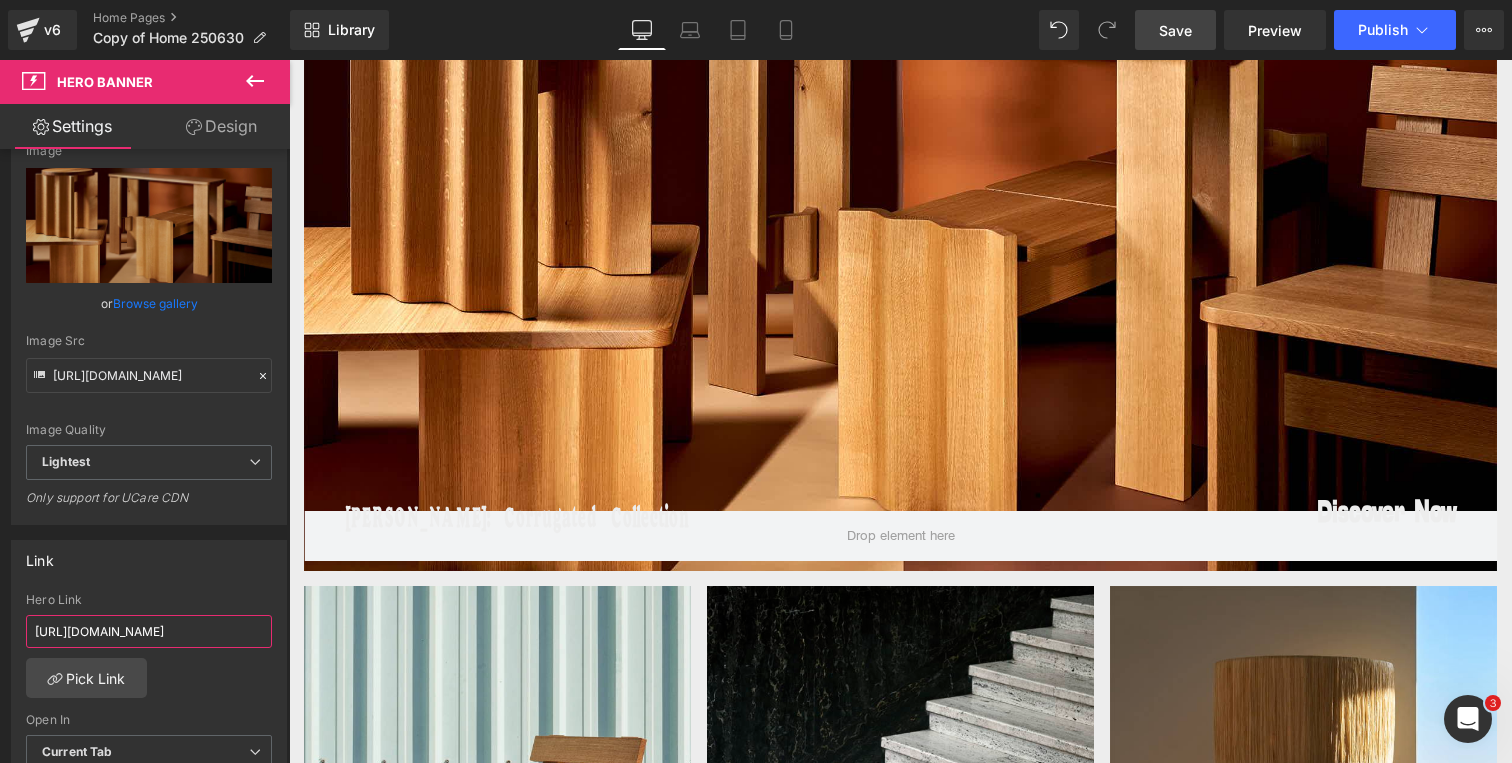 type on "https://kombi.nyc/collections/hanneke-lourens" 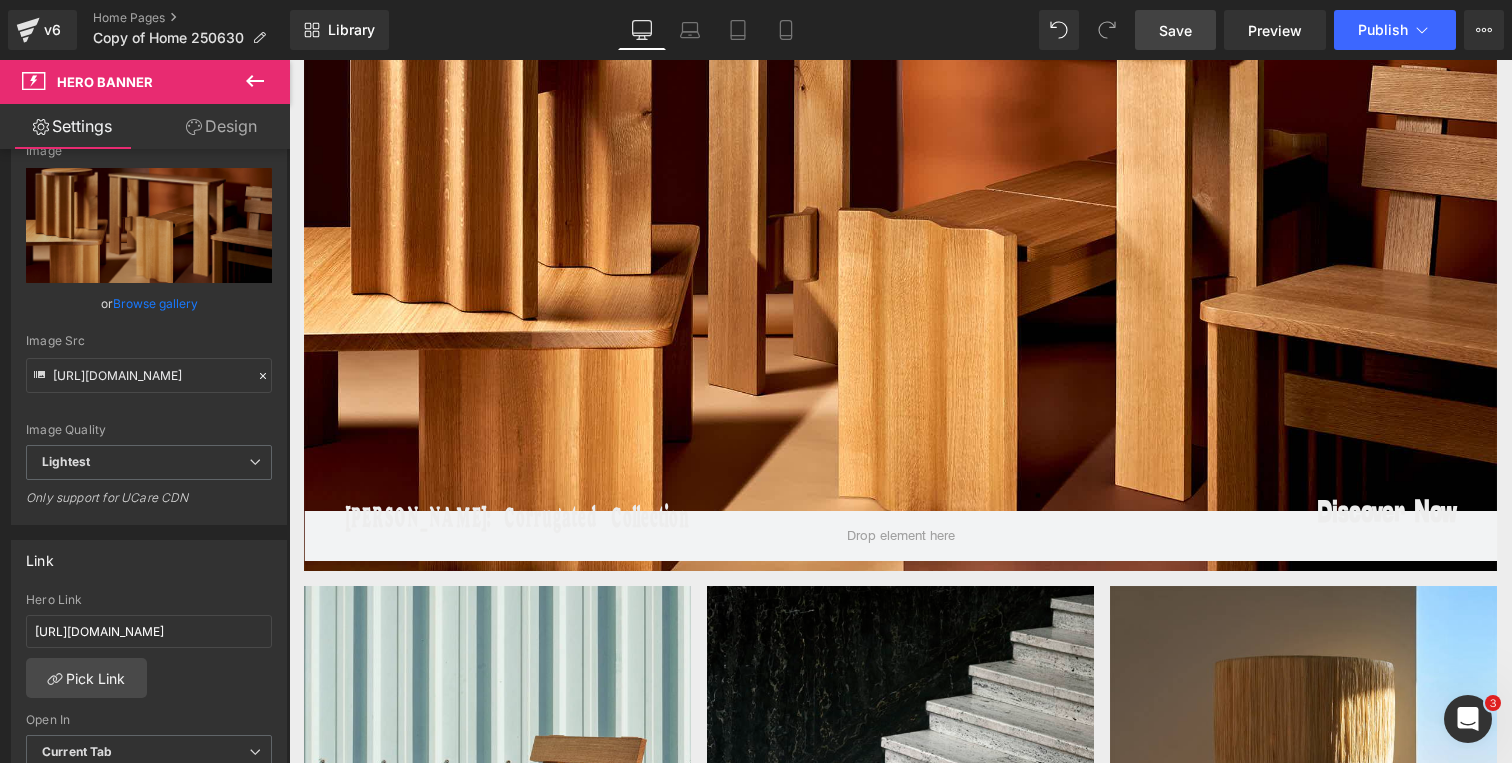 scroll, scrollTop: 0, scrollLeft: 0, axis: both 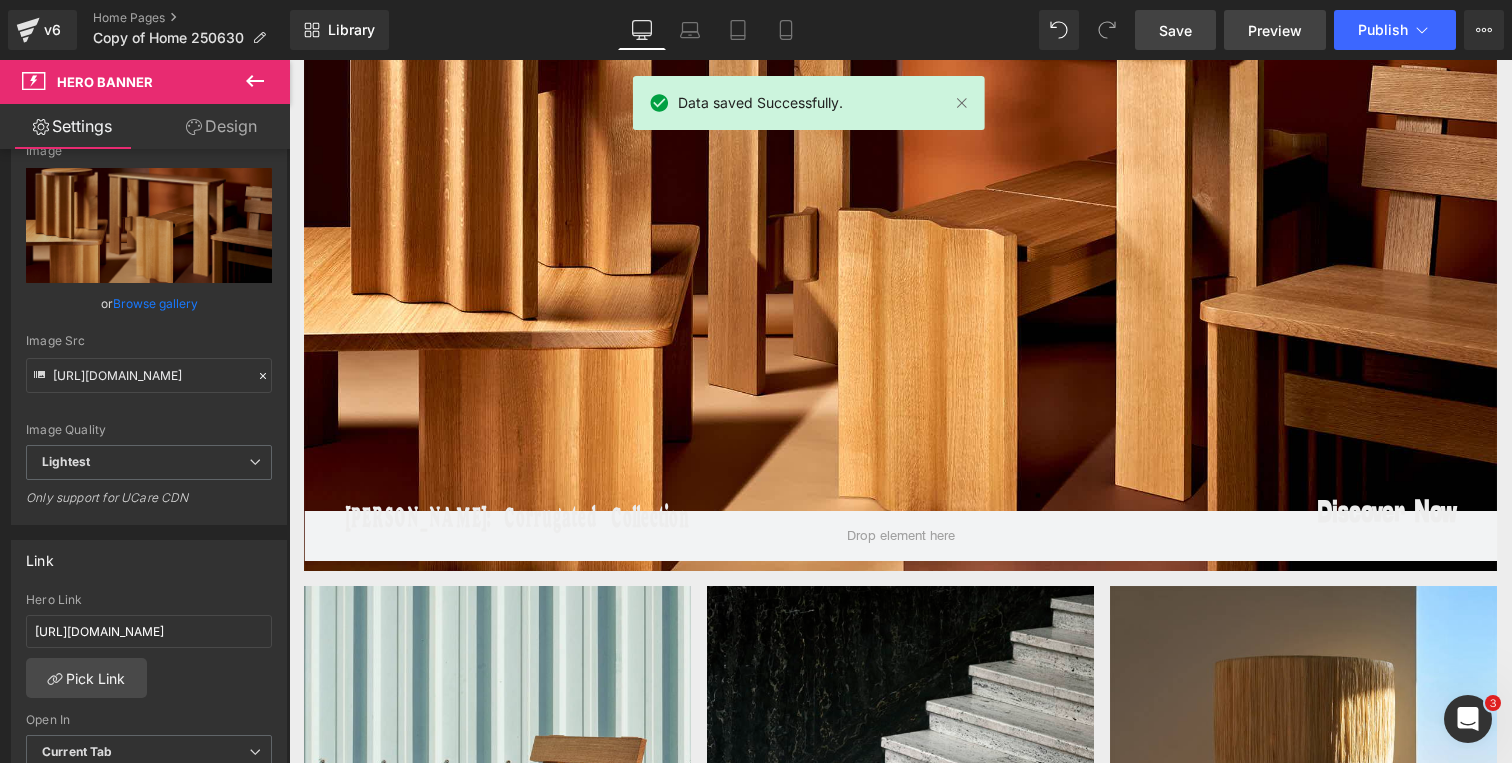 click on "Preview" at bounding box center (1275, 30) 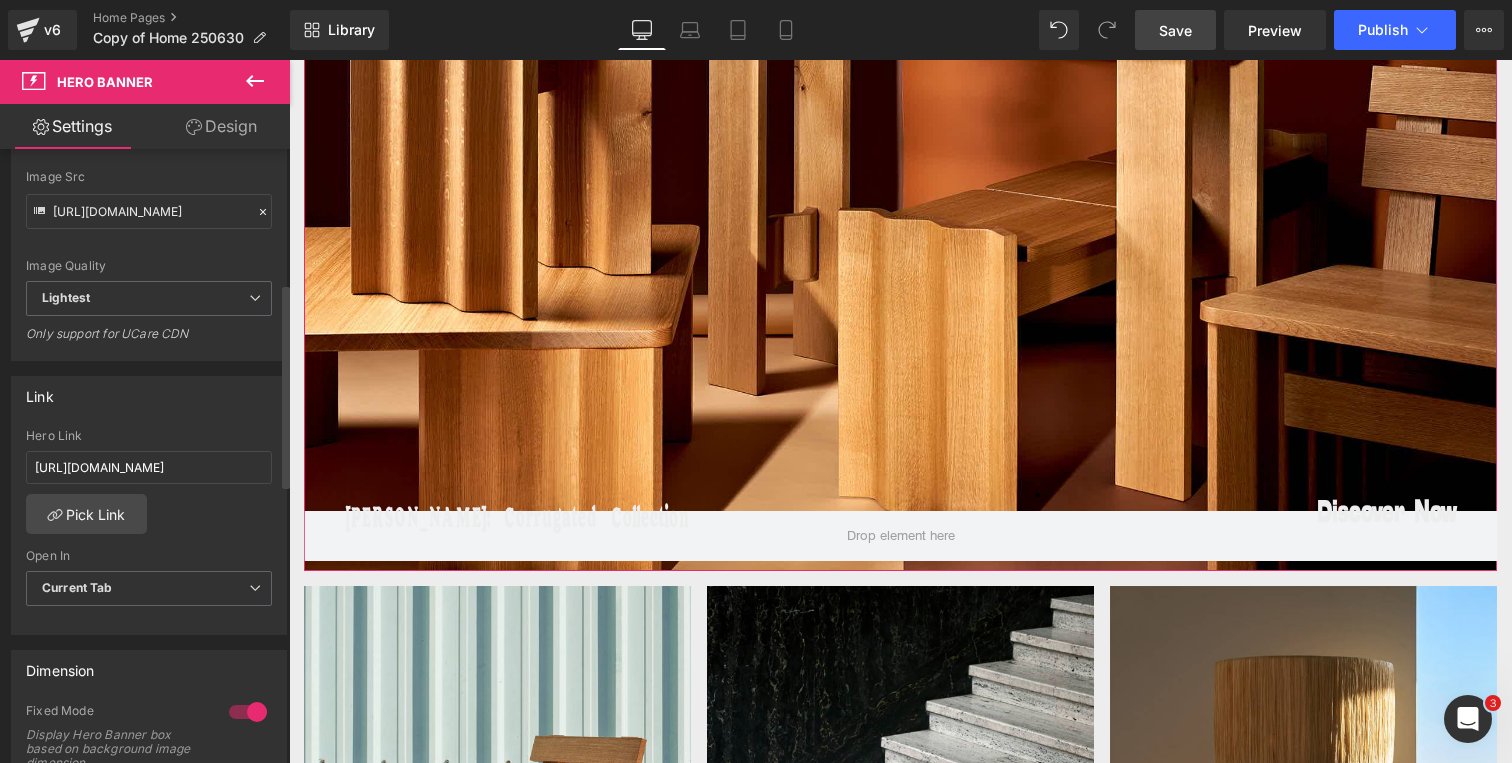 scroll, scrollTop: 405, scrollLeft: 0, axis: vertical 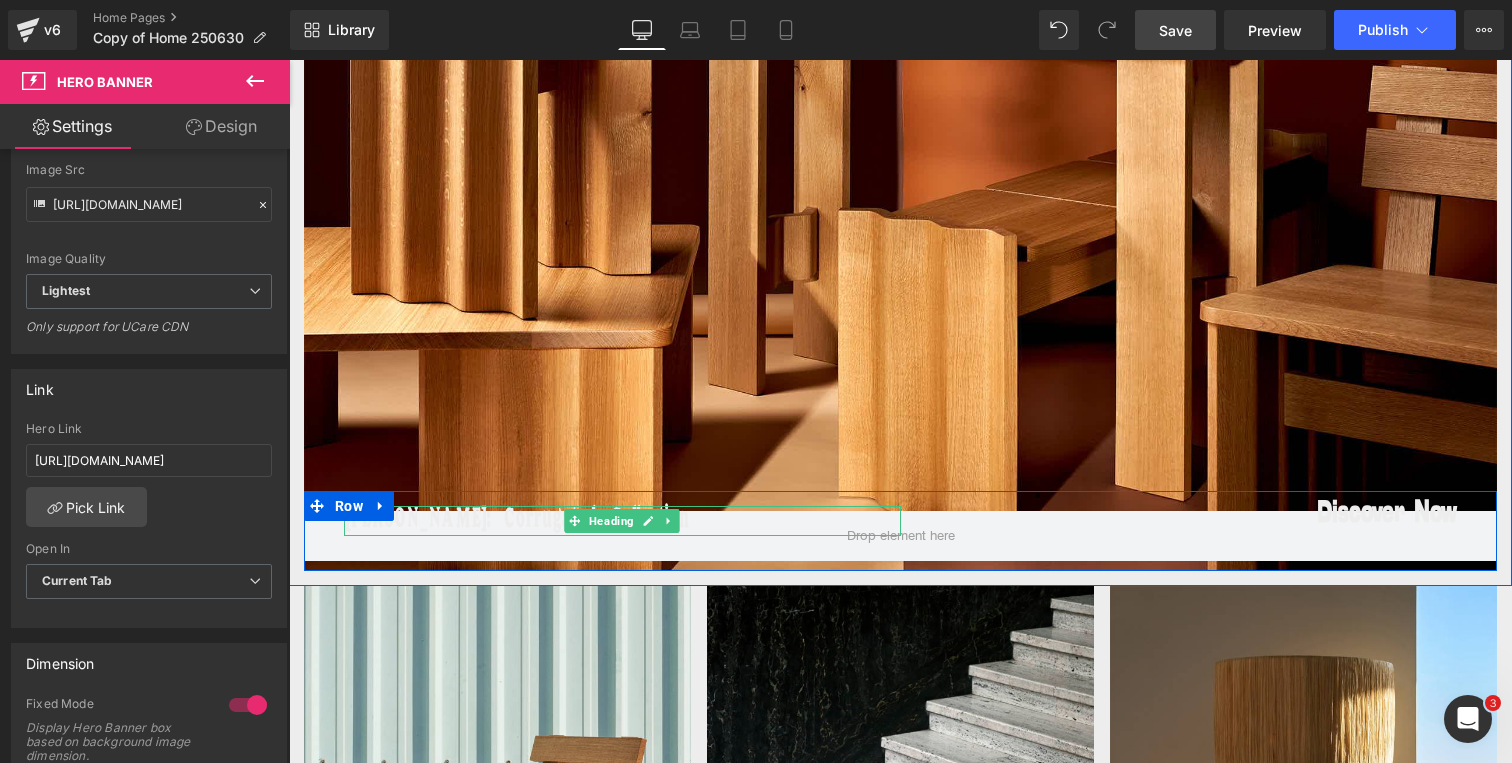 click on "Hanneke Lourens: Corrugated Collection" at bounding box center (622, 521) 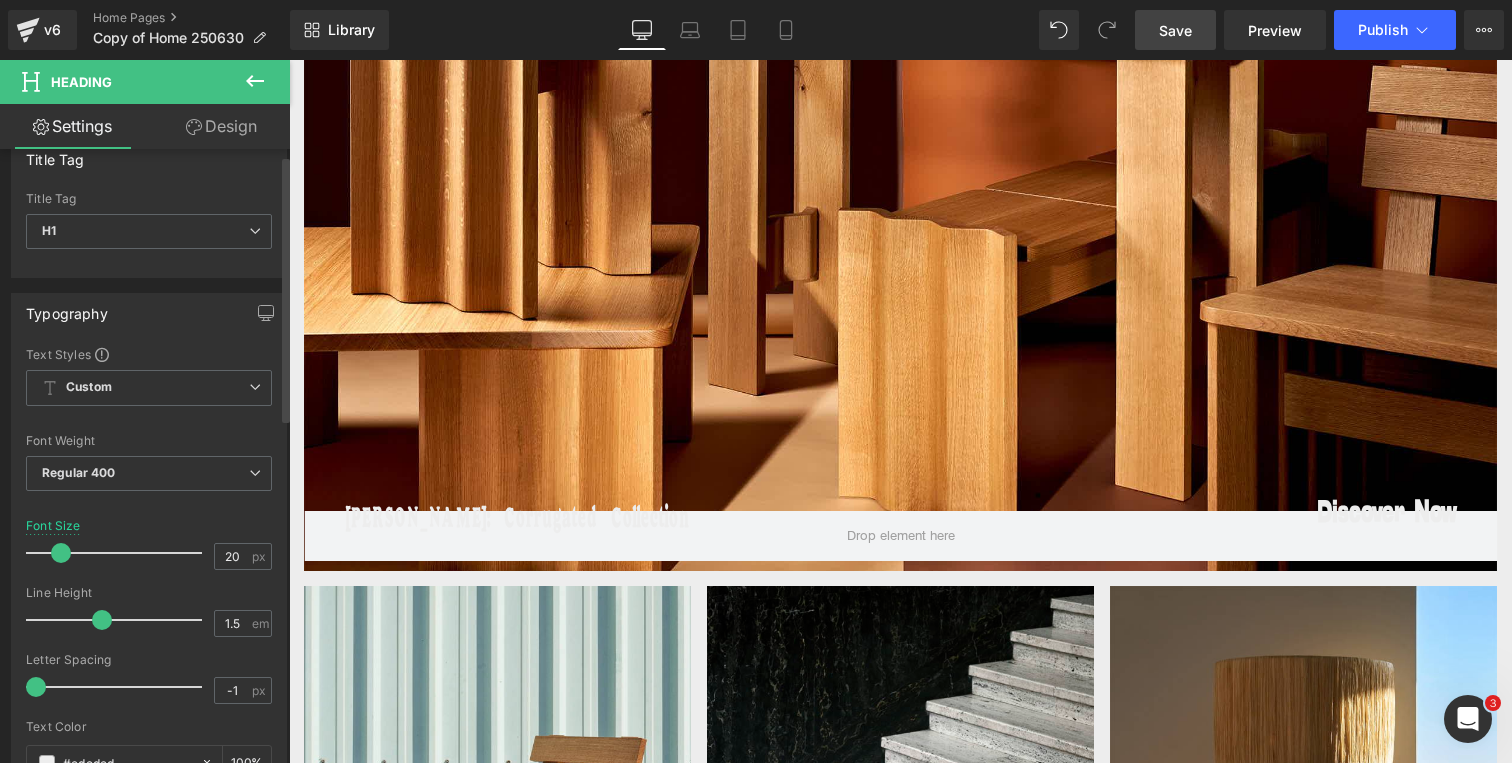 scroll, scrollTop: 0, scrollLeft: 0, axis: both 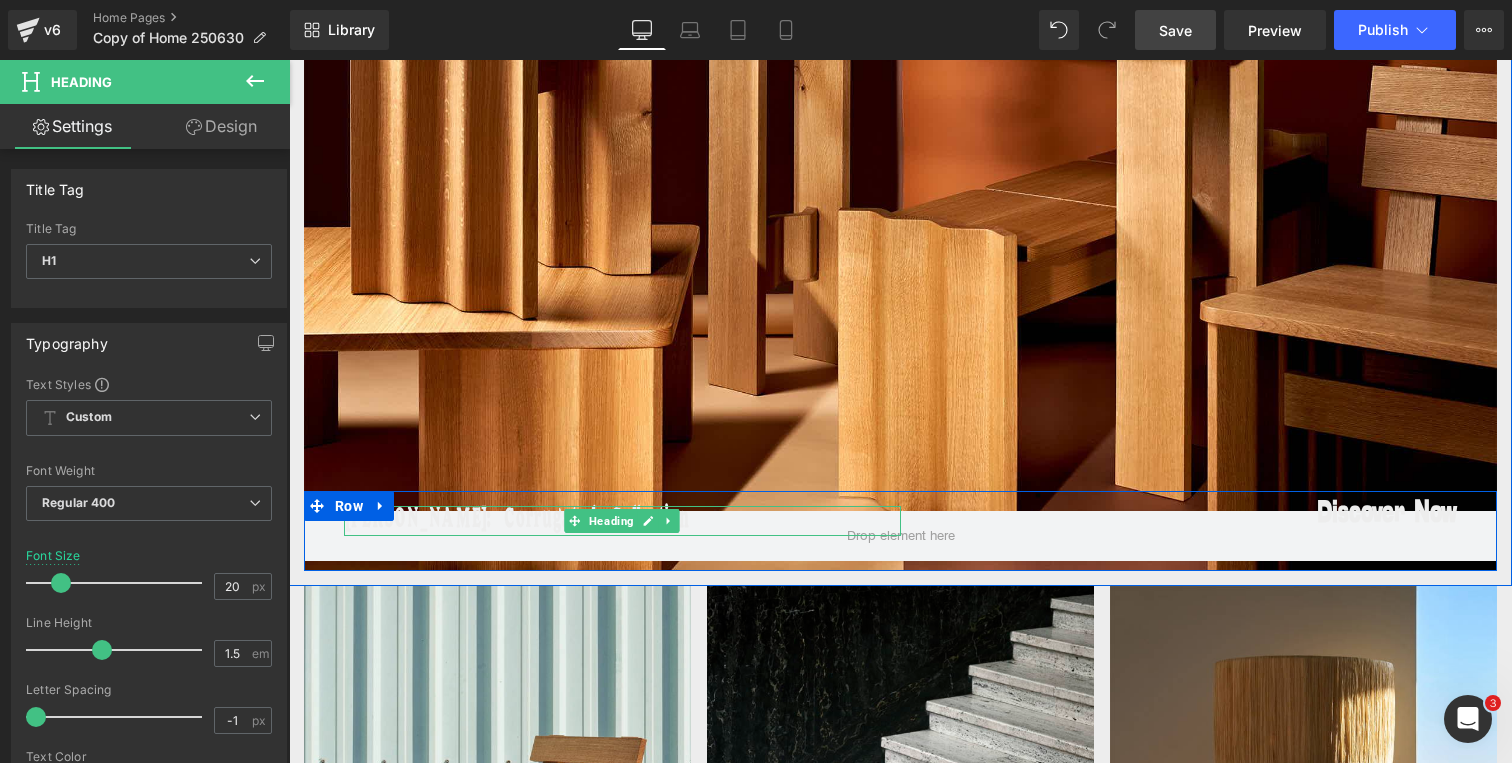 click on "Hanneke Lourens: Corrugated Collection" at bounding box center [622, 521] 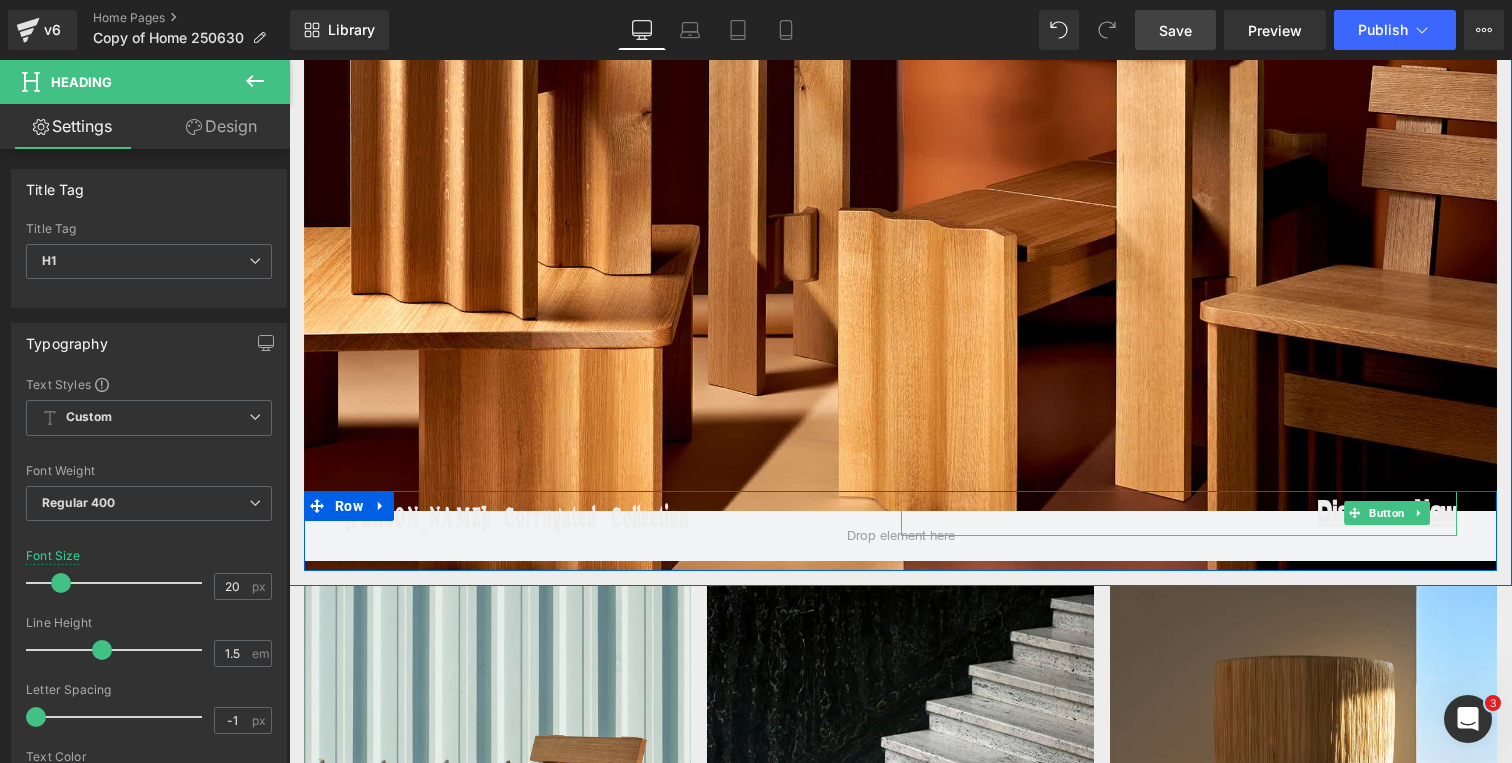 click on "Discover Now" at bounding box center (1387, 513) 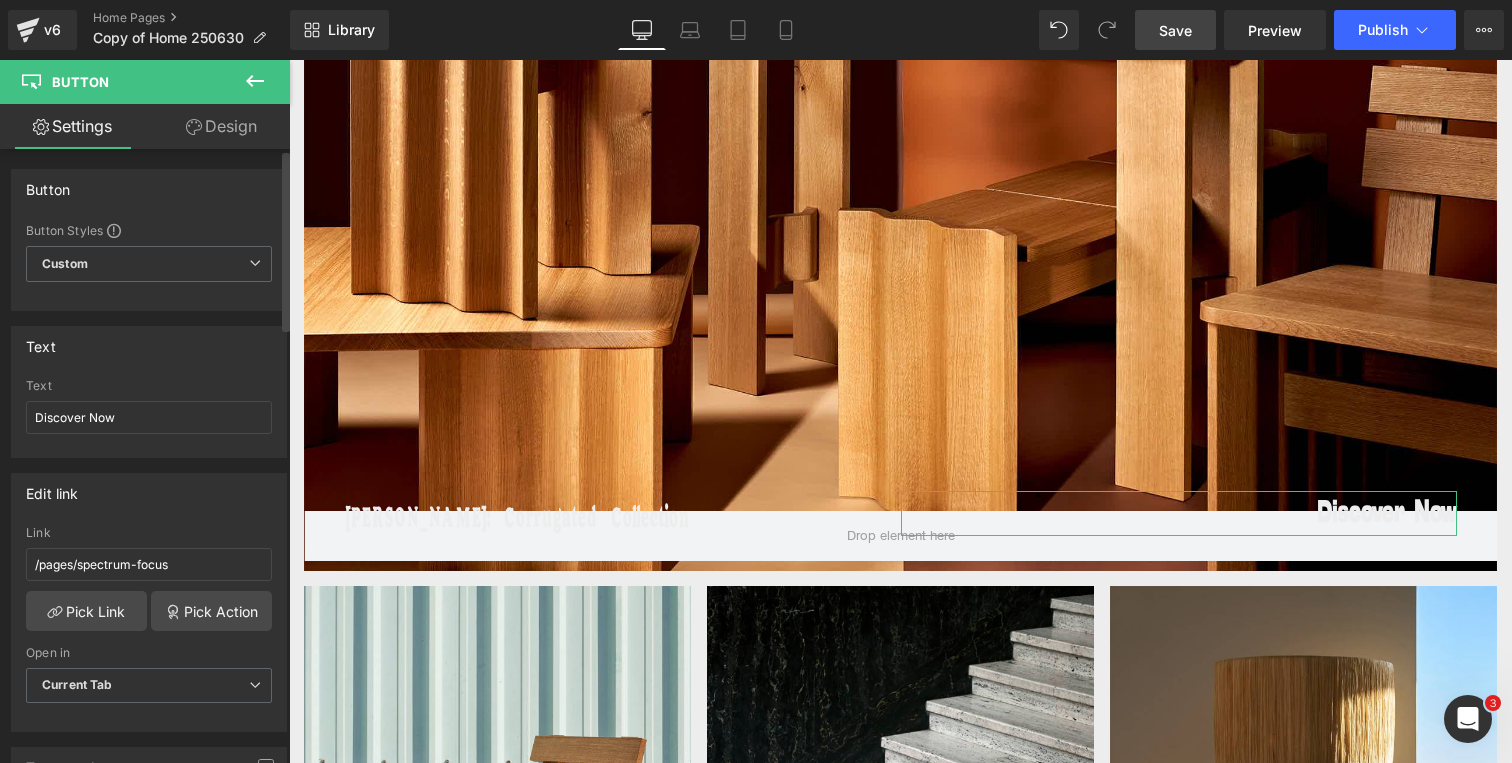 scroll, scrollTop: 53, scrollLeft: 0, axis: vertical 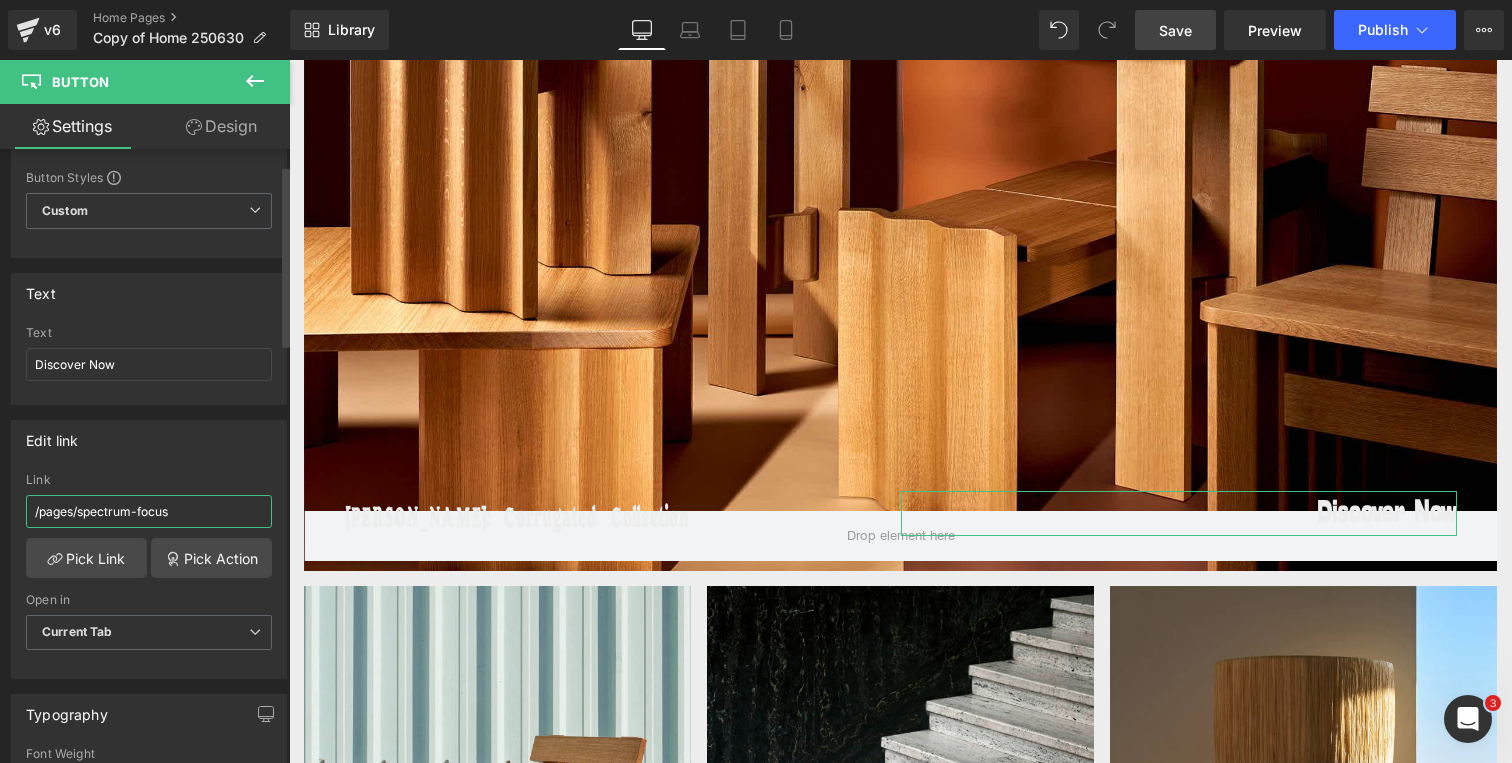 drag, startPoint x: 124, startPoint y: 509, endPoint x: 0, endPoint y: 509, distance: 124 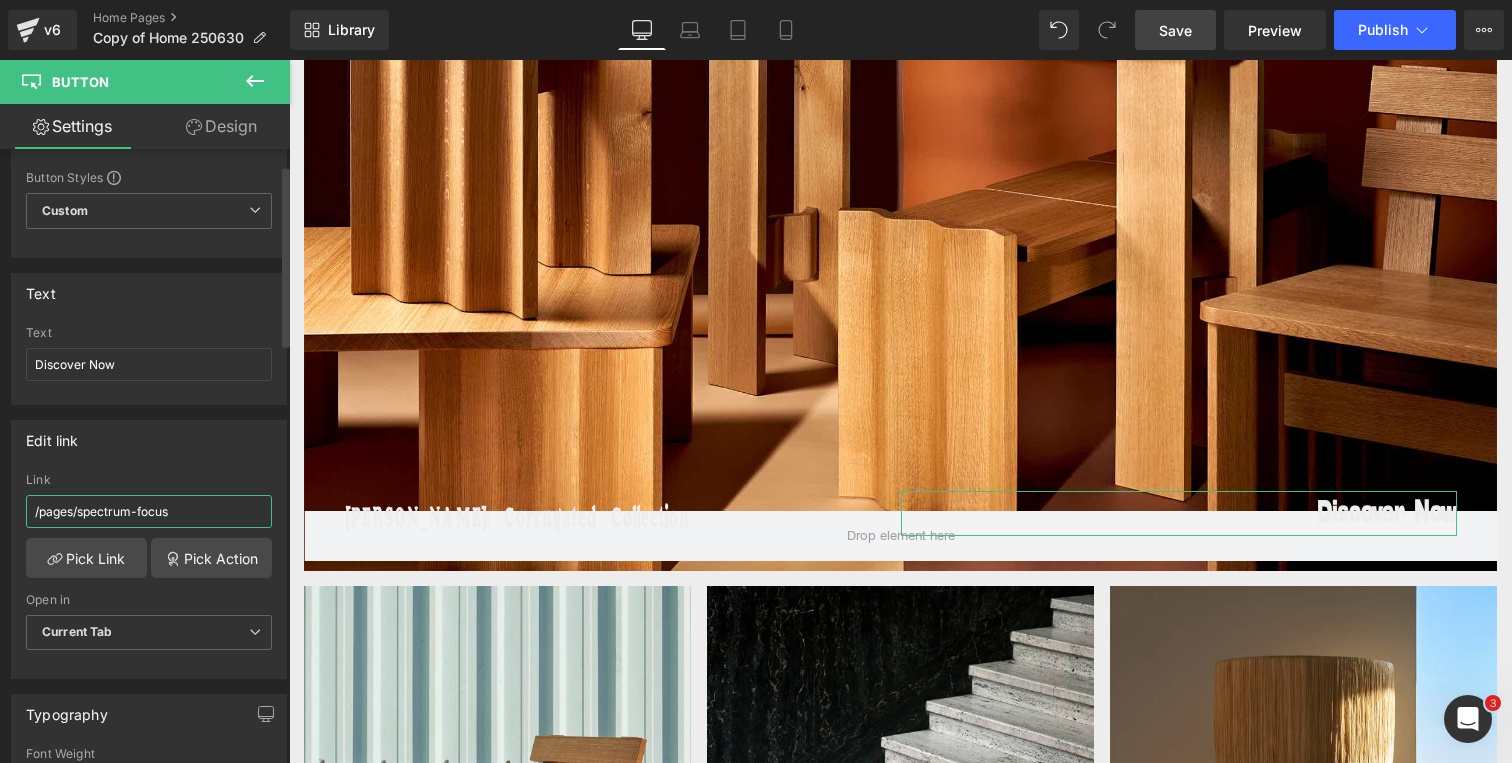 paste on "https://kombi.nyc/collections/hanneke-louren" 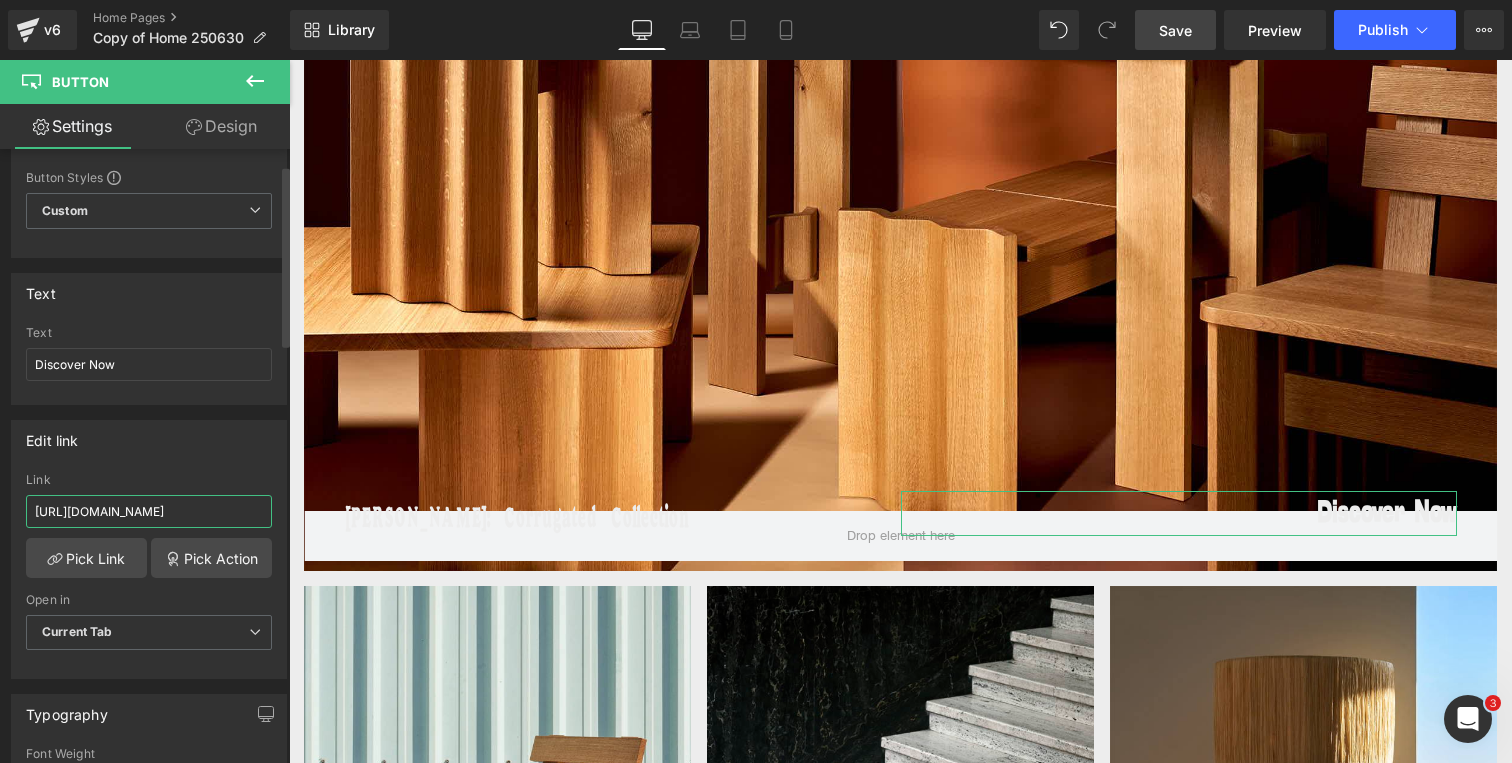 scroll, scrollTop: 0, scrollLeft: 44, axis: horizontal 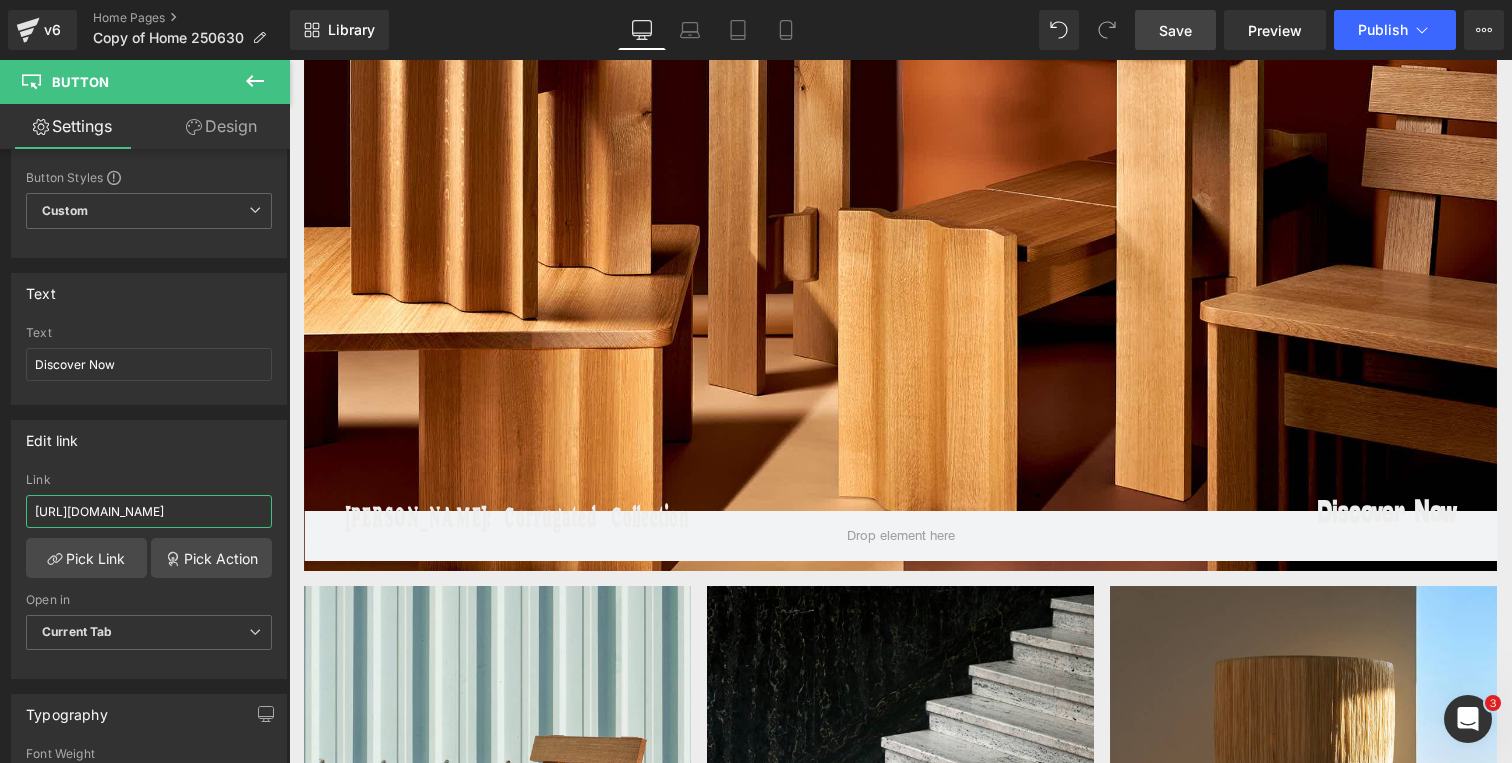 type on "https://kombi.nyc/collections/hanneke-lourens" 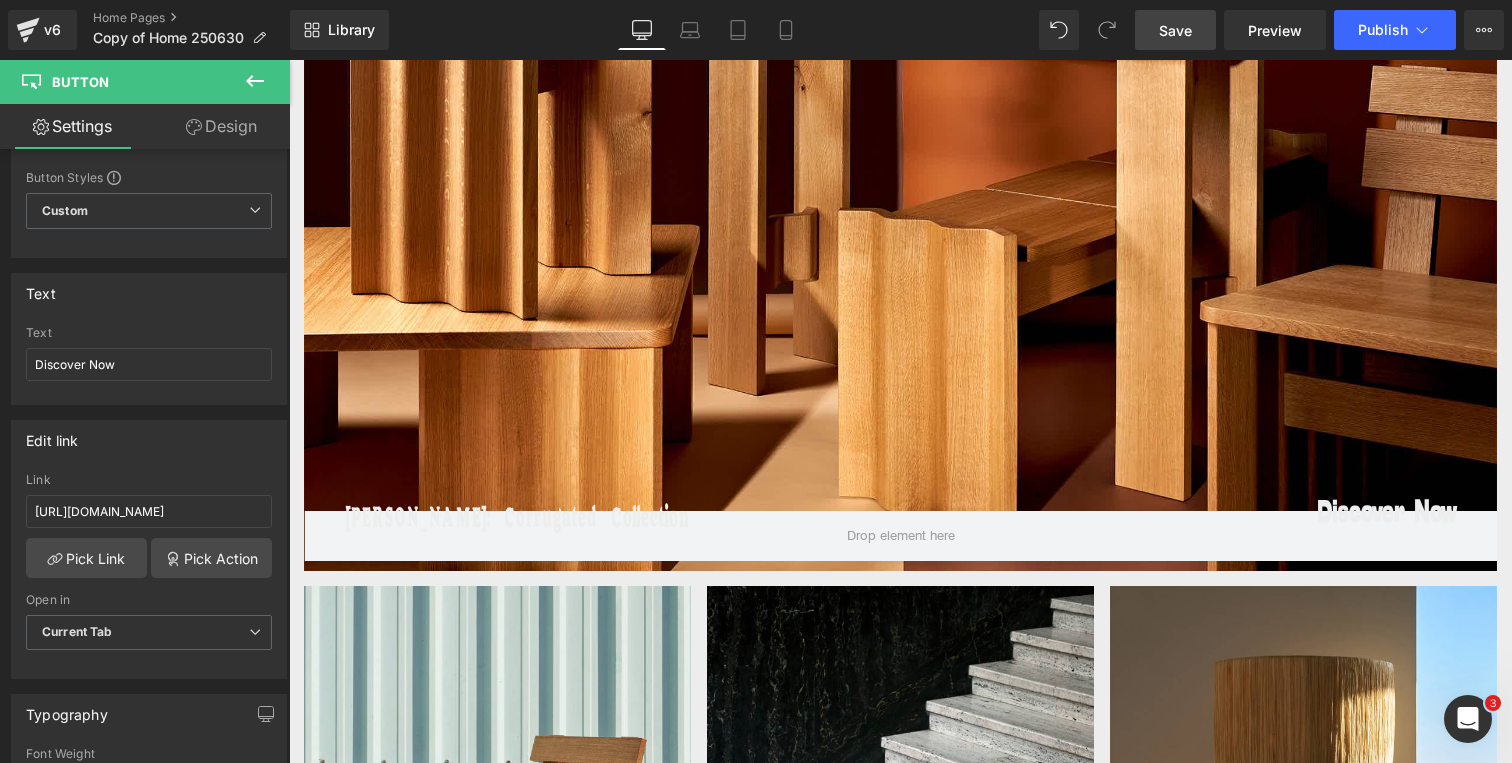 scroll, scrollTop: 0, scrollLeft: 0, axis: both 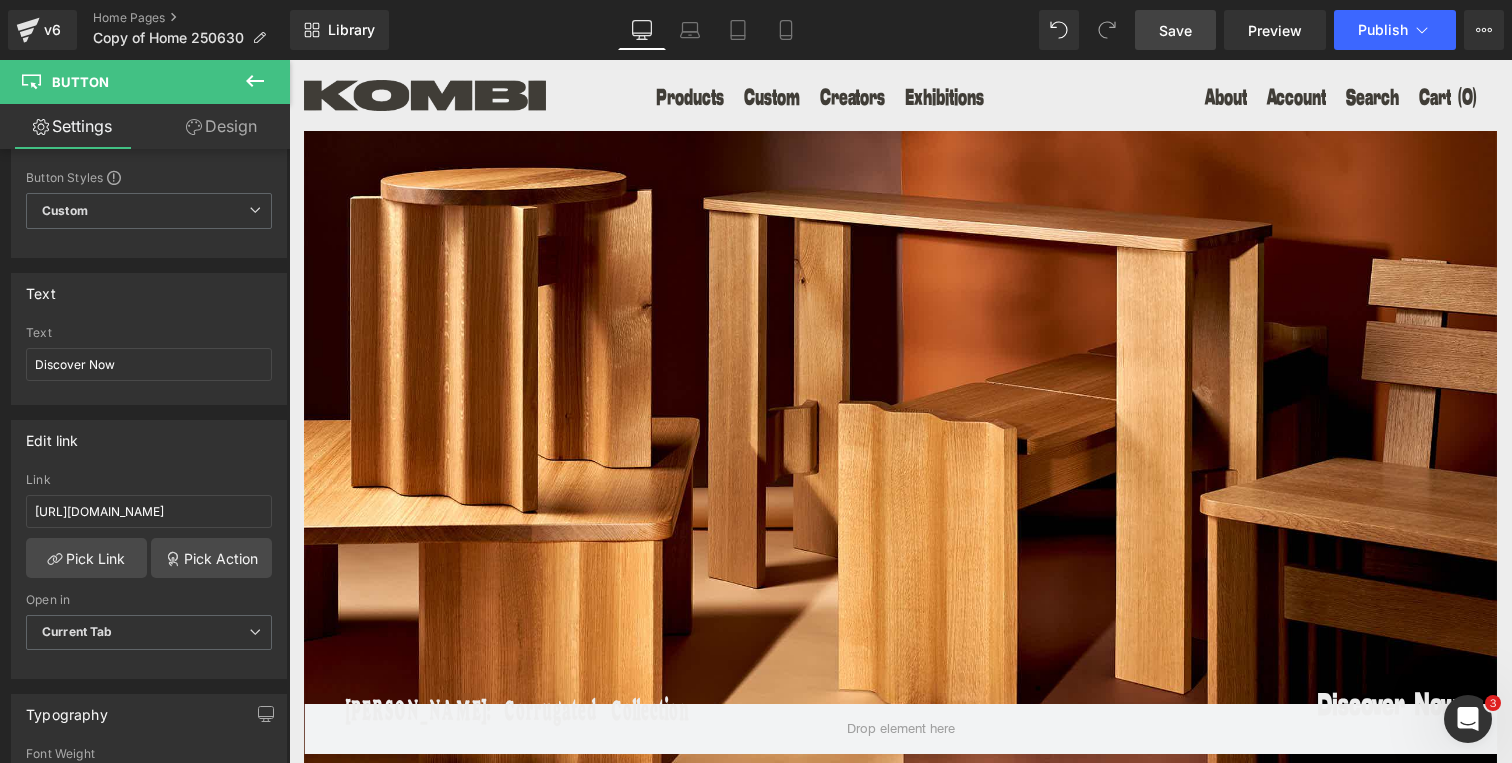 click on "Save" at bounding box center [1175, 30] 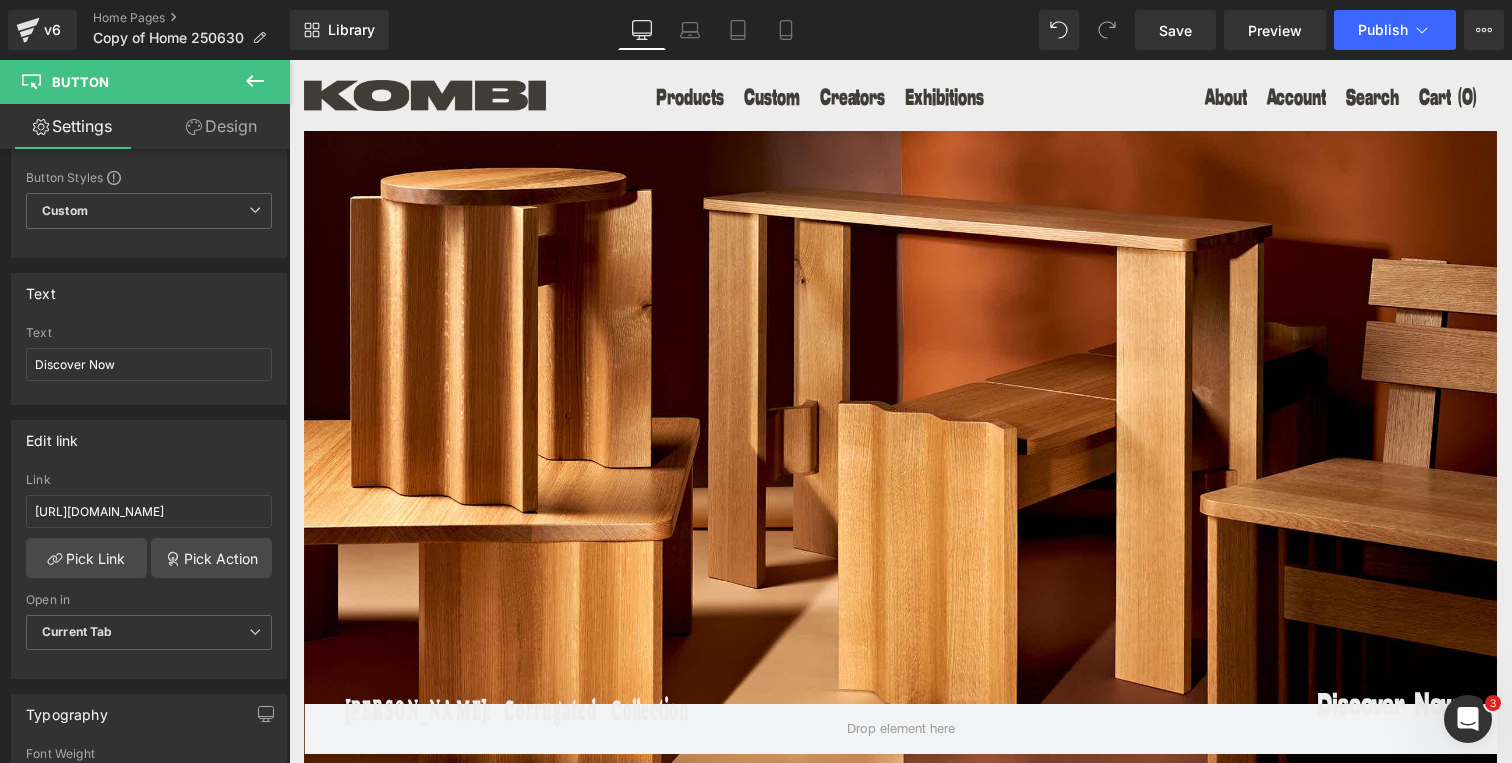 click 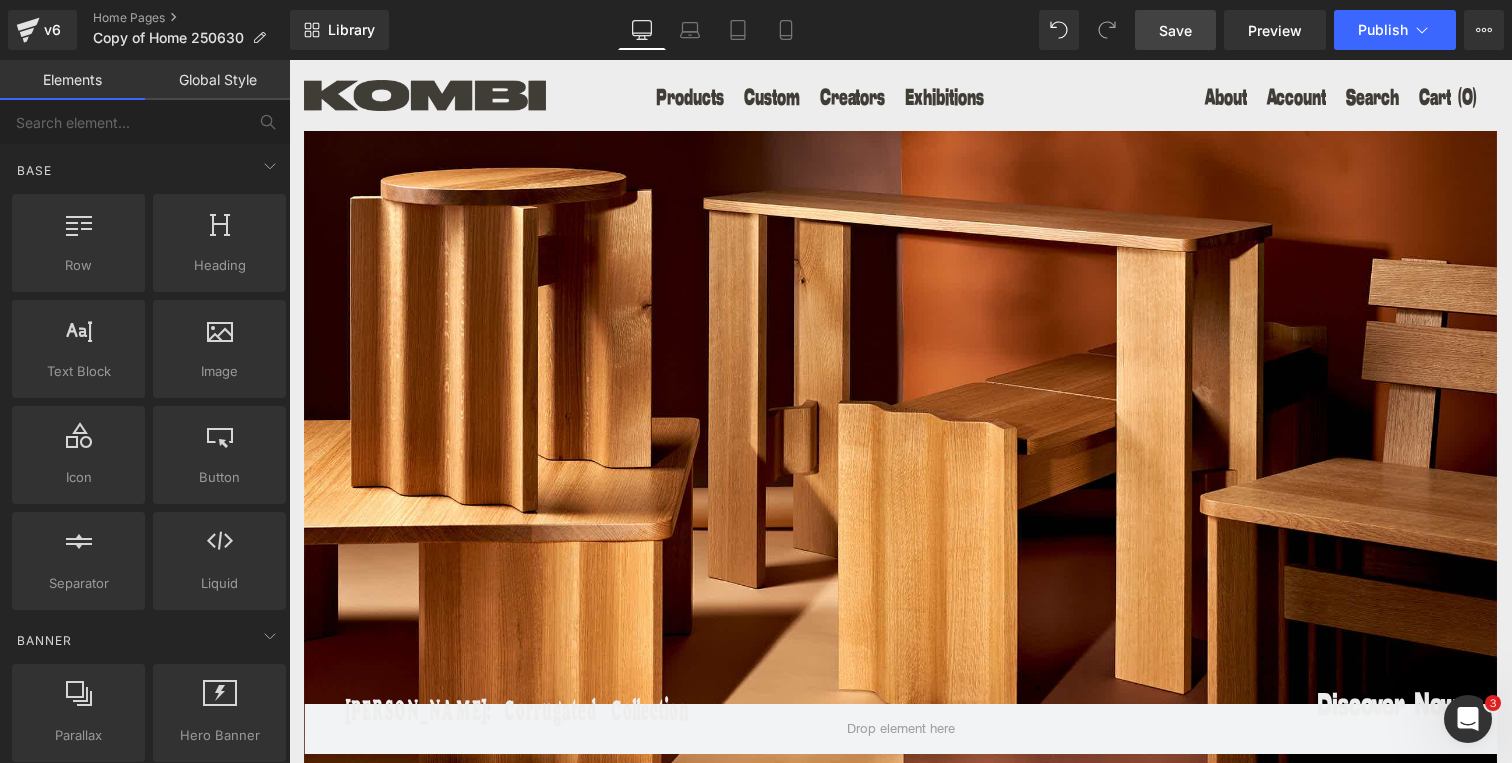 click on "Save" at bounding box center (1175, 30) 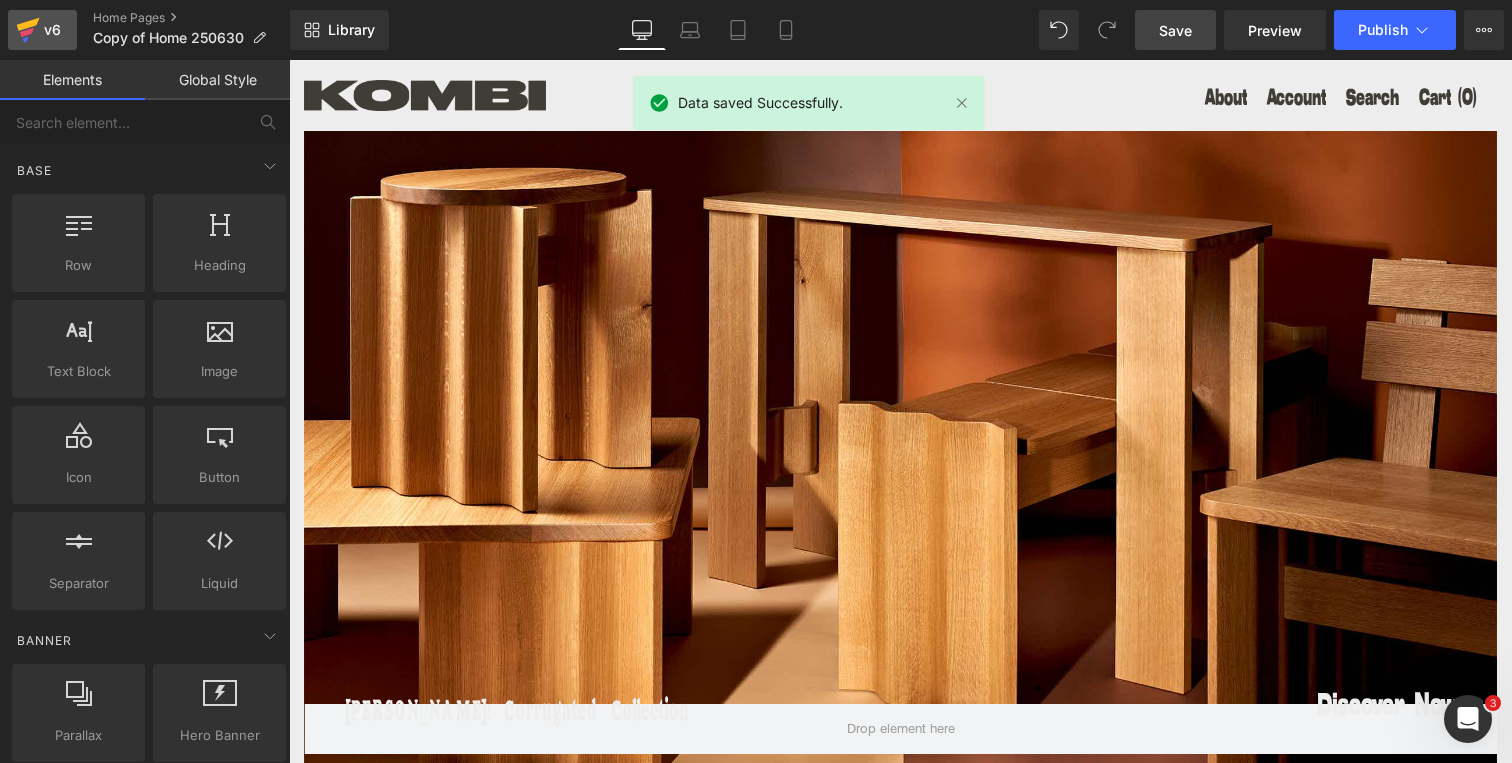 click 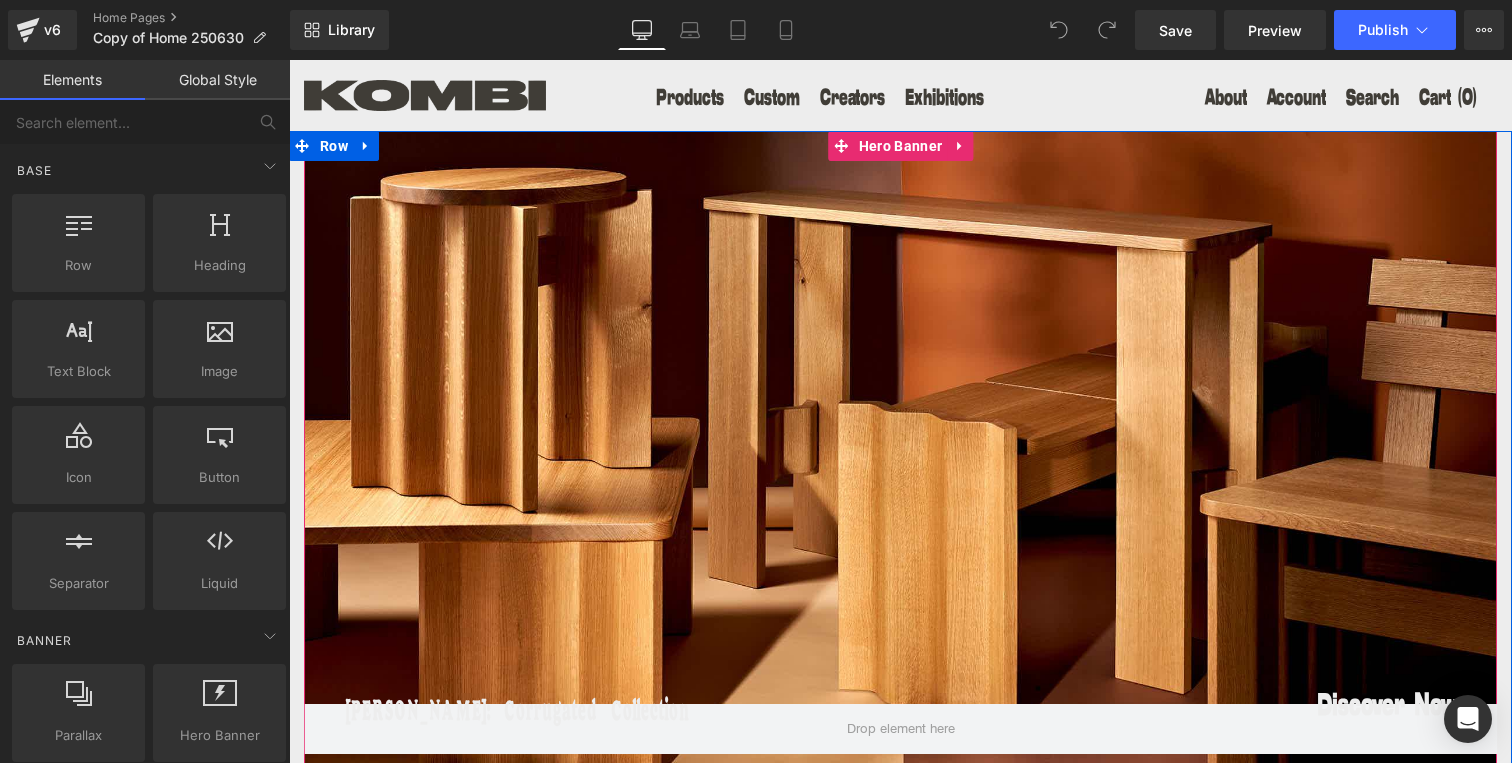 scroll, scrollTop: 0, scrollLeft: 0, axis: both 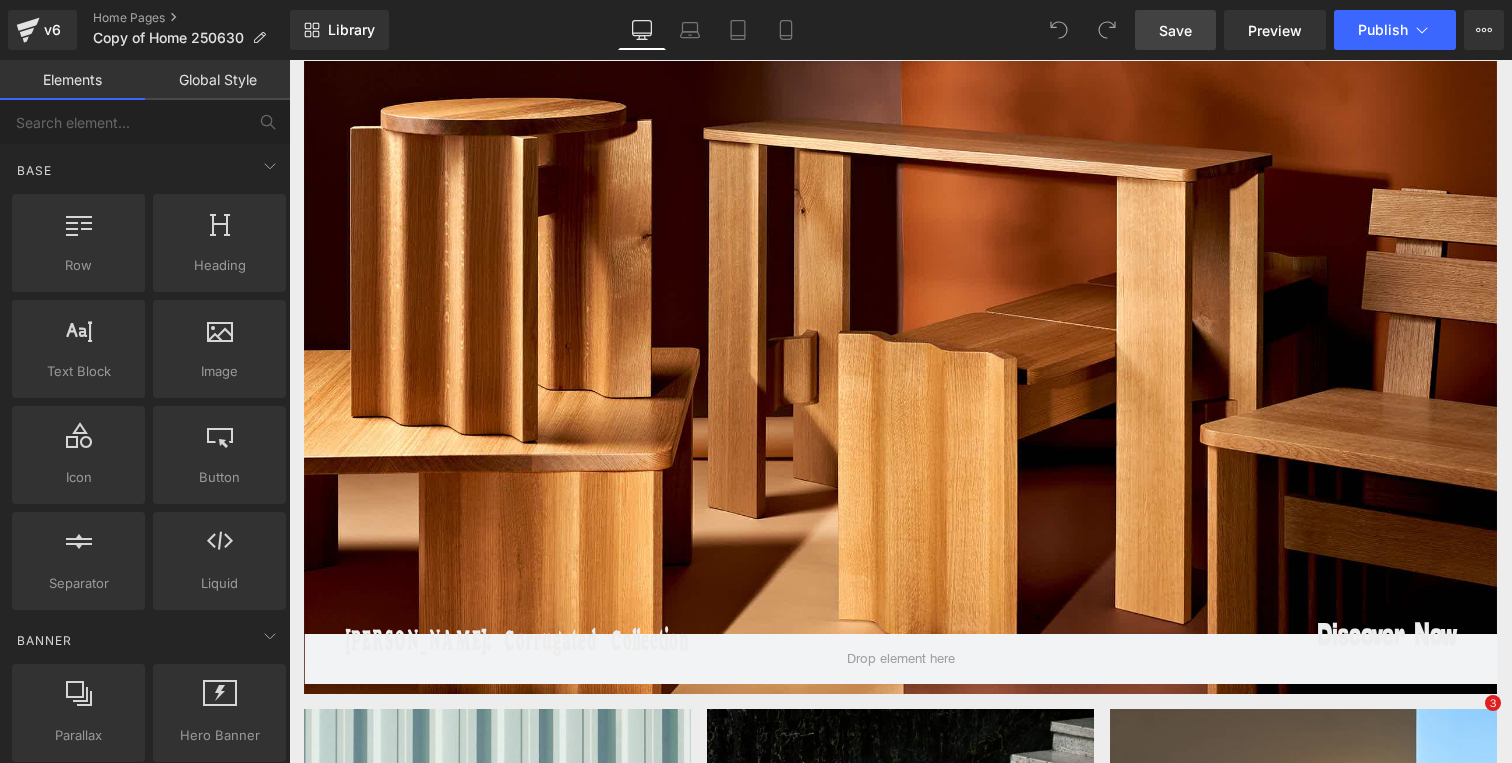 click on "Save" 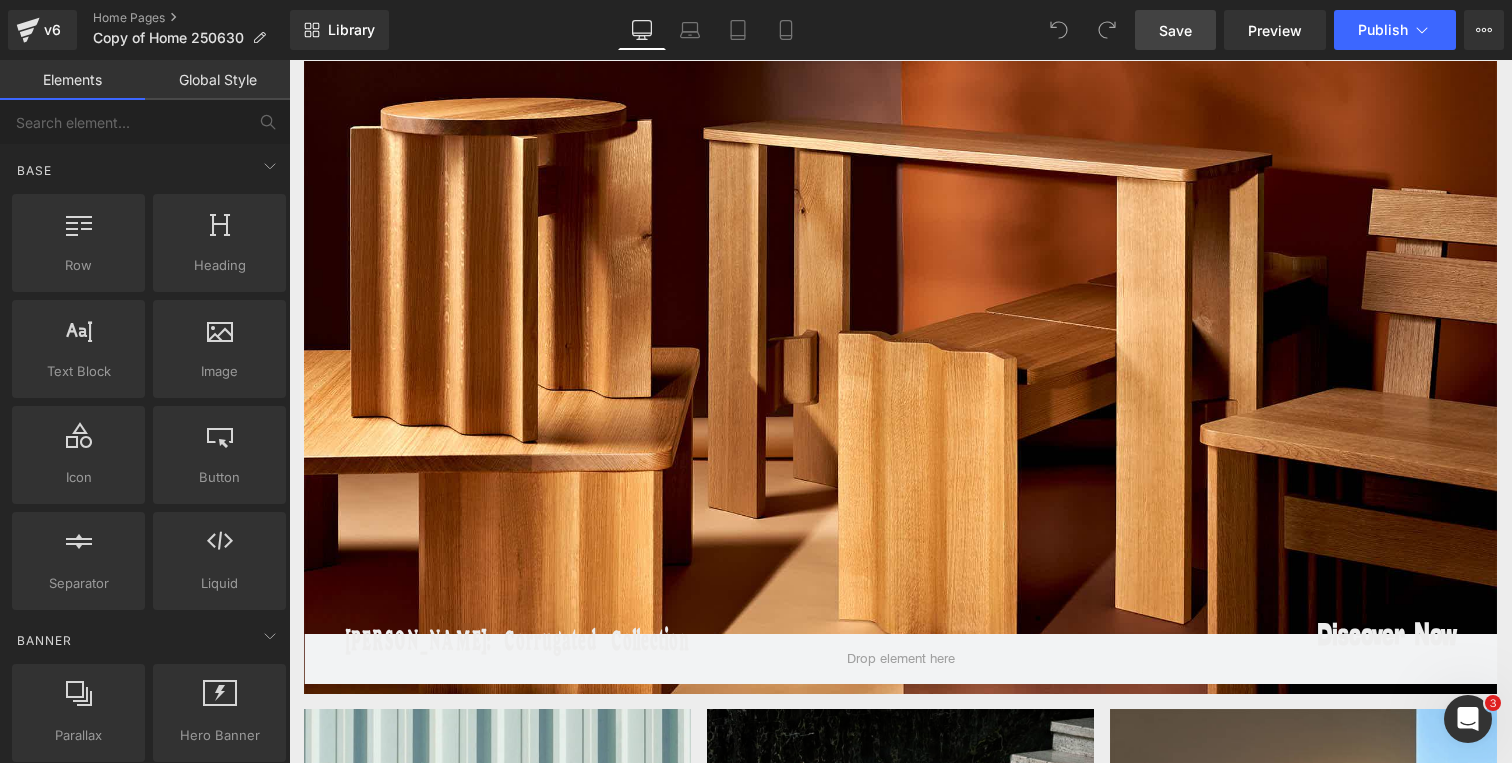 scroll, scrollTop: 0, scrollLeft: 0, axis: both 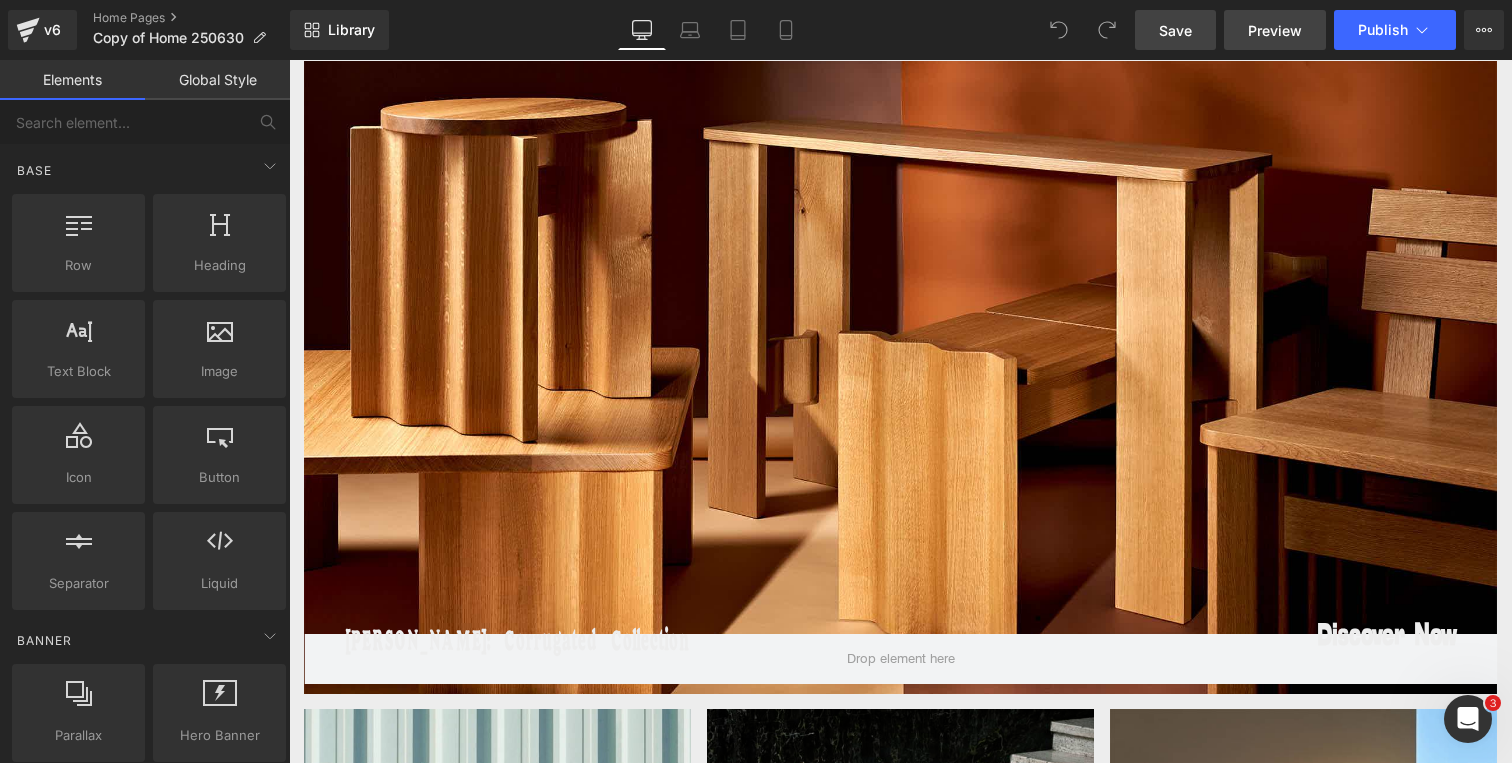 click on "Preview" 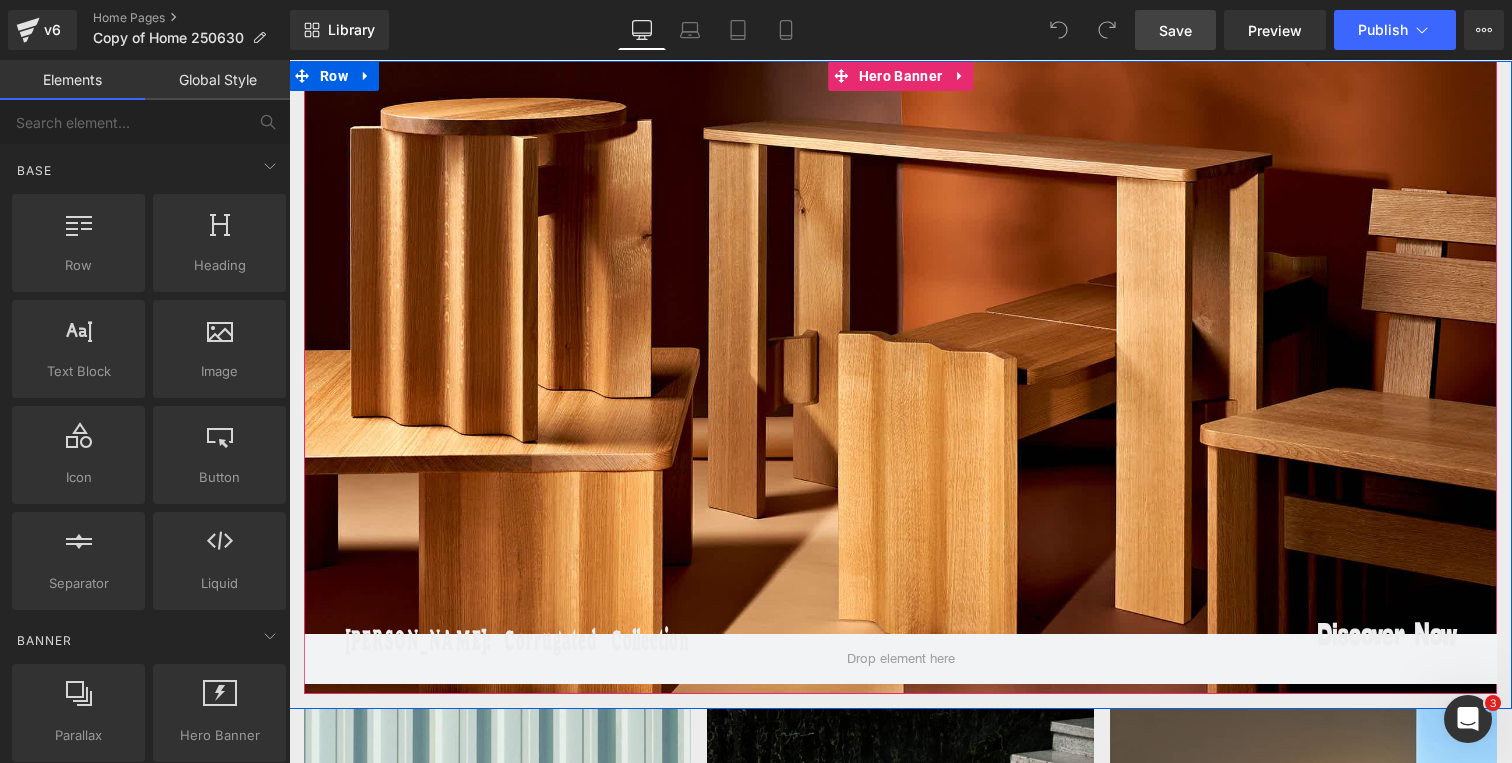 scroll, scrollTop: 0, scrollLeft: 0, axis: both 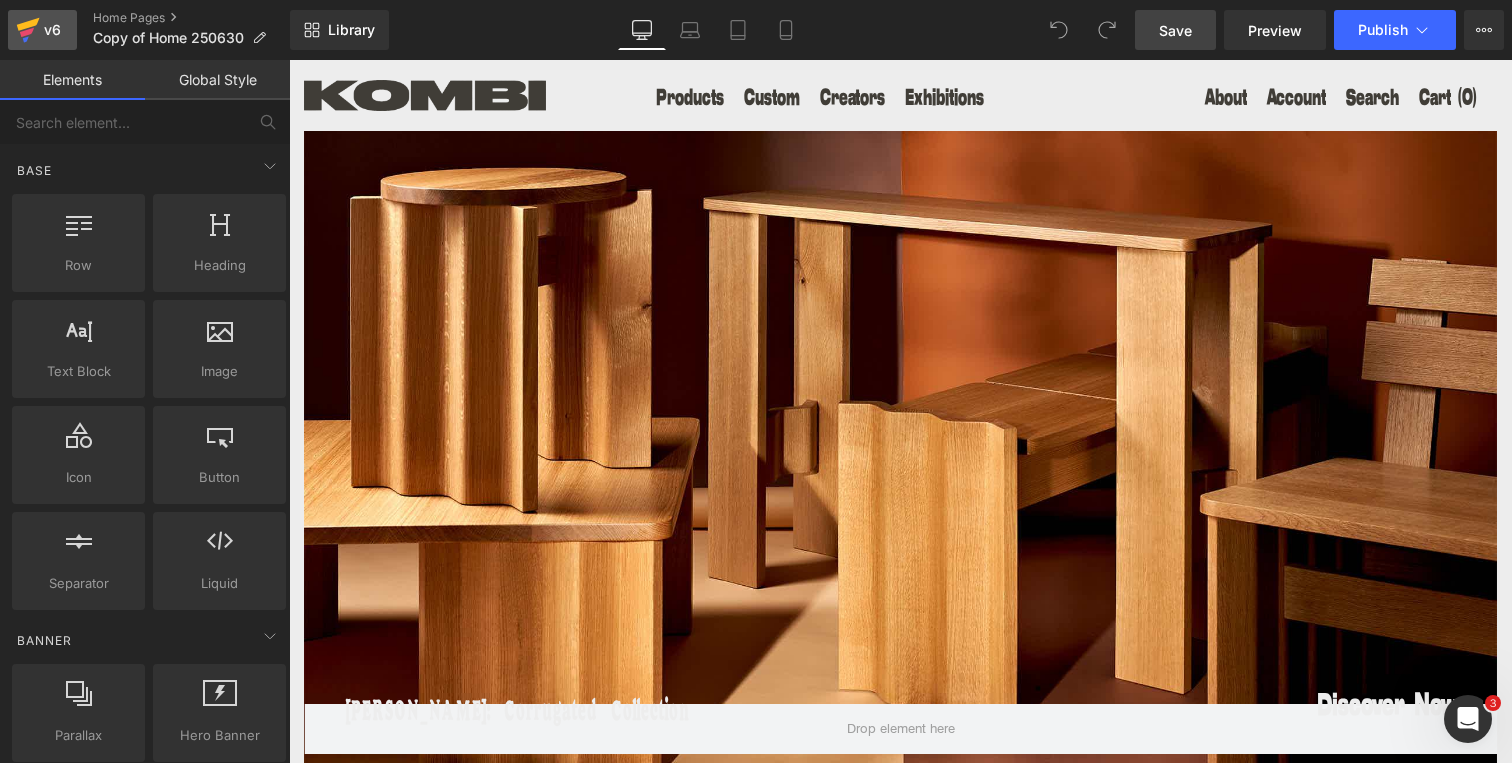 click on "v6" 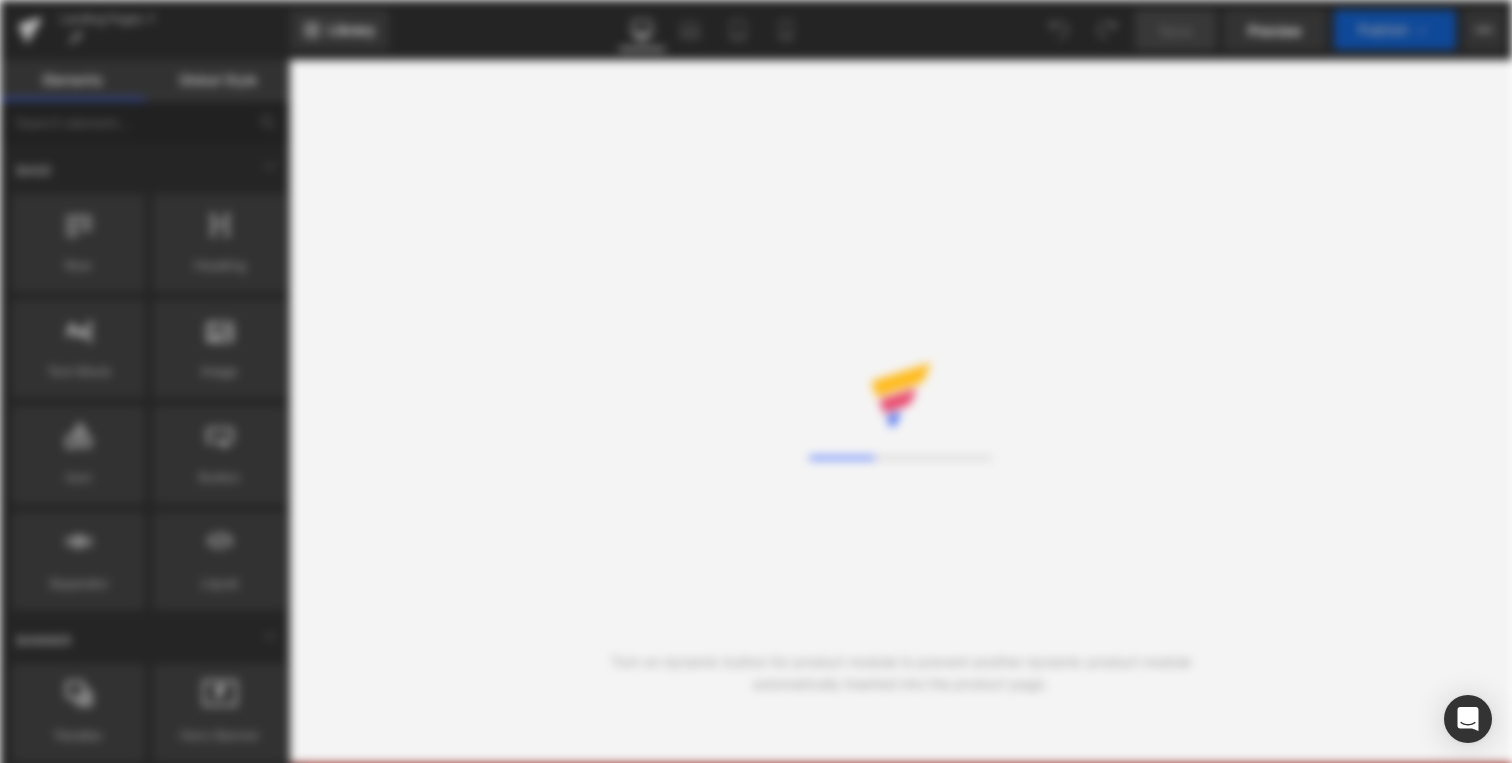 scroll, scrollTop: 0, scrollLeft: 0, axis: both 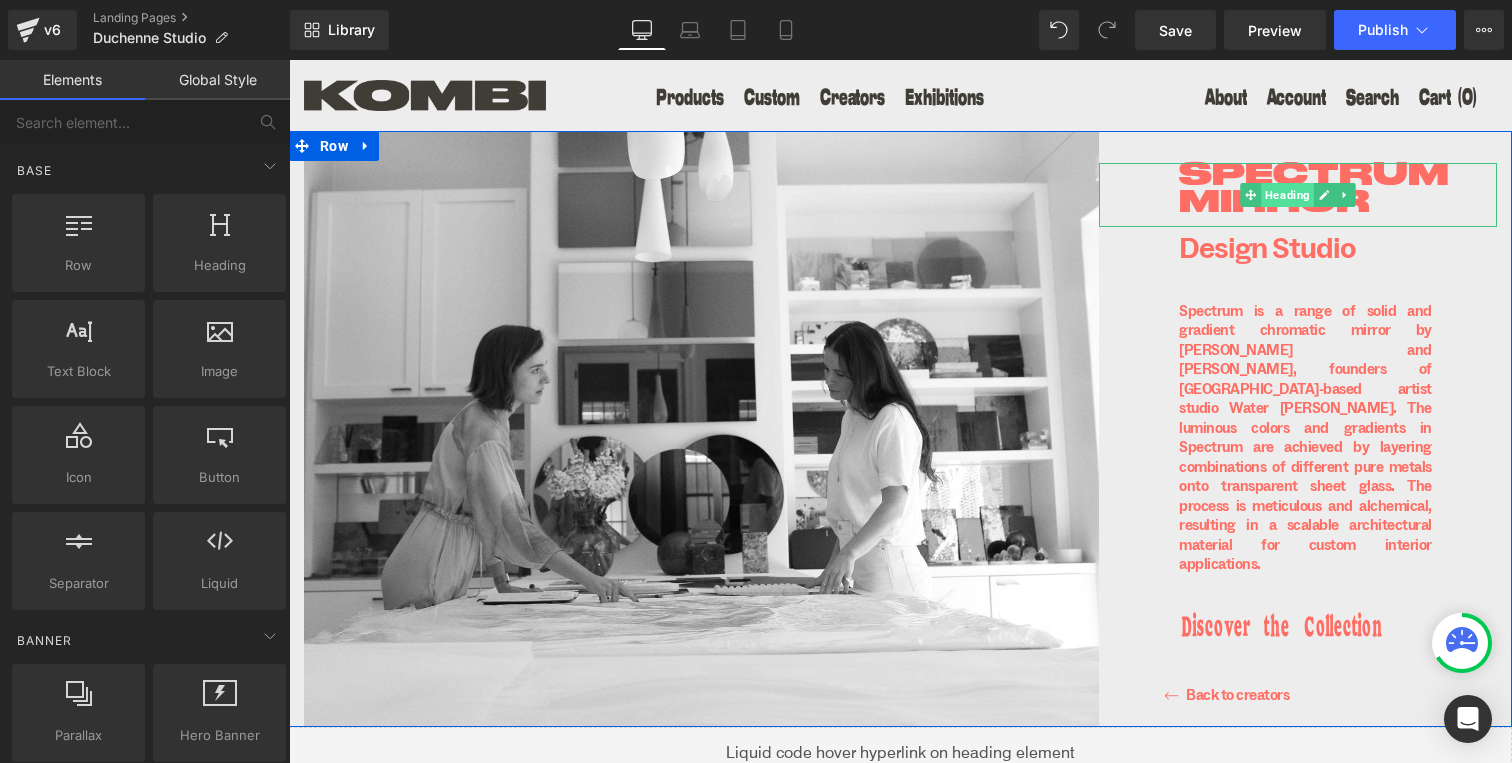 click on "Heading" at bounding box center (1287, 195) 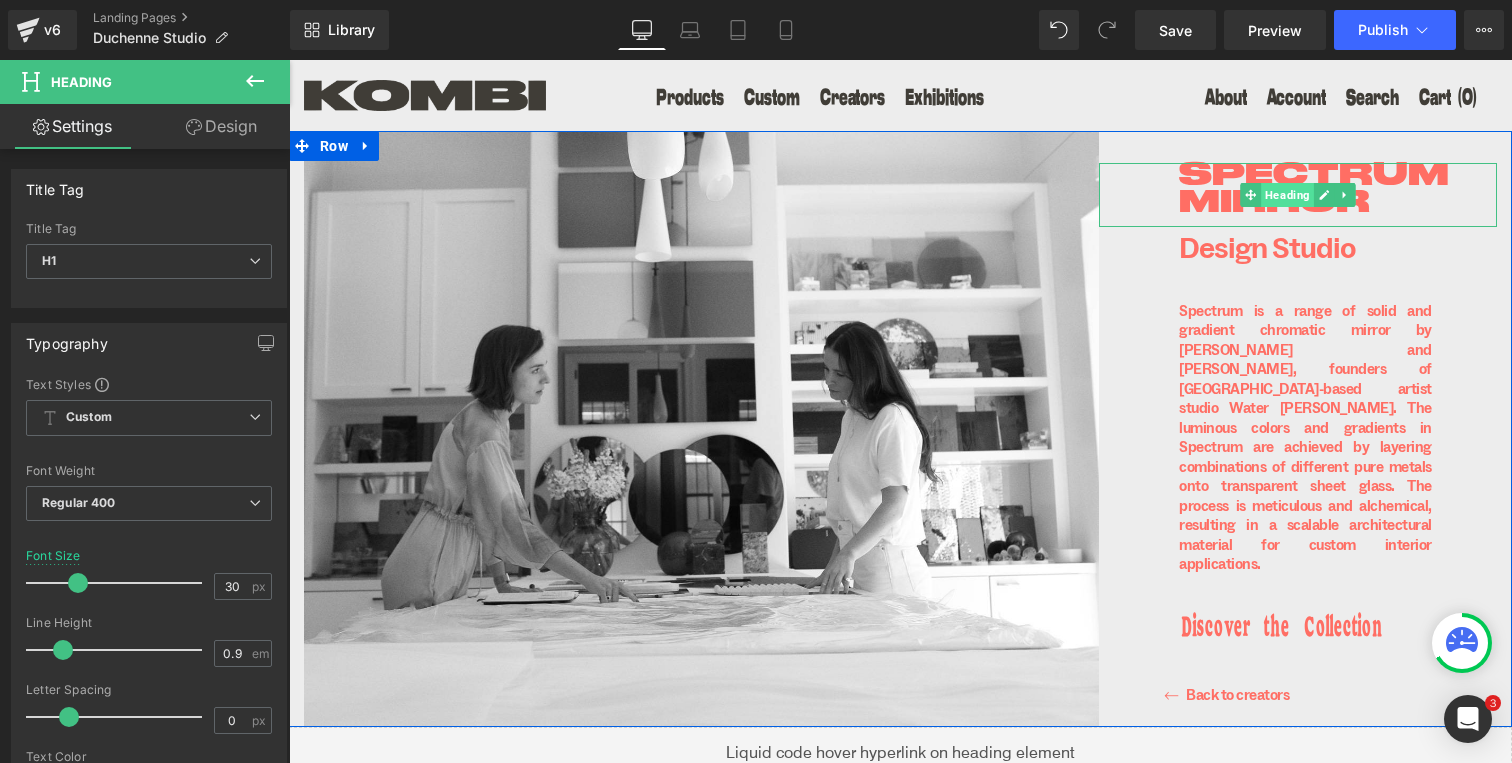 click on "Heading" at bounding box center (1287, 195) 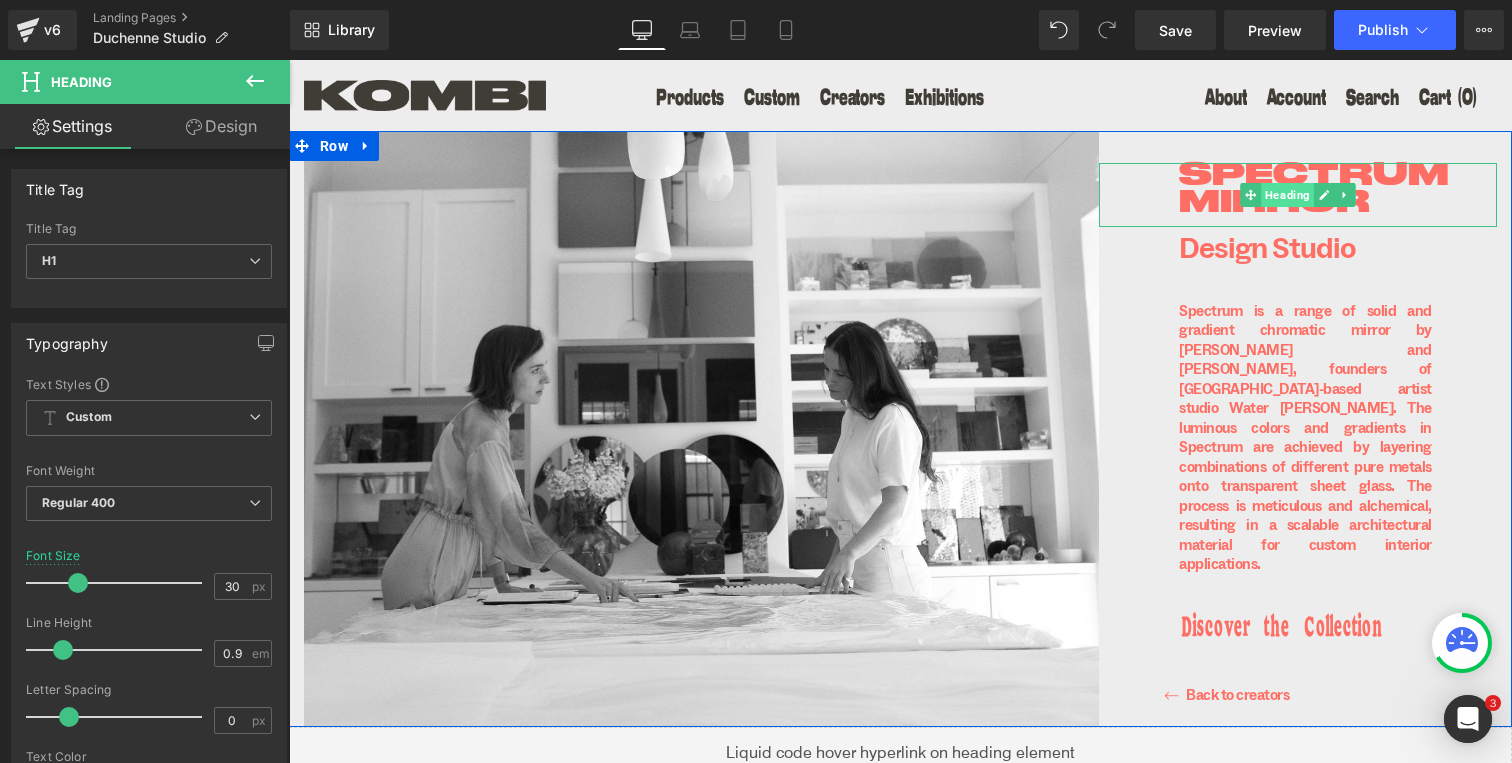 scroll, scrollTop: 0, scrollLeft: 0, axis: both 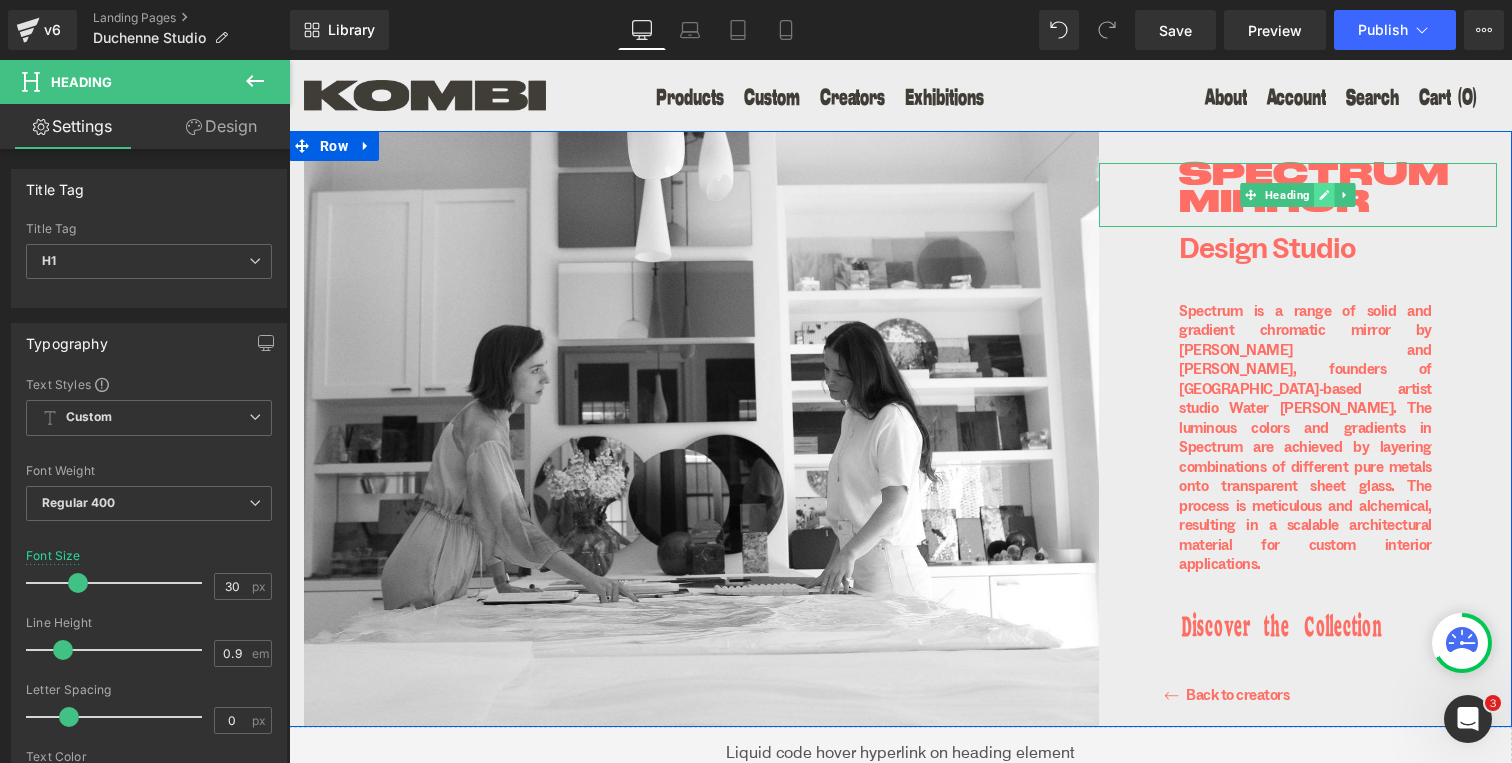 click at bounding box center (1324, 195) 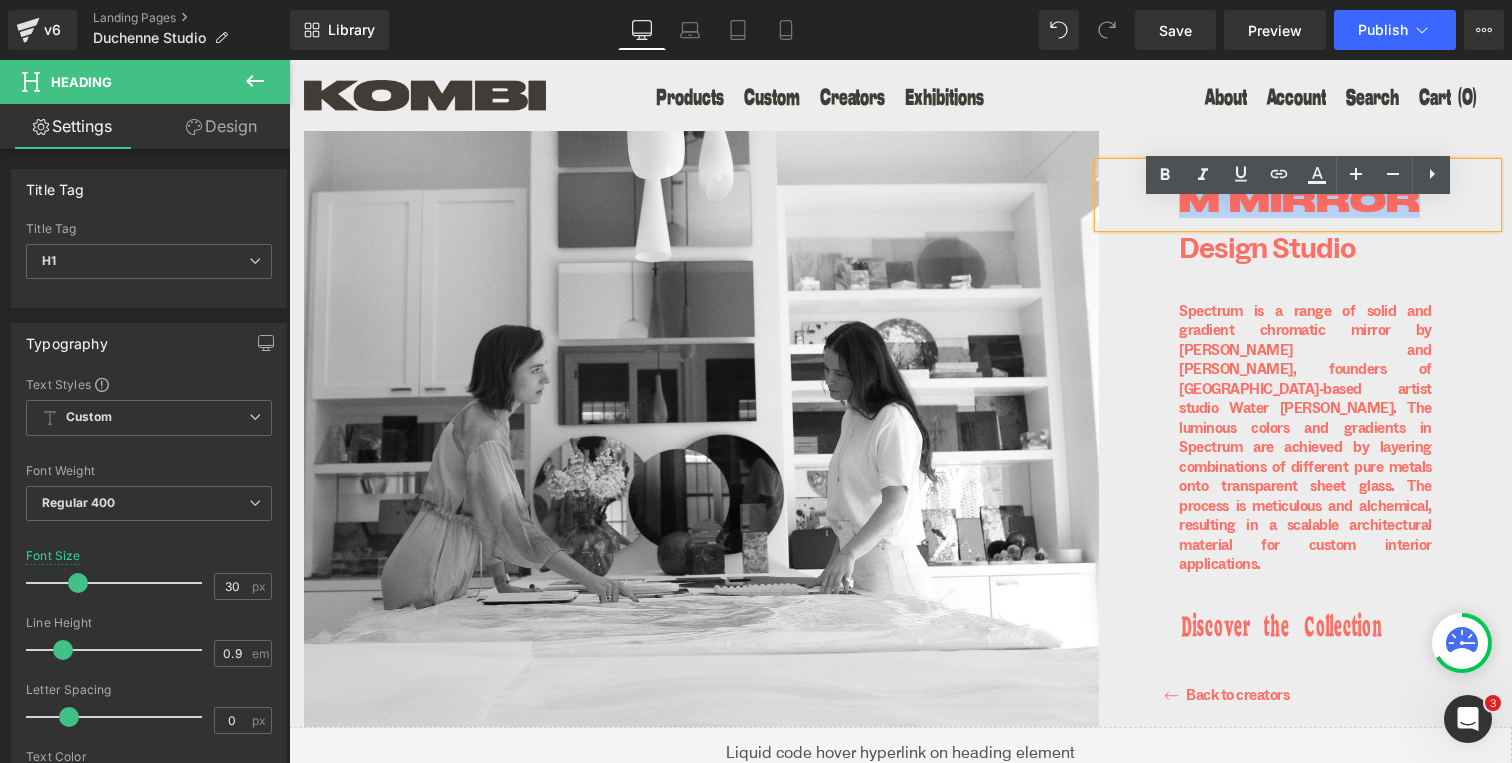 drag, startPoint x: 1415, startPoint y: 239, endPoint x: 1199, endPoint y: 209, distance: 218.07338 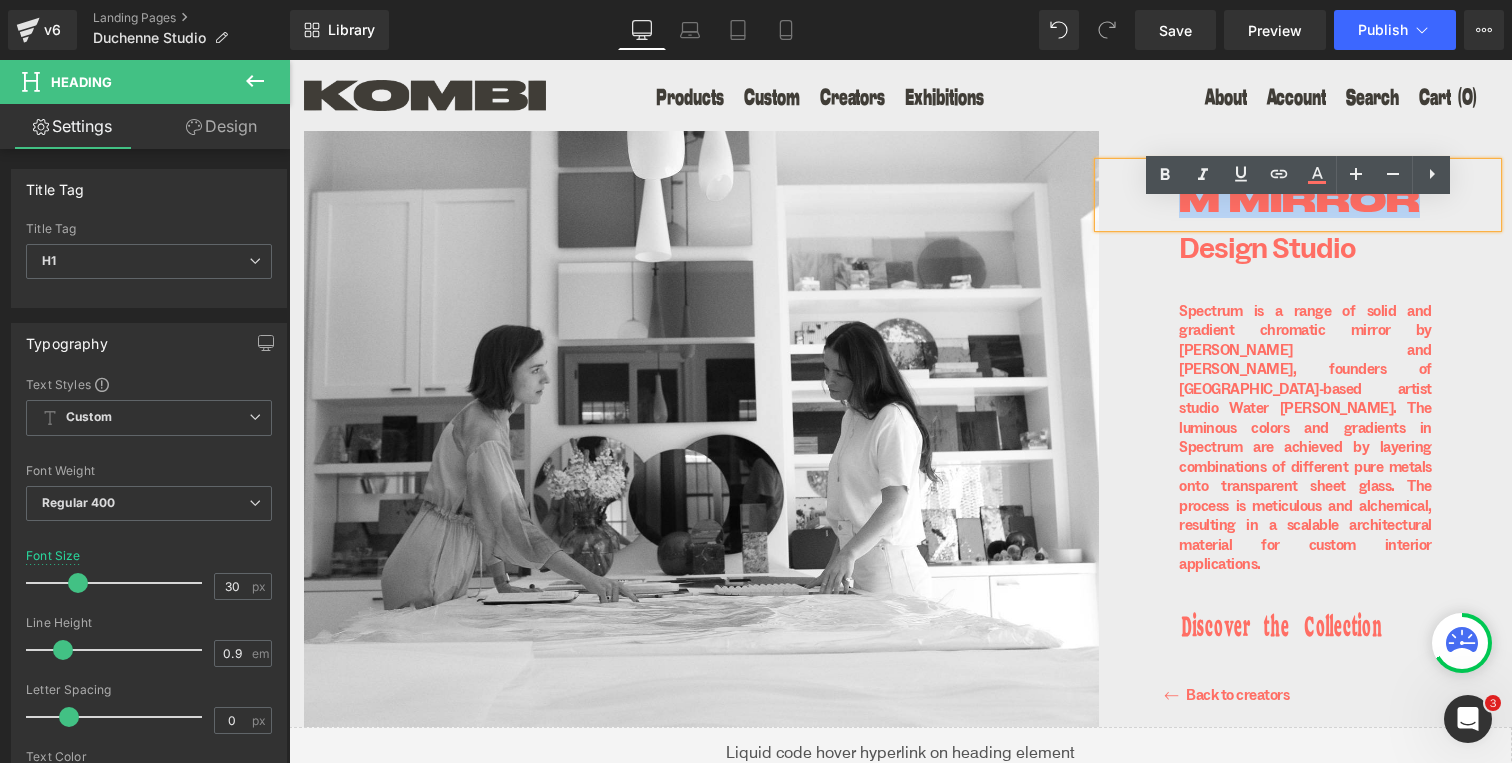 paste 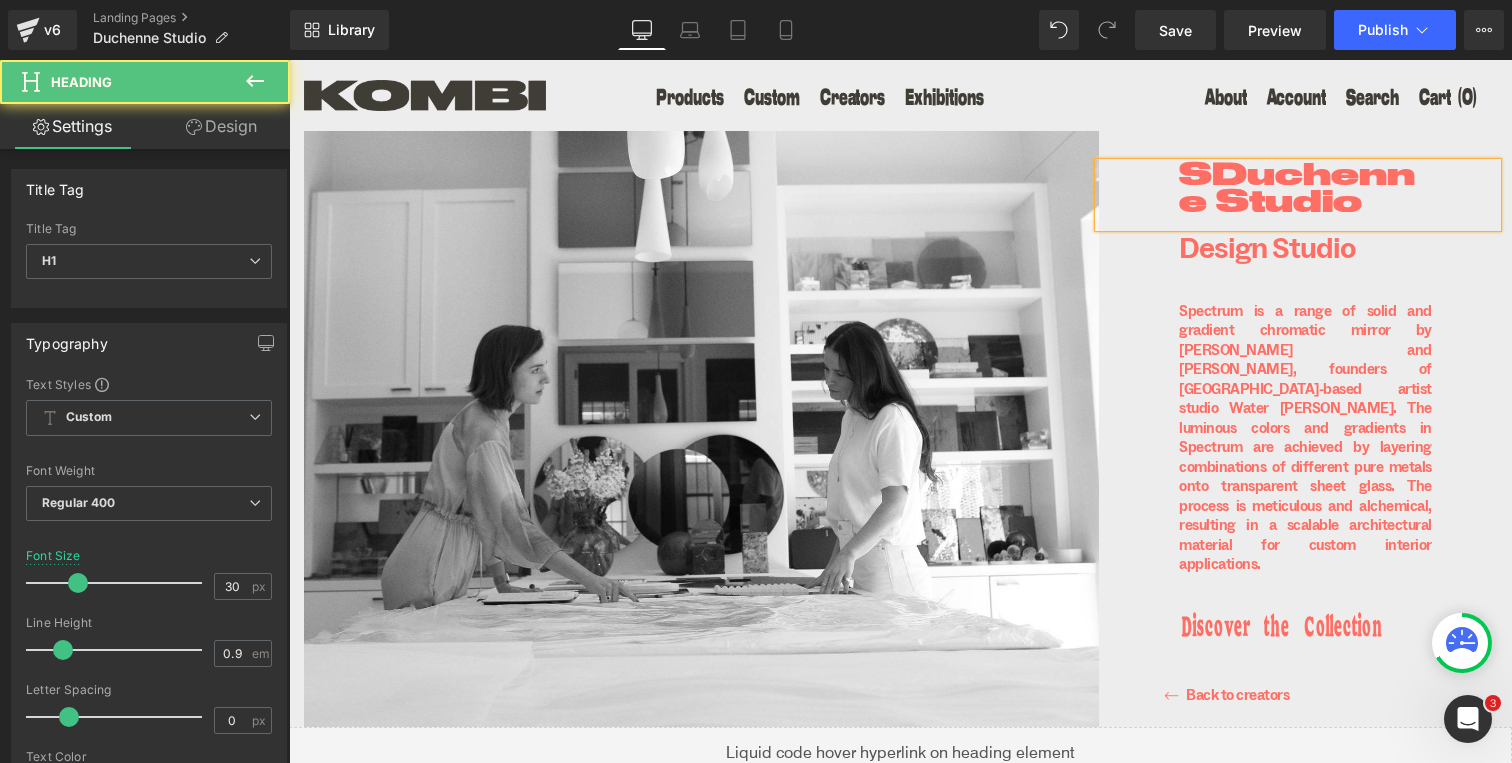 drag, startPoint x: 1216, startPoint y: 210, endPoint x: 1385, endPoint y: 238, distance: 171.30382 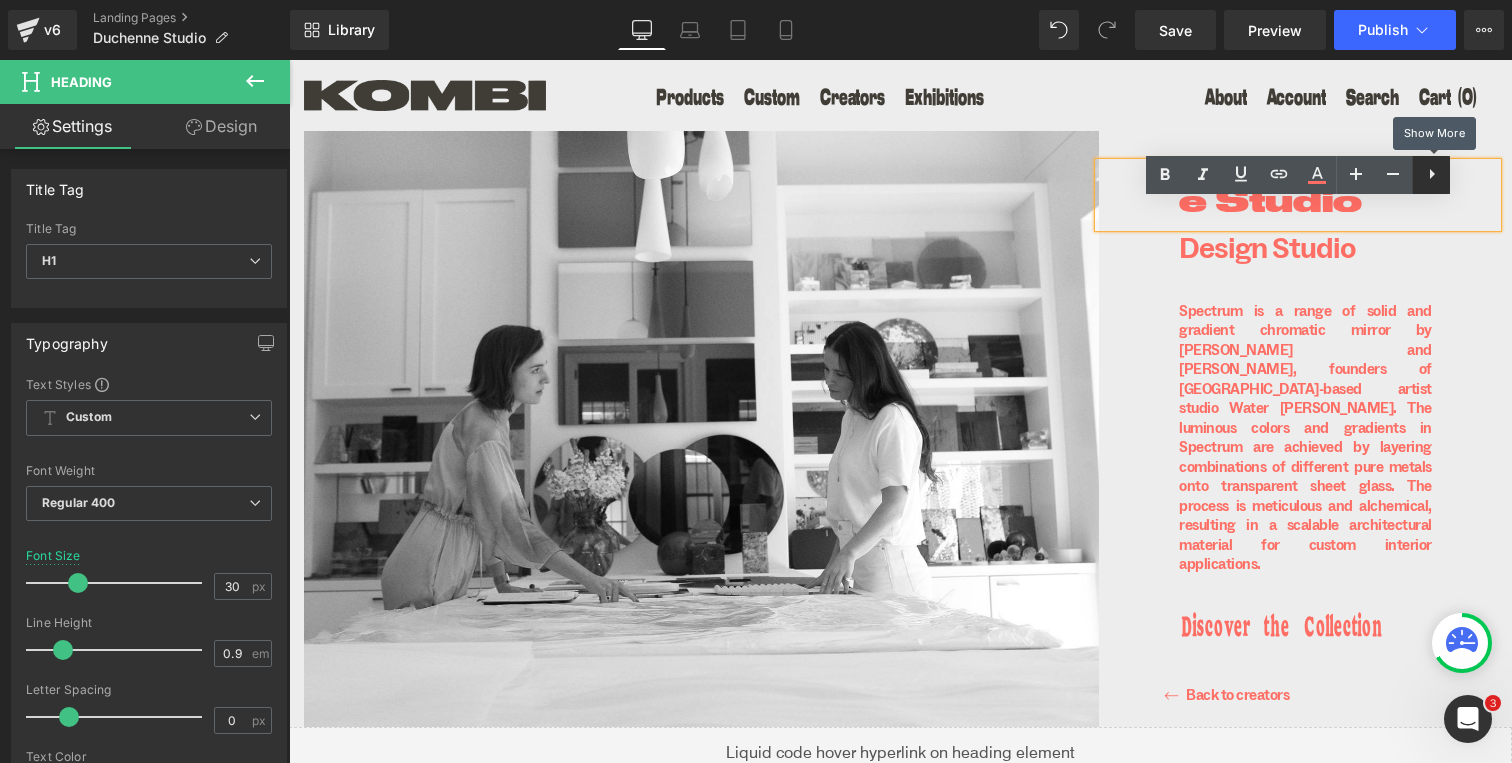 click 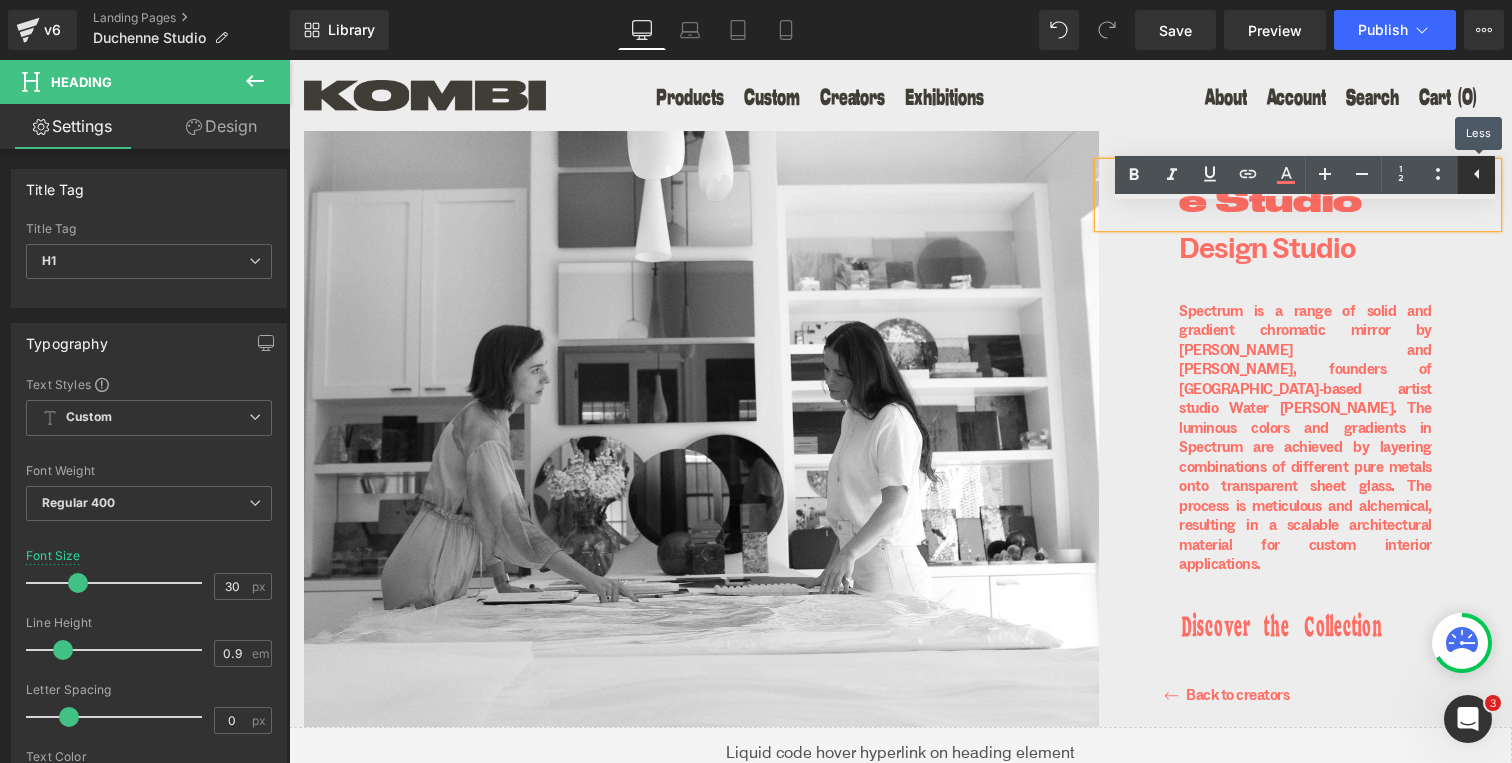 click 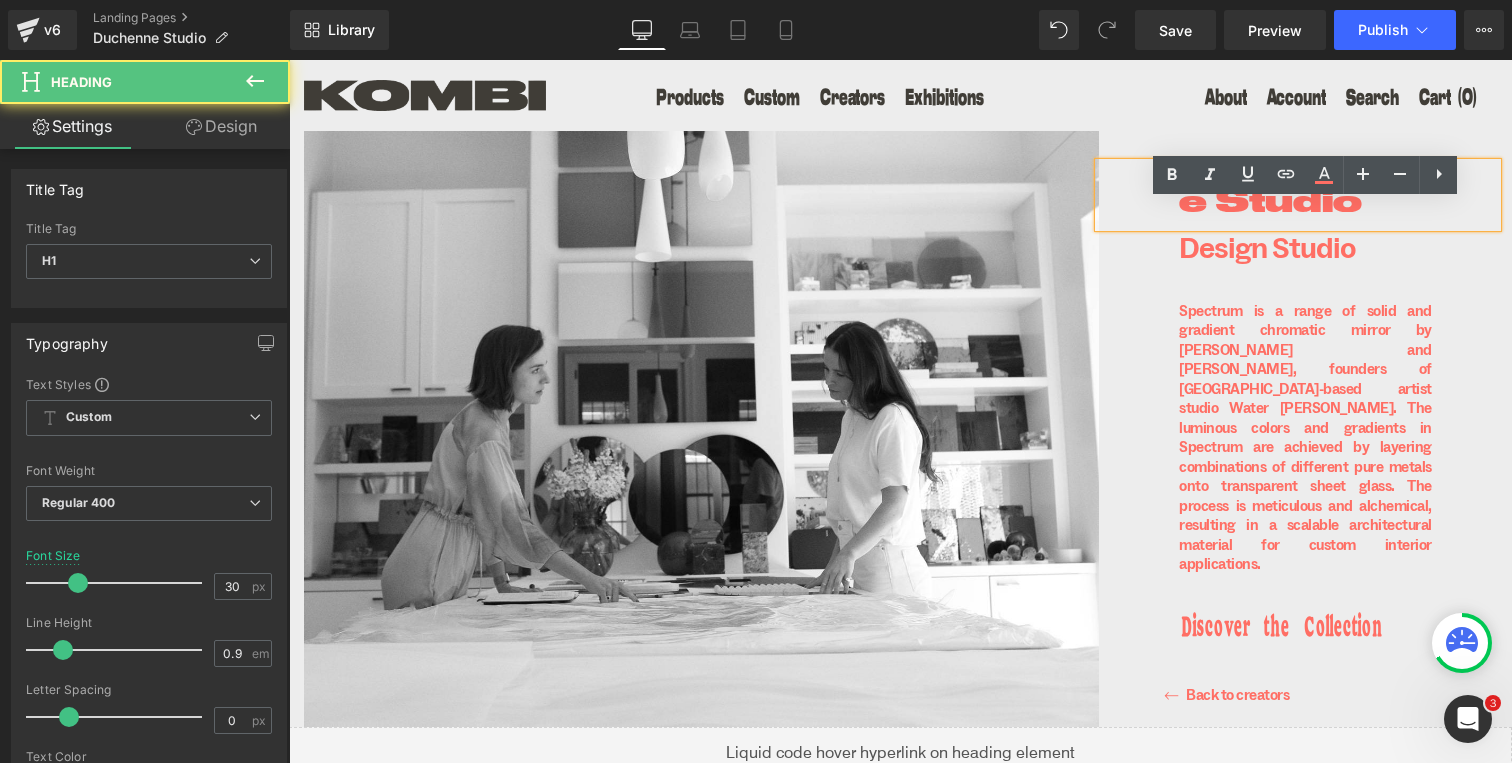click on "SDuchenne Studio" at bounding box center [1305, 190] 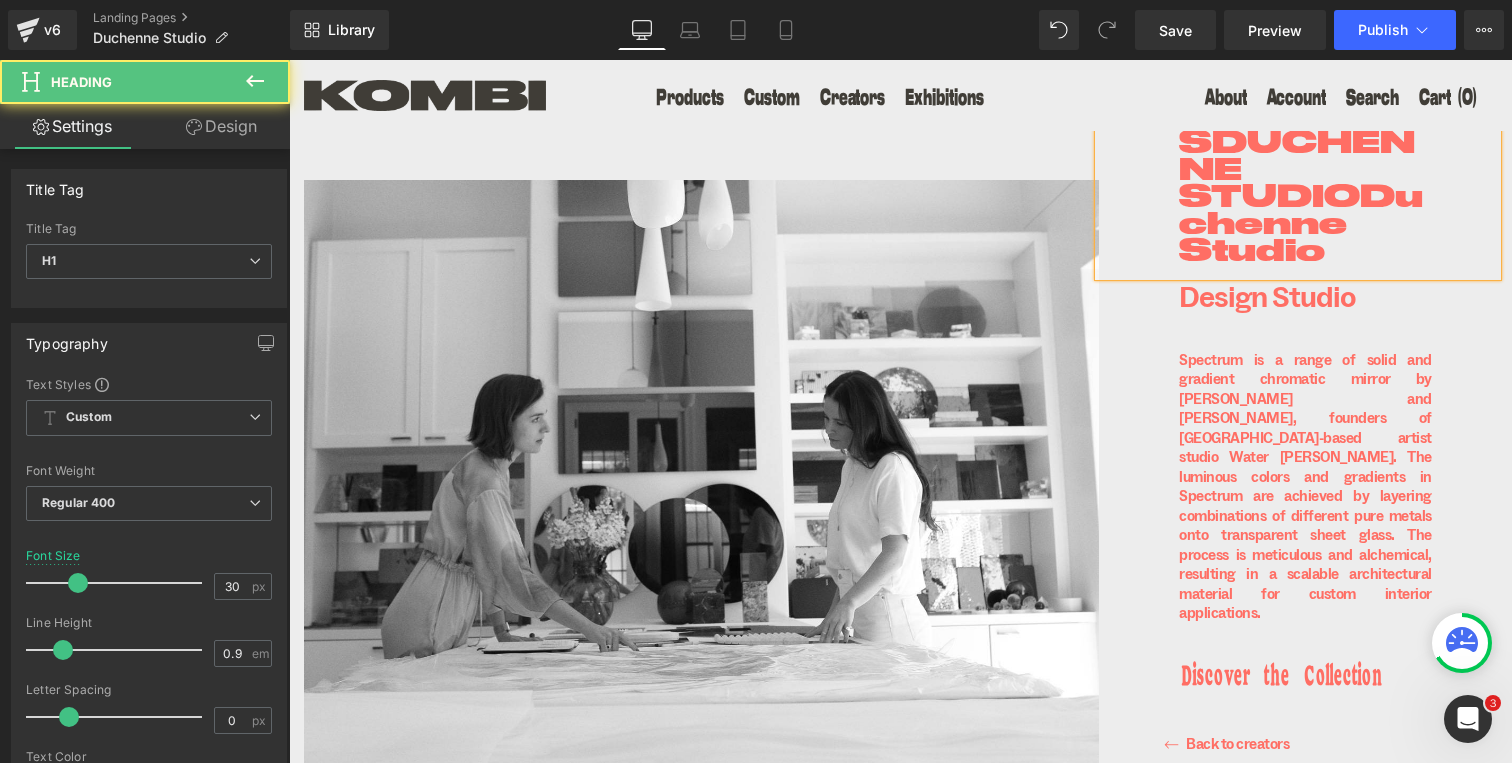 drag, startPoint x: 1364, startPoint y: 191, endPoint x: 1398, endPoint y: 243, distance: 62.1289 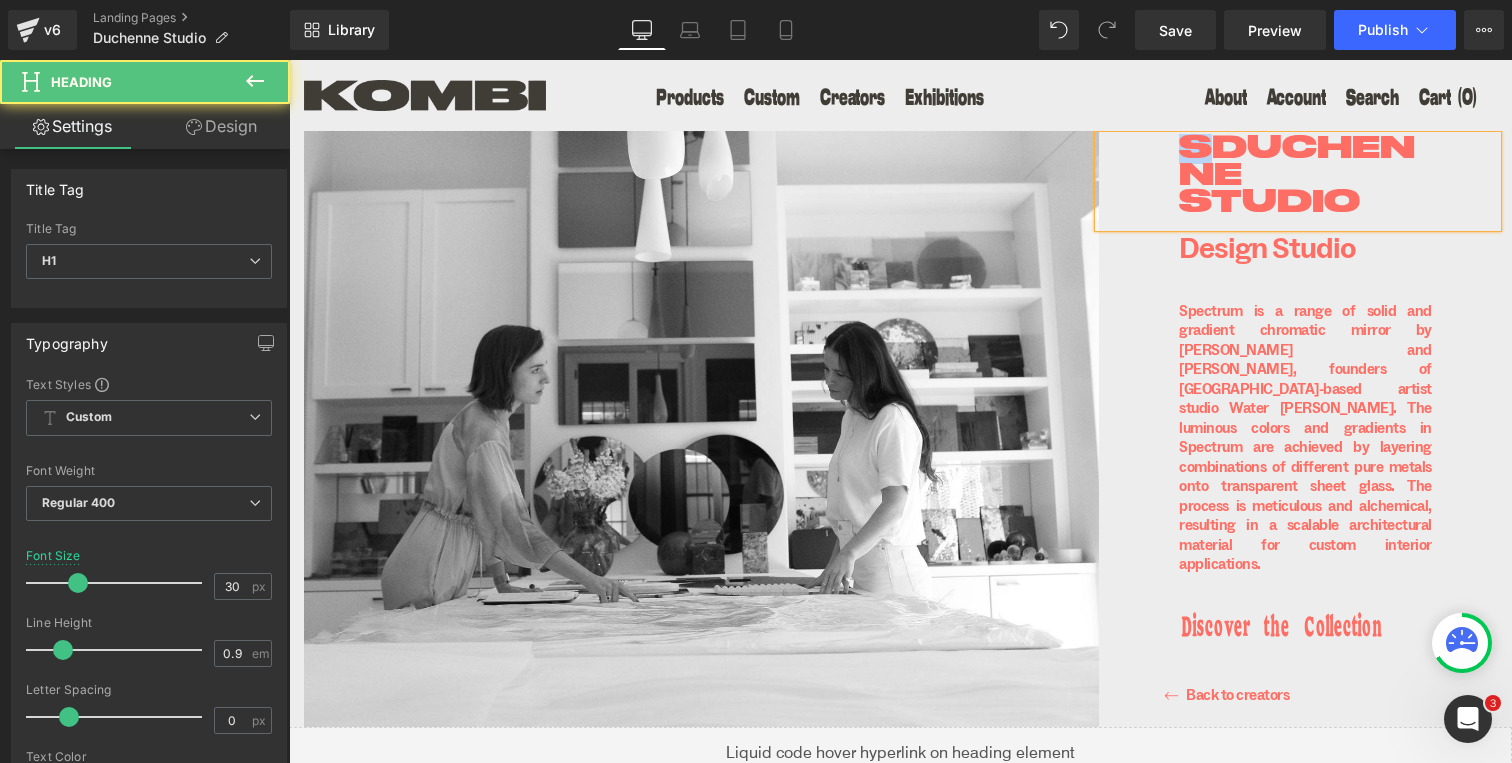 drag, startPoint x: 1207, startPoint y: 212, endPoint x: 1177, endPoint y: 212, distance: 30 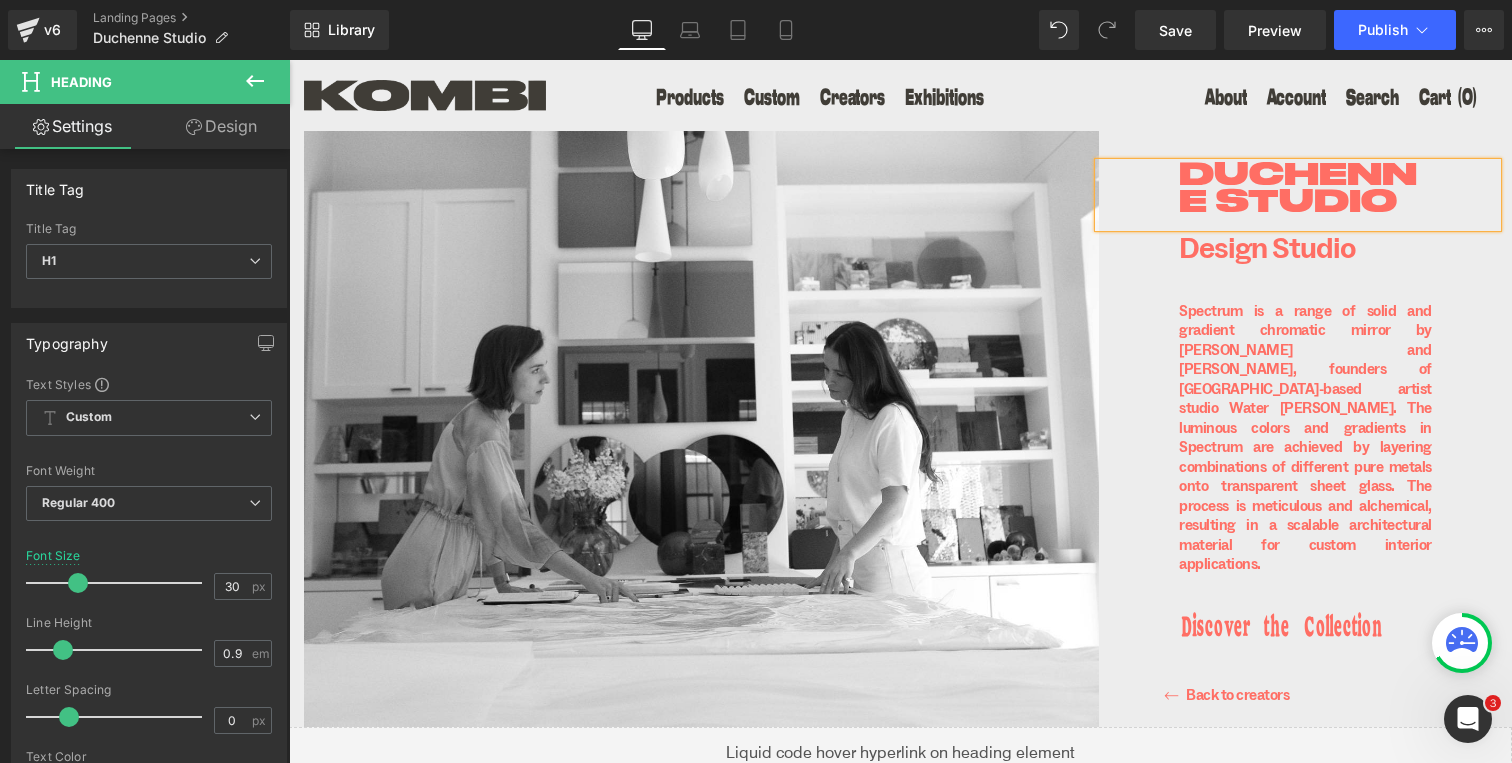 click on "DUCHENNE STUDIO" at bounding box center (1305, 190) 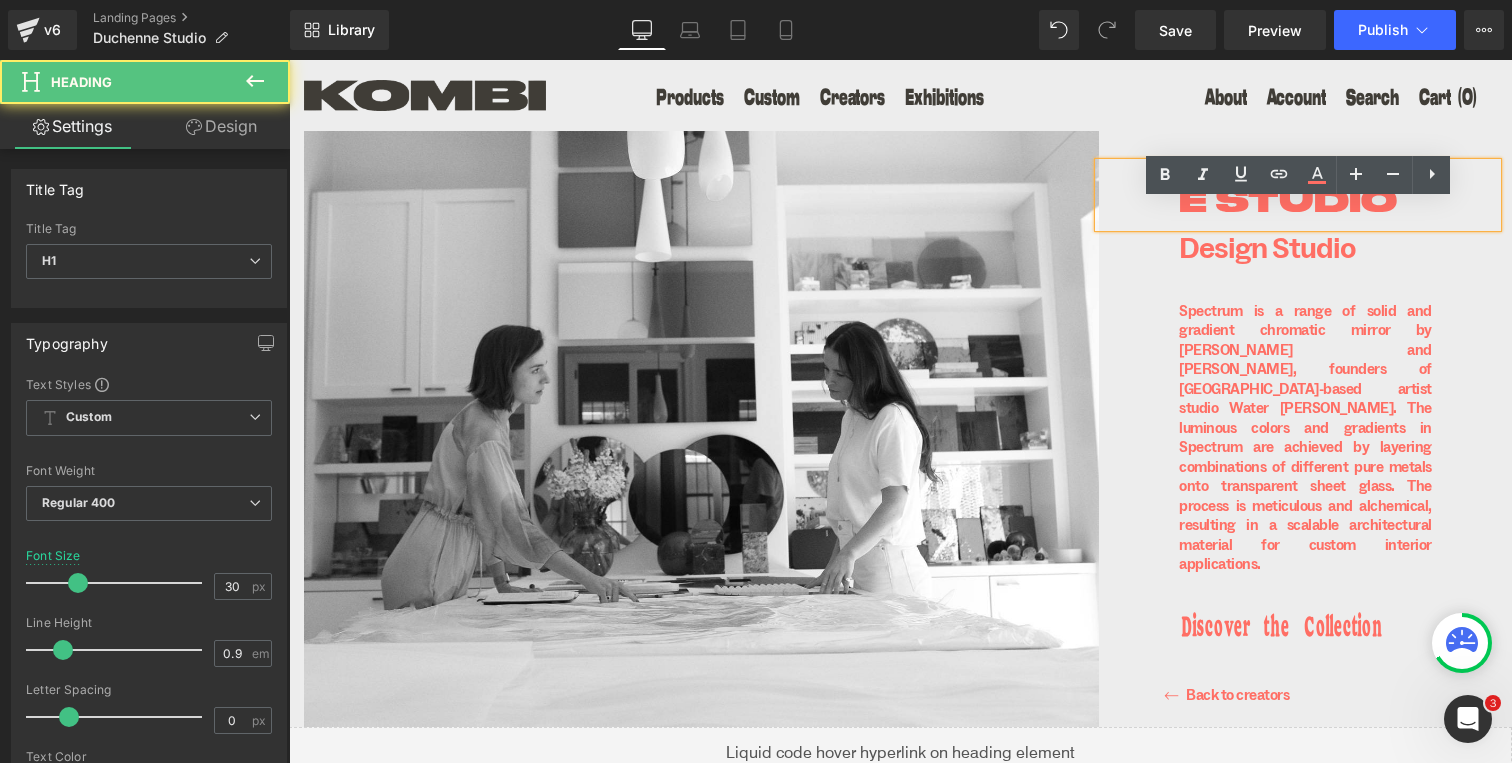 click on "DUCHENNE STUDIO" at bounding box center (1305, 190) 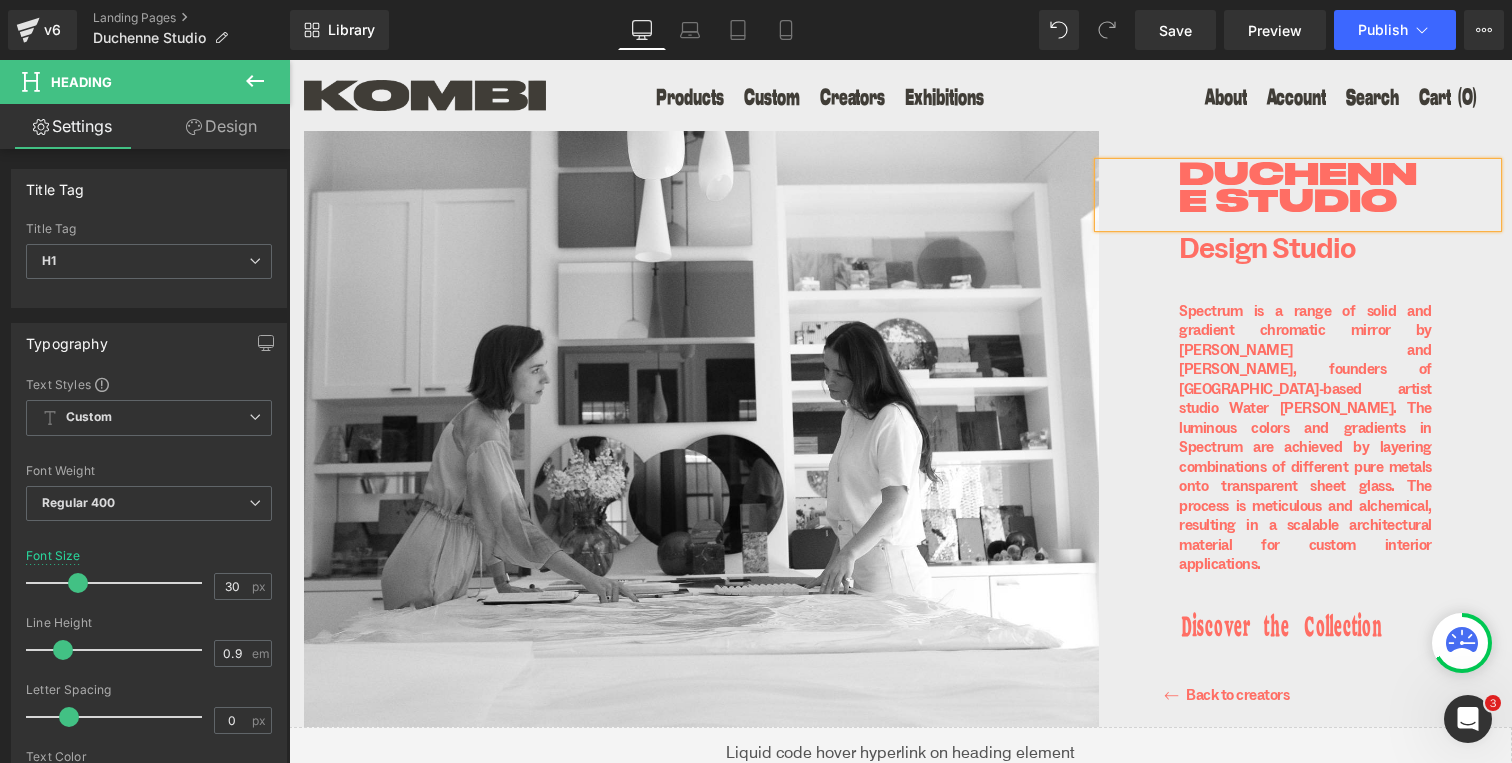 click on "DUCHENNE STUDIO" at bounding box center (1305, 190) 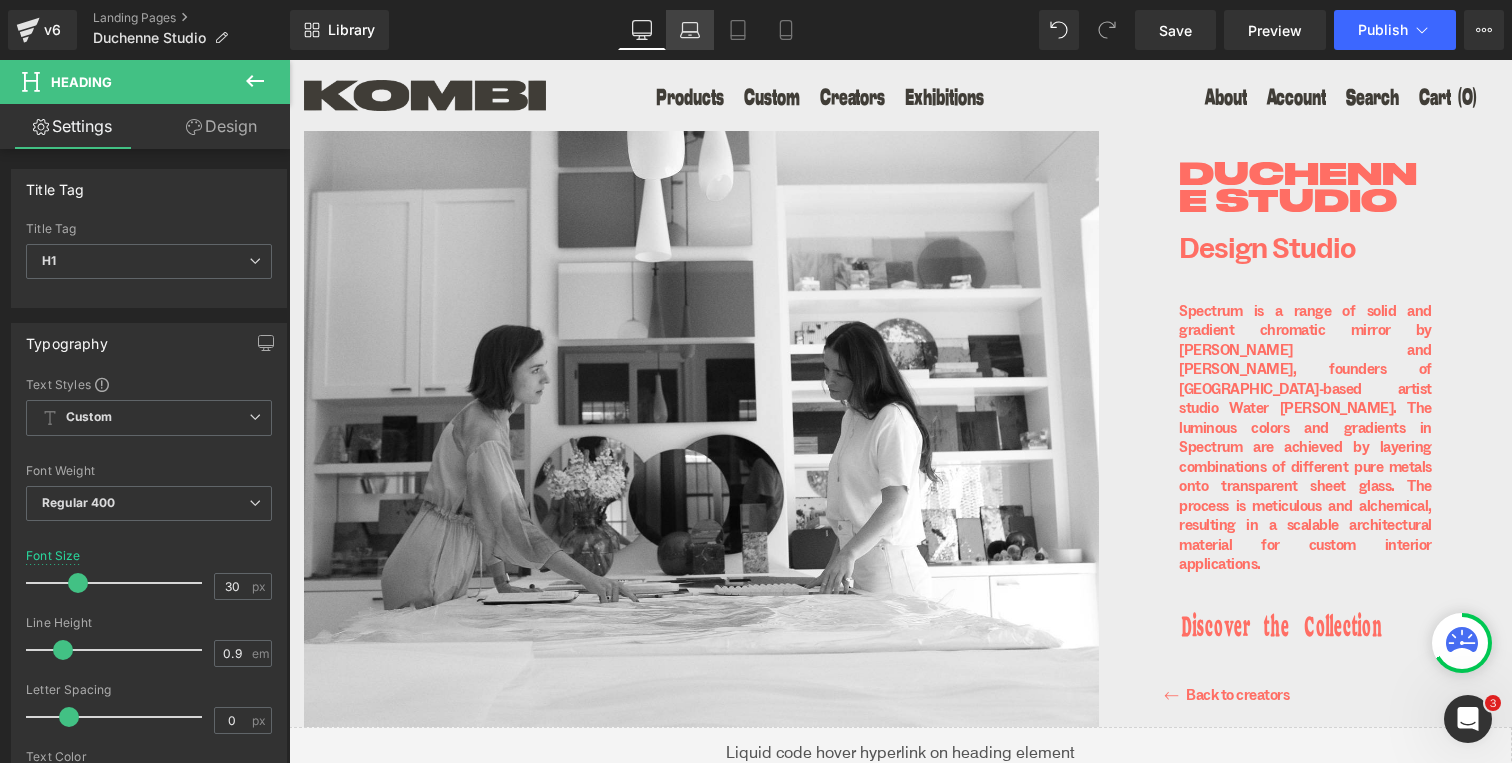 click 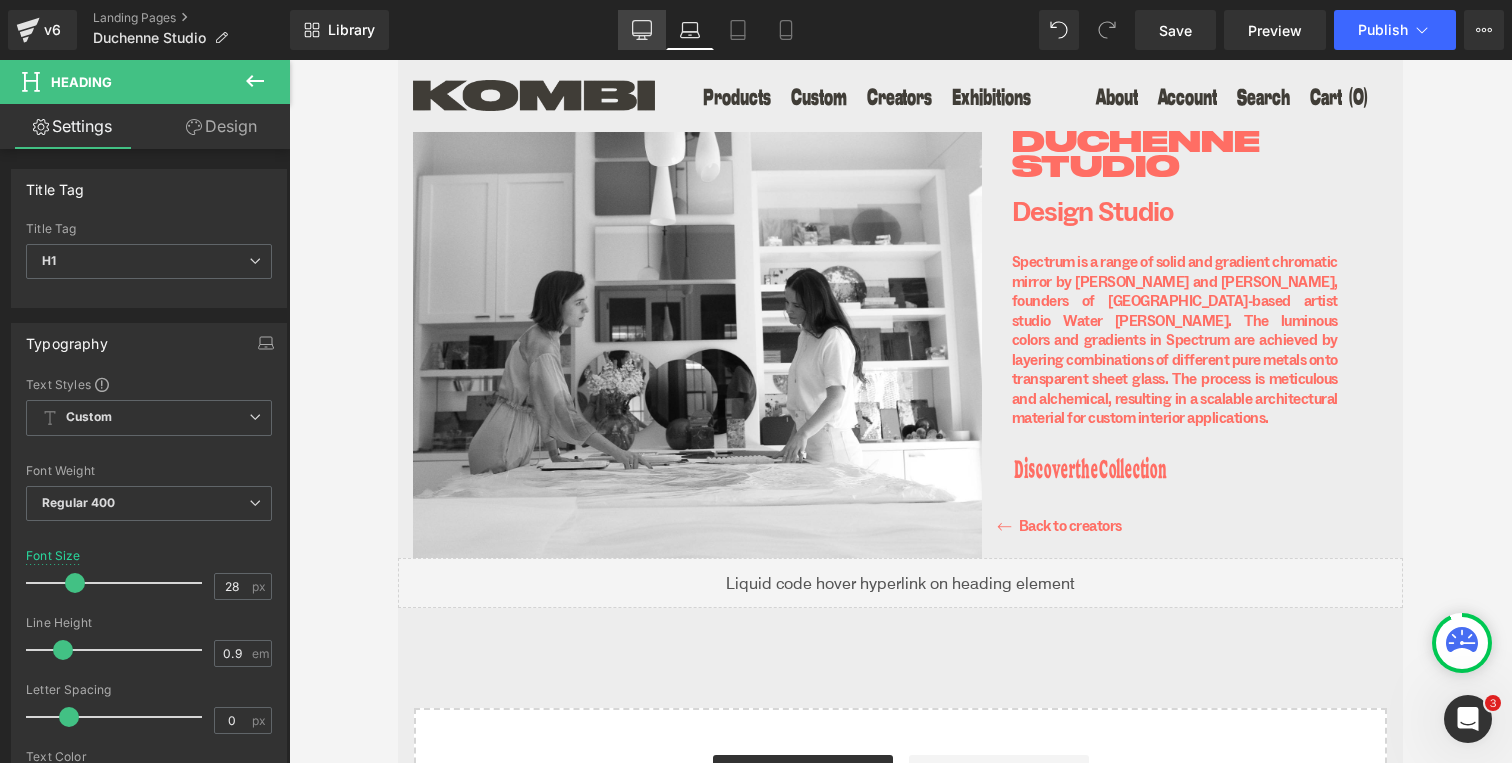 click 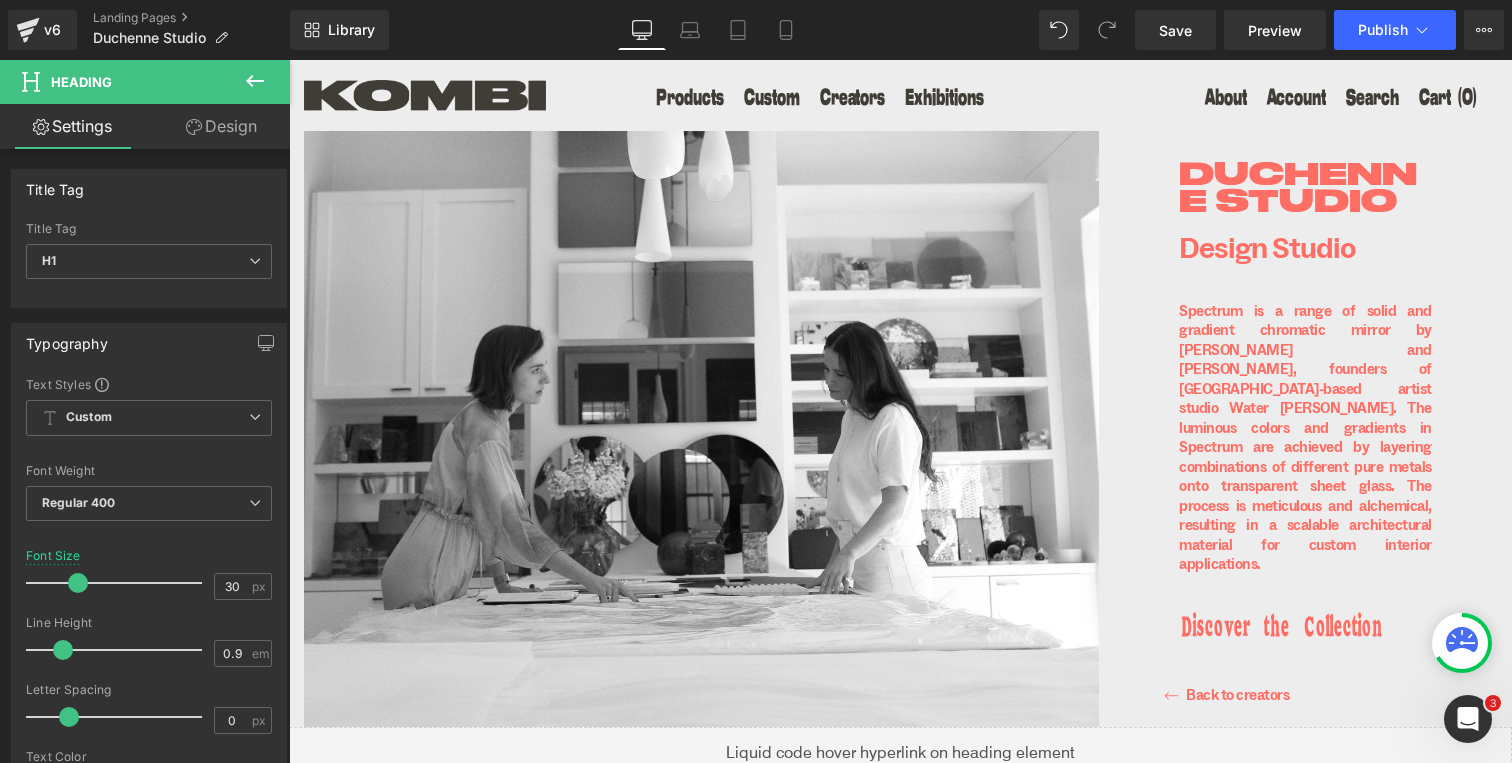 scroll, scrollTop: 71, scrollLeft: 0, axis: vertical 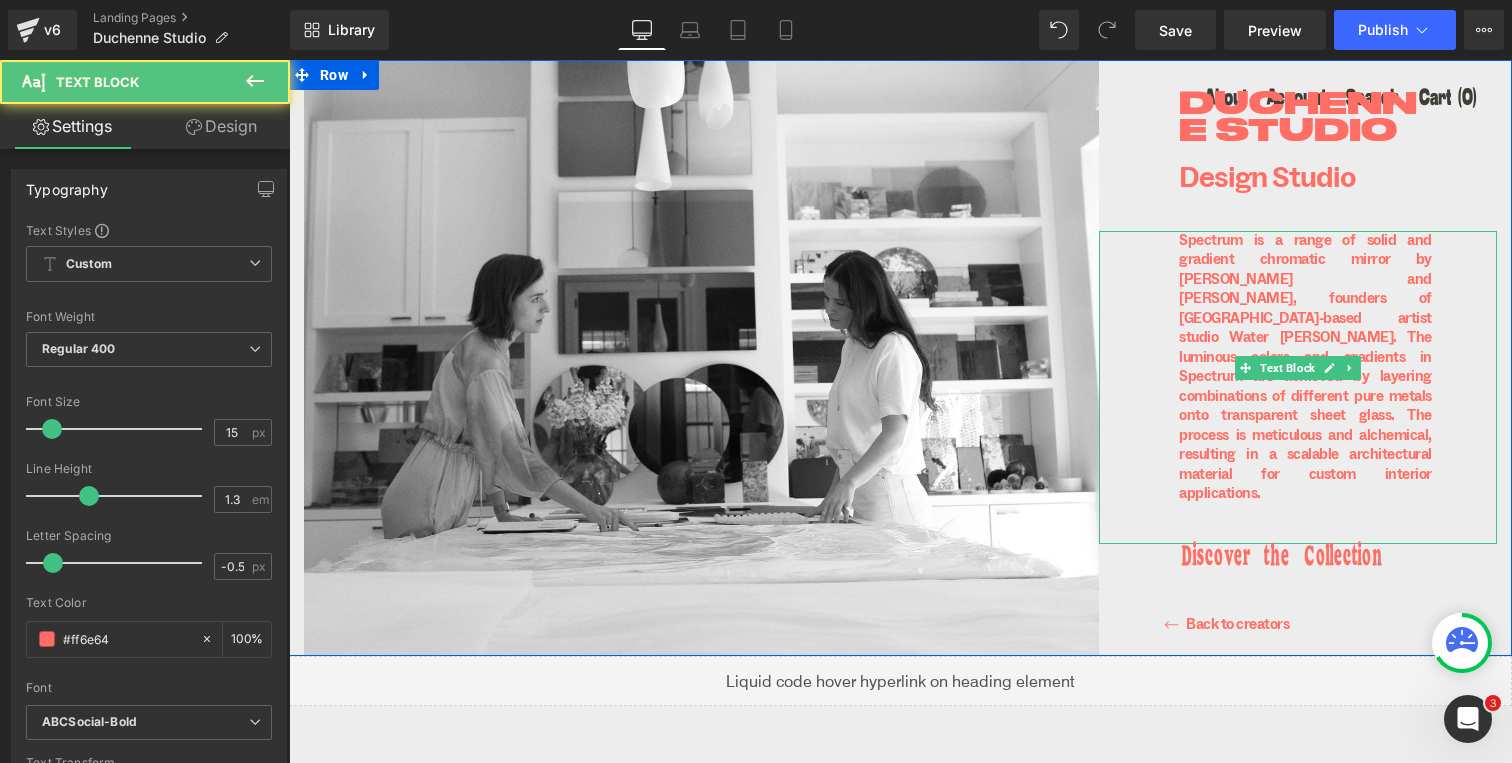 click on "Spectrum is a range of solid and gradient chromatic mirror by Caitlin Warther and Wendy Dixon, founders of Cape Town-based artist studio Water Dixon. The luminous colors and gradients in Spectrum are achieved by layering combinations of different pure metals onto transparent sheet glass. The process is meticulous and alchemical, resulting in a scalable architectural material for custom interior applications." at bounding box center [1305, 367] 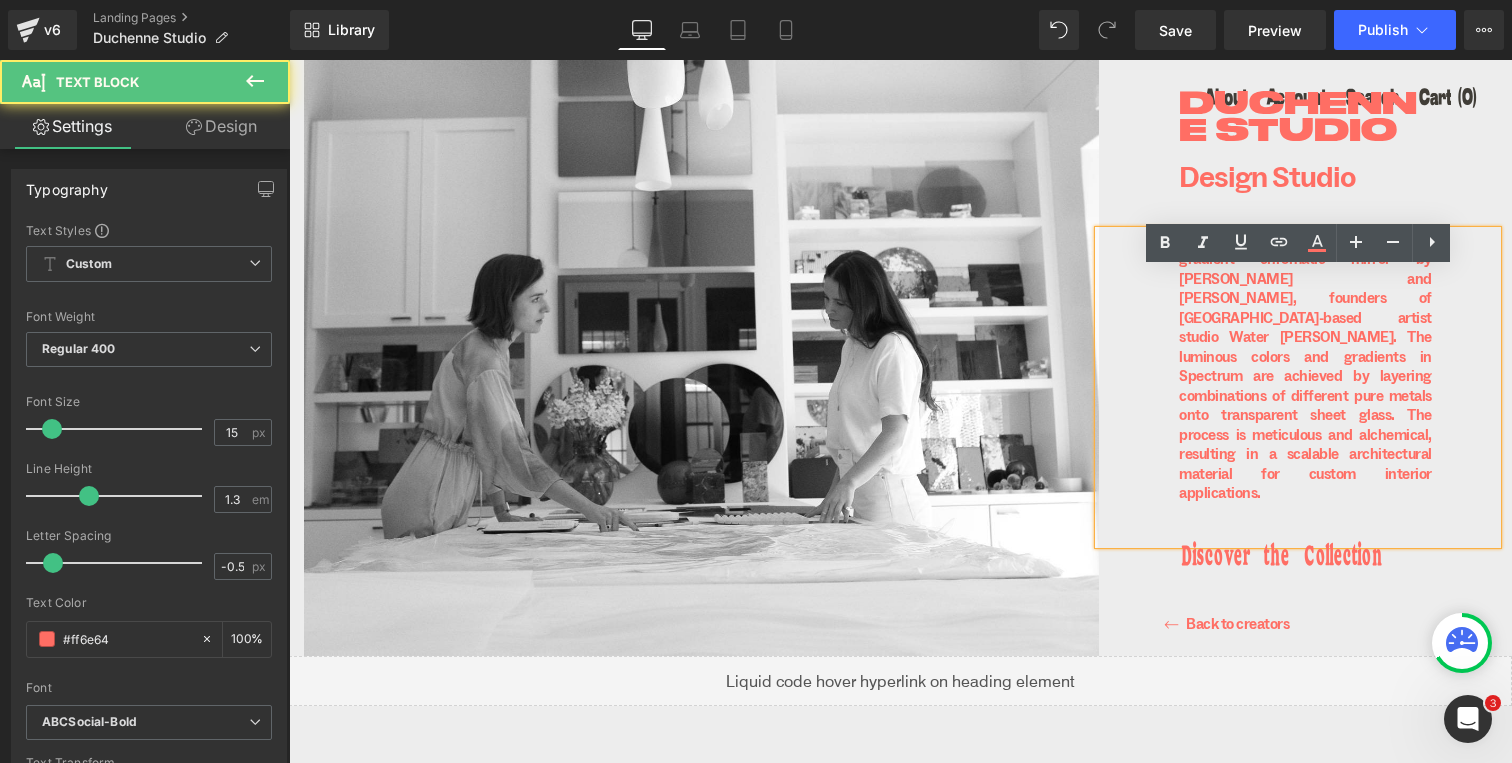 click on "Spectrum is a range of solid and gradient chromatic mirror by Caitlin Warther and Wendy Dixon, founders of Cape Town-based artist studio Water Dixon. The luminous colors and gradients in Spectrum are achieved by layering combinations of different pure metals onto transparent sheet glass. The process is meticulous and alchemical, resulting in a scalable architectural material for custom interior applications." at bounding box center (1305, 367) 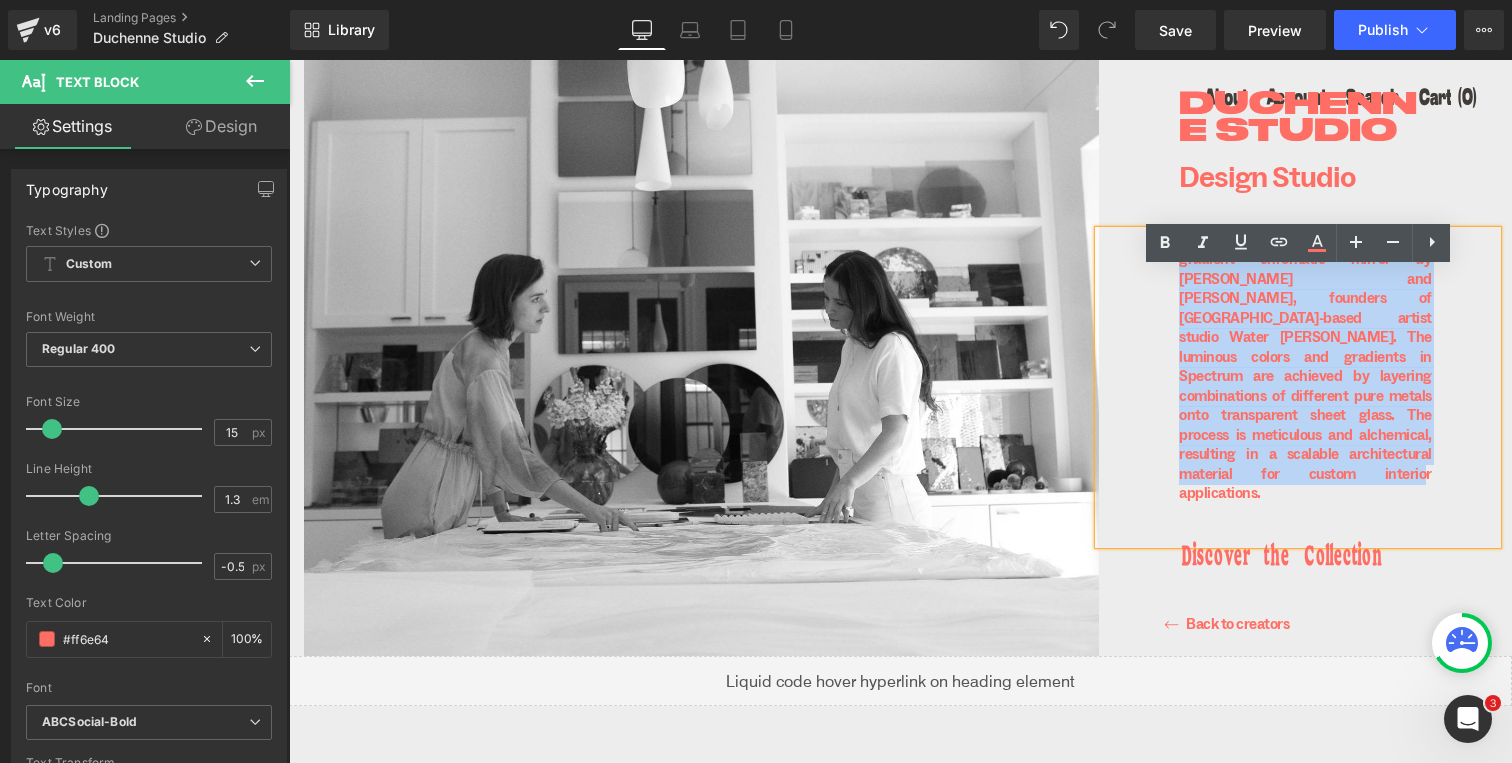 drag, startPoint x: 1181, startPoint y: 279, endPoint x: 1352, endPoint y: 491, distance: 272.36923 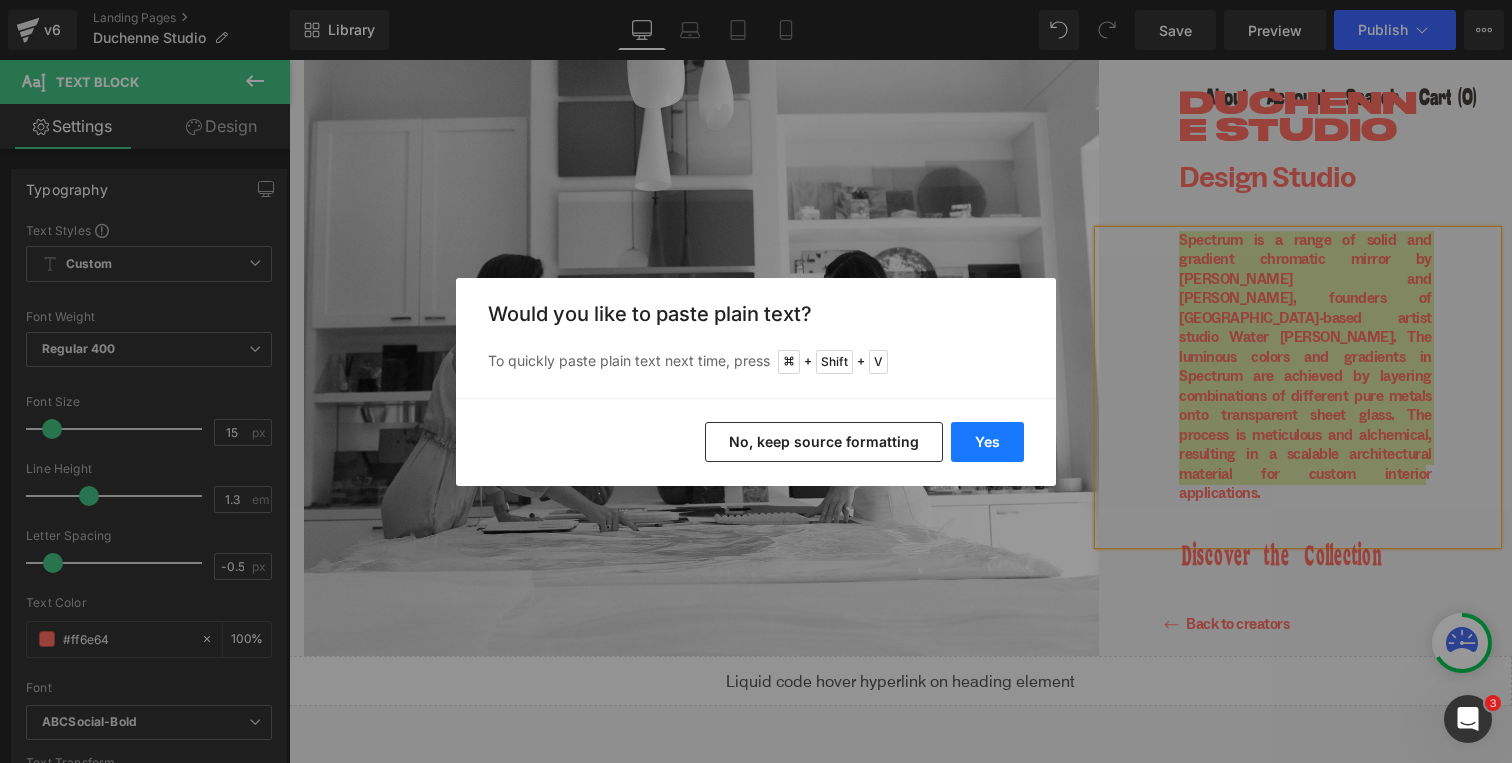 click on "Yes" at bounding box center [987, 442] 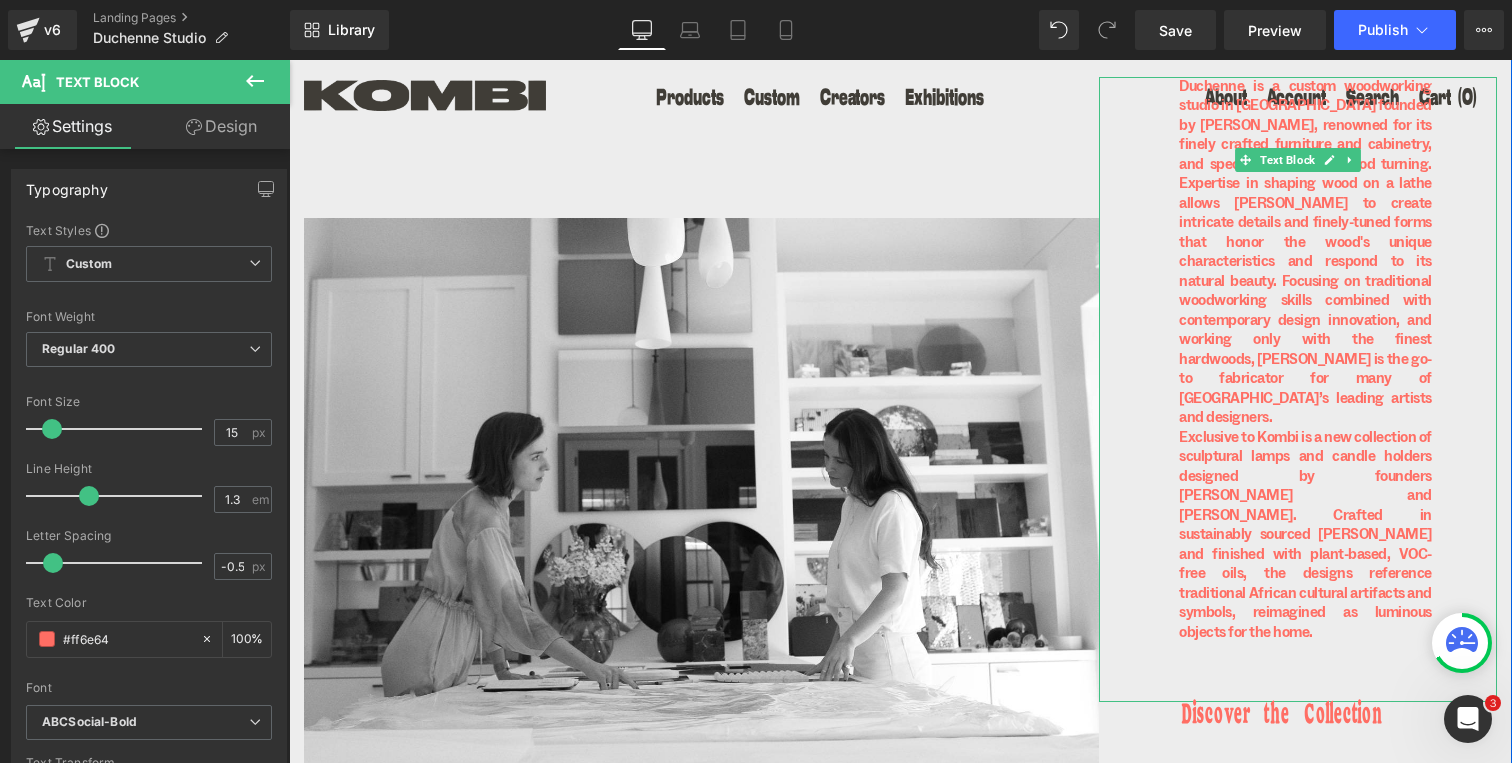 scroll, scrollTop: 198, scrollLeft: 0, axis: vertical 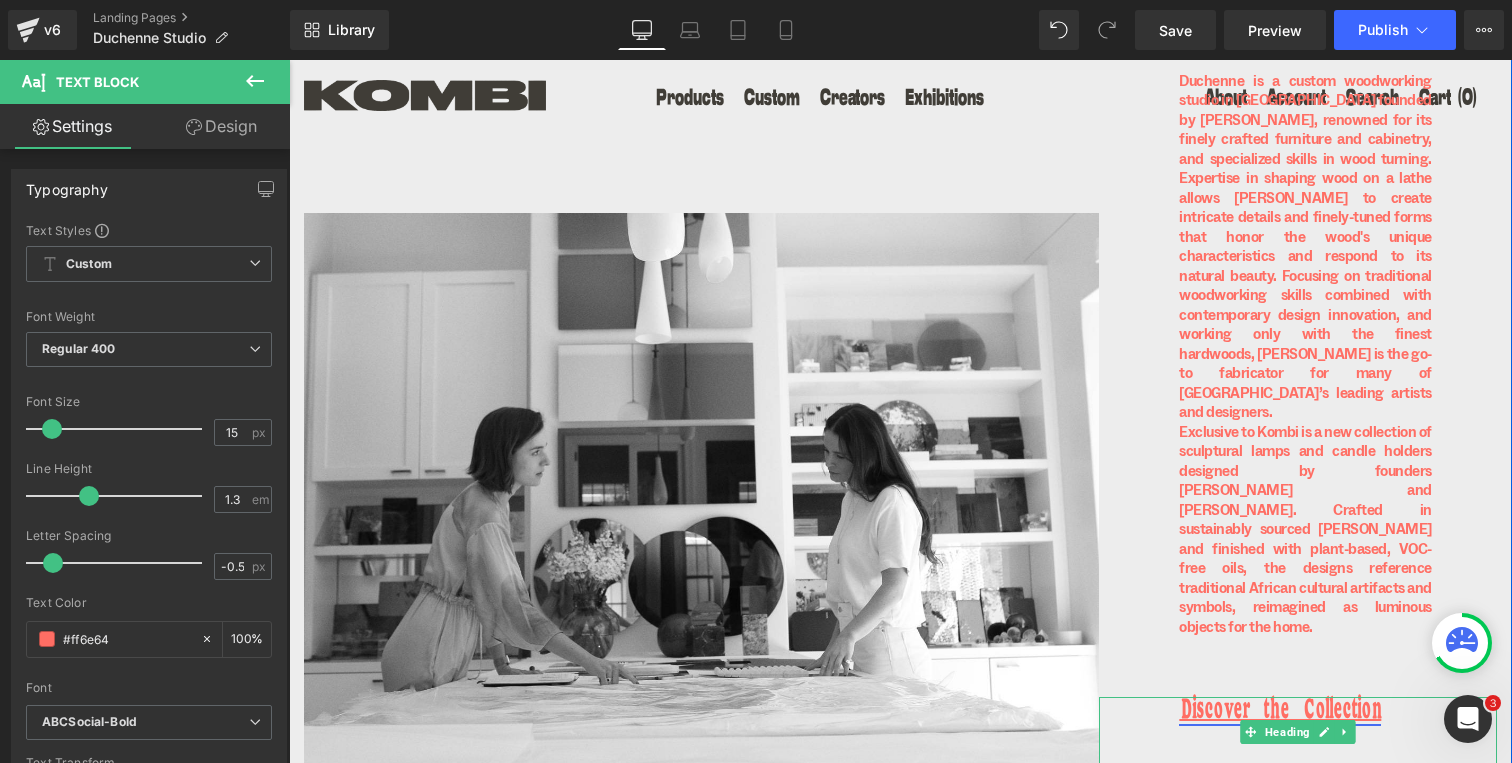 click on "Discover             the              Collection" at bounding box center (1280, 712) 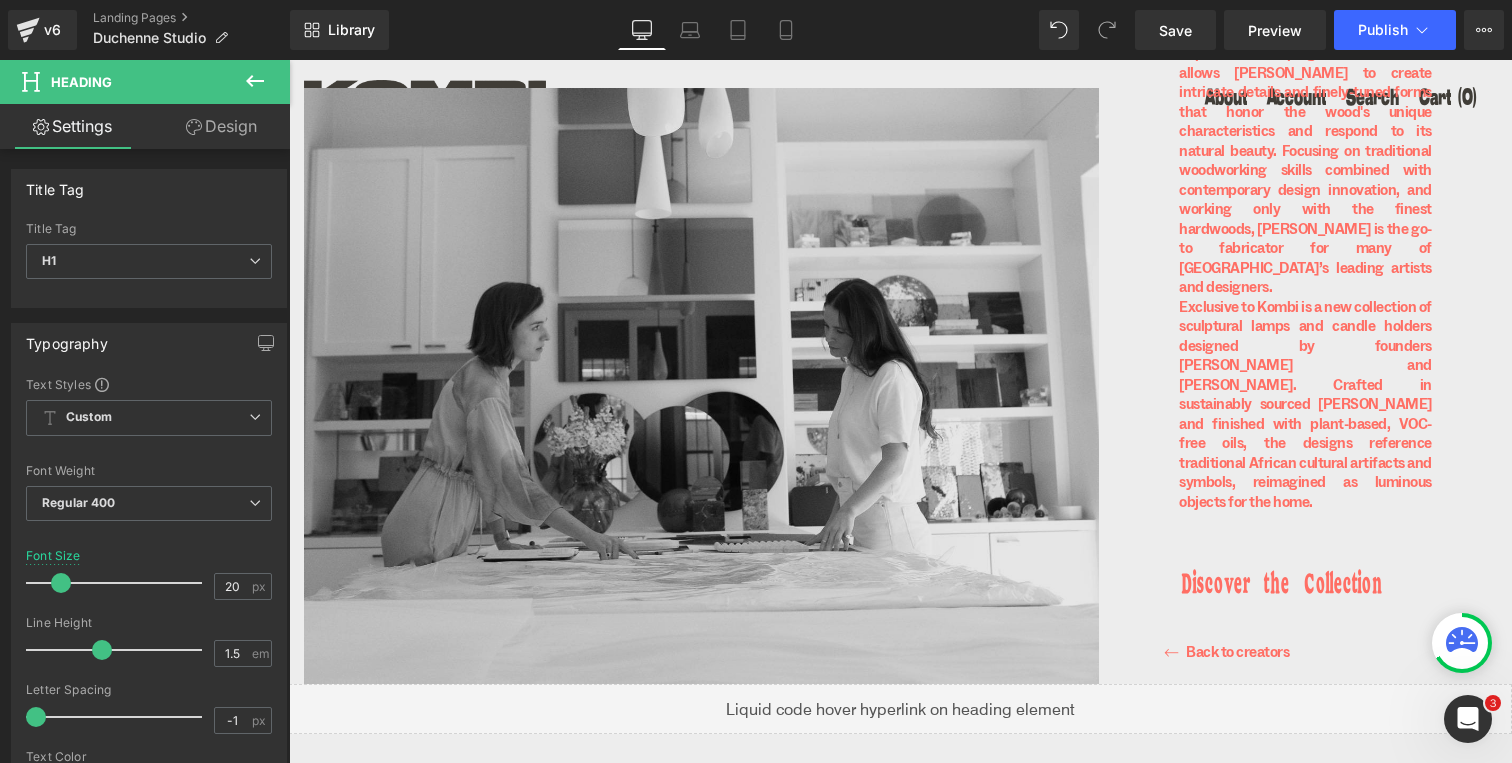 scroll, scrollTop: 280, scrollLeft: 0, axis: vertical 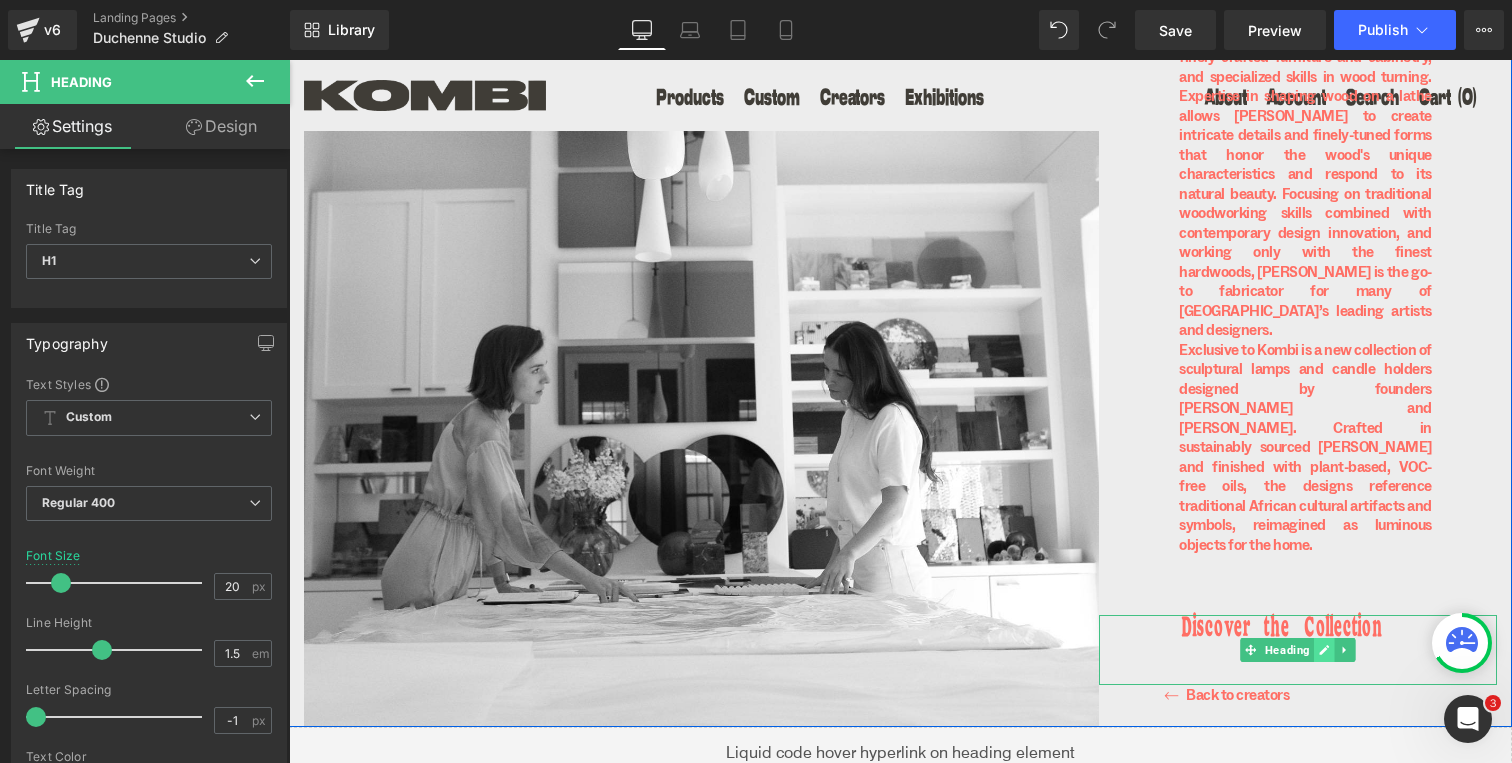 click at bounding box center (1324, 650) 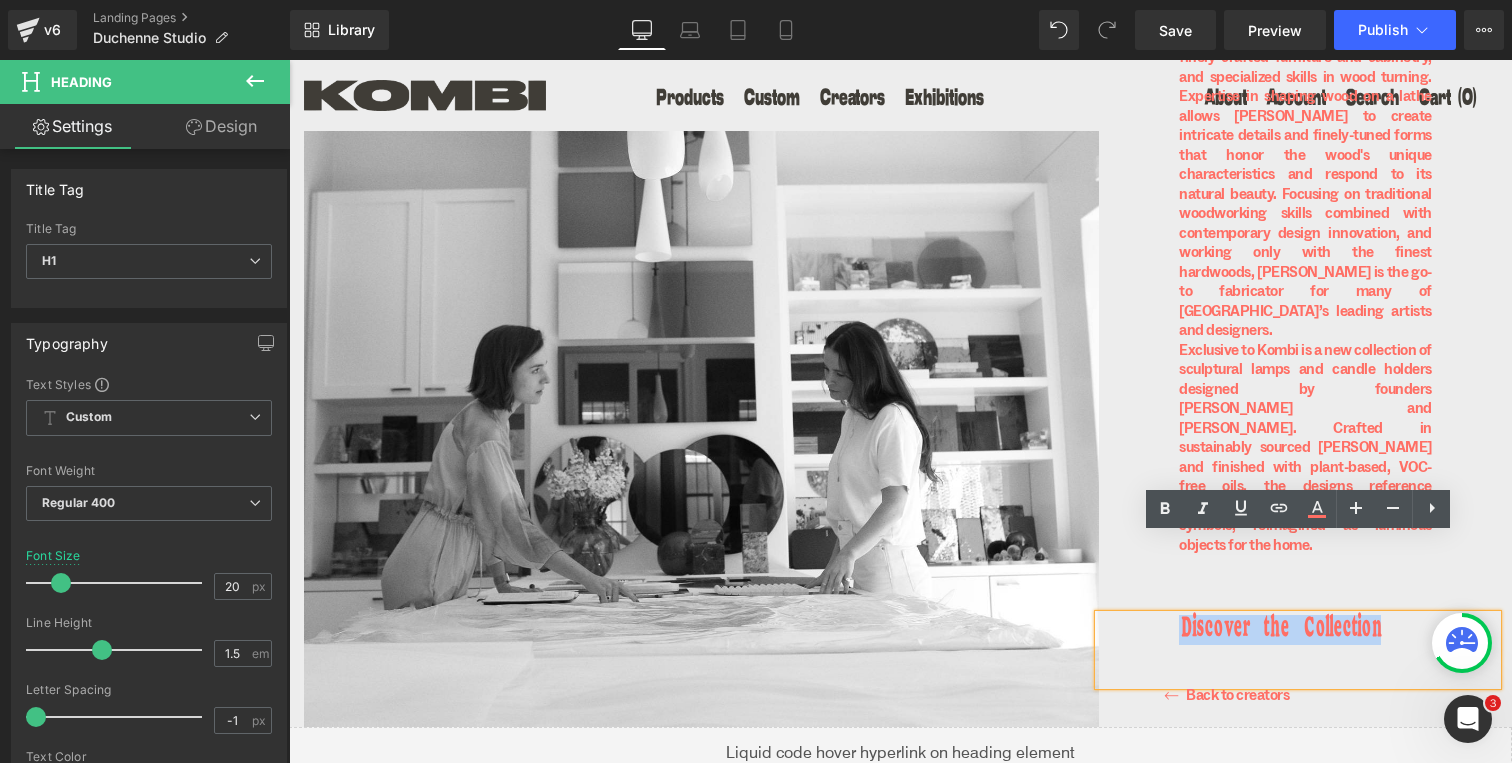 drag, startPoint x: 1177, startPoint y: 544, endPoint x: 1378, endPoint y: 547, distance: 201.02238 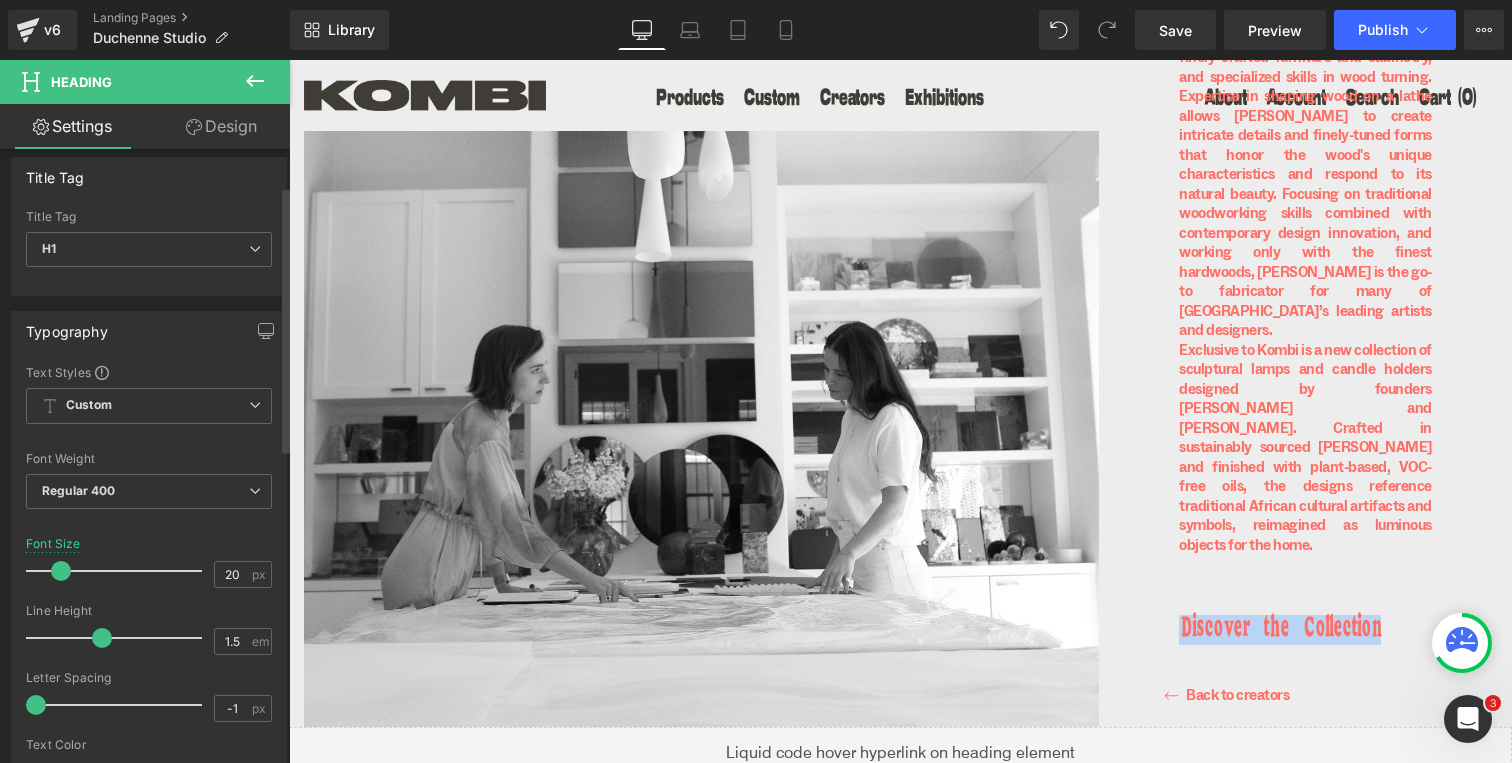 scroll, scrollTop: 0, scrollLeft: 0, axis: both 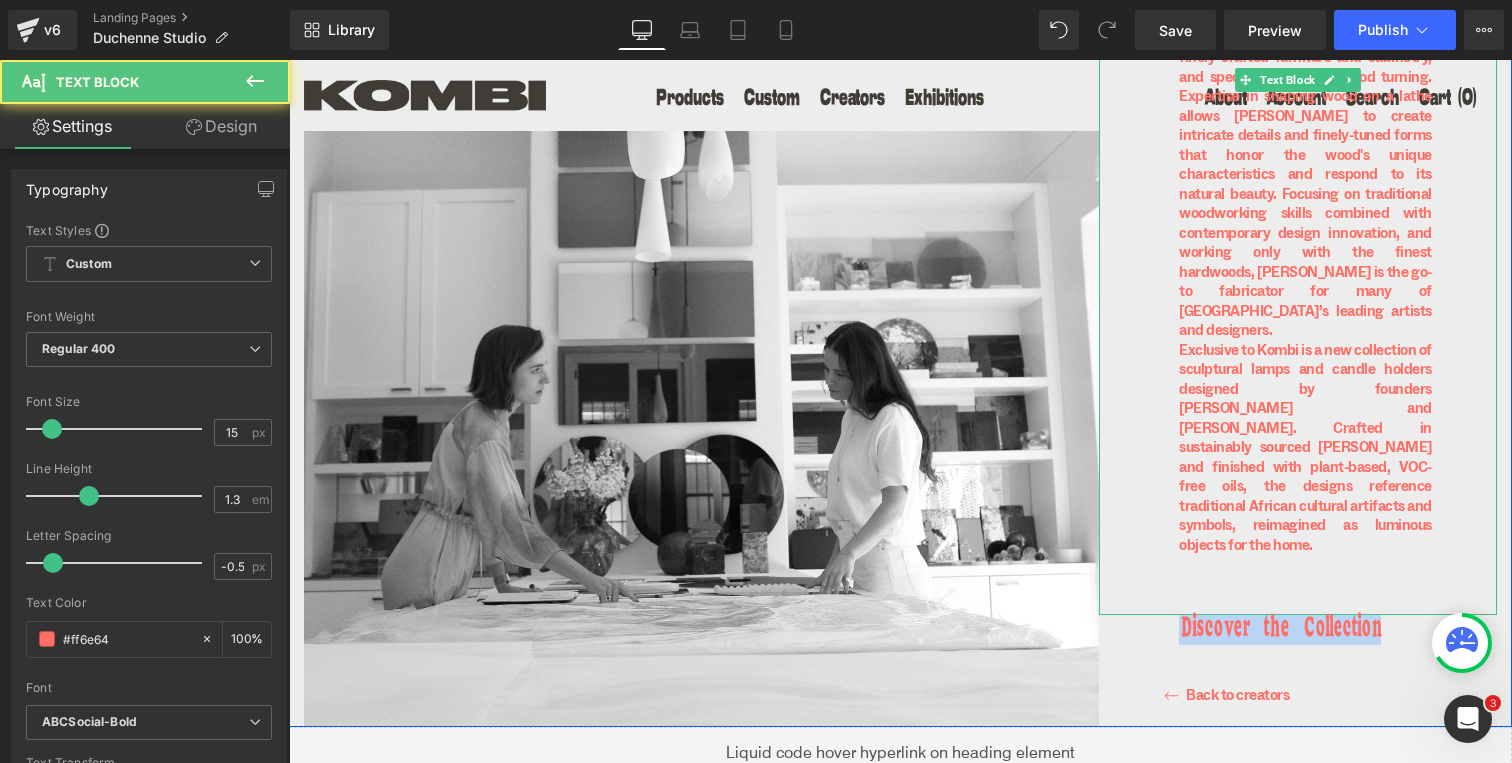 click on "Exclusive to Kombi is a new collection of sculptural lamps and candle holders designed by founders Jean and Manette Duchenne. Crafted in sustainably sourced woods and finished with plant-based, VOC-free oils, the designs reference traditional African cultural artifacts and symbols, reimagined as luminous objects for the home." at bounding box center (1305, 448) 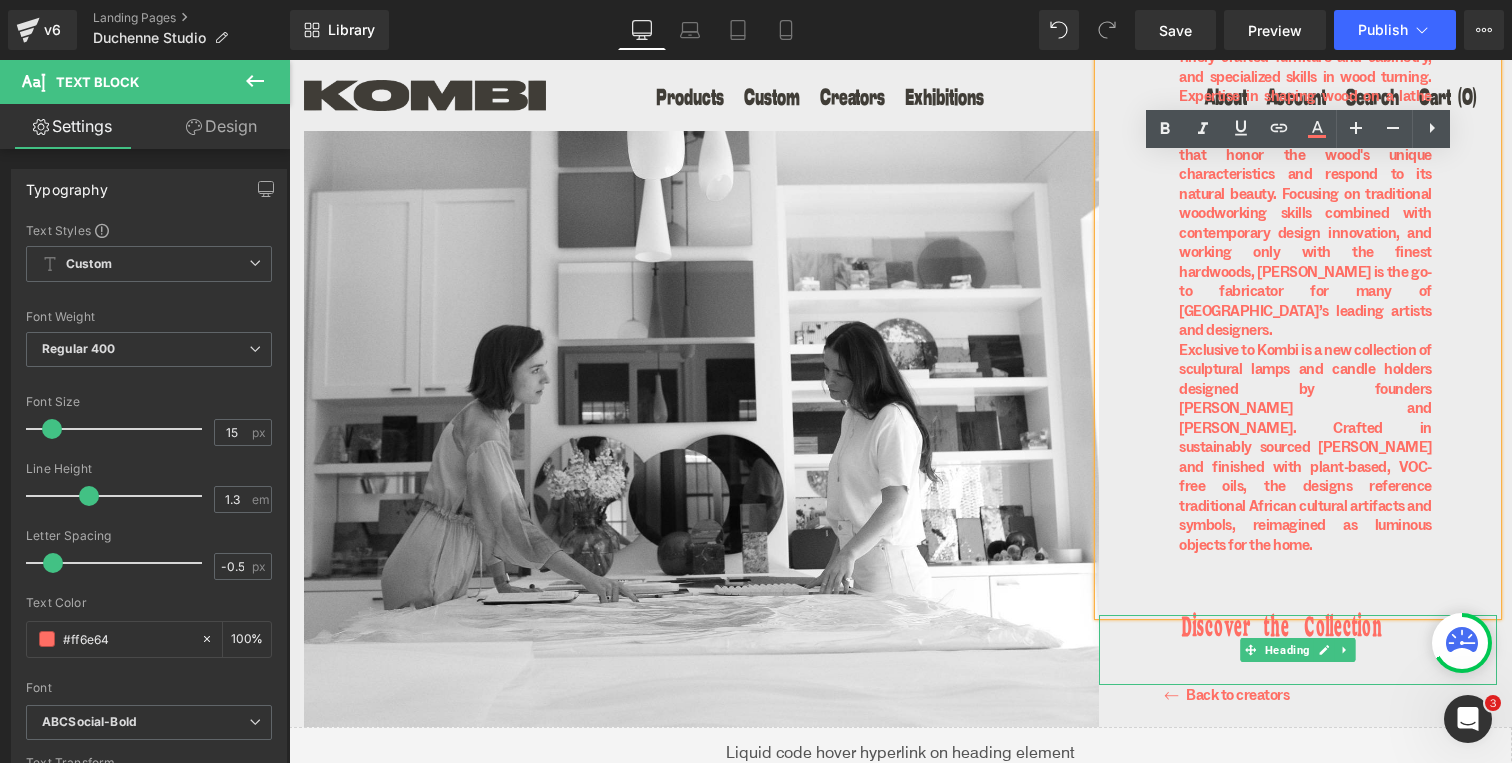 click on "Discover             the              Collection" at bounding box center [1305, 630] 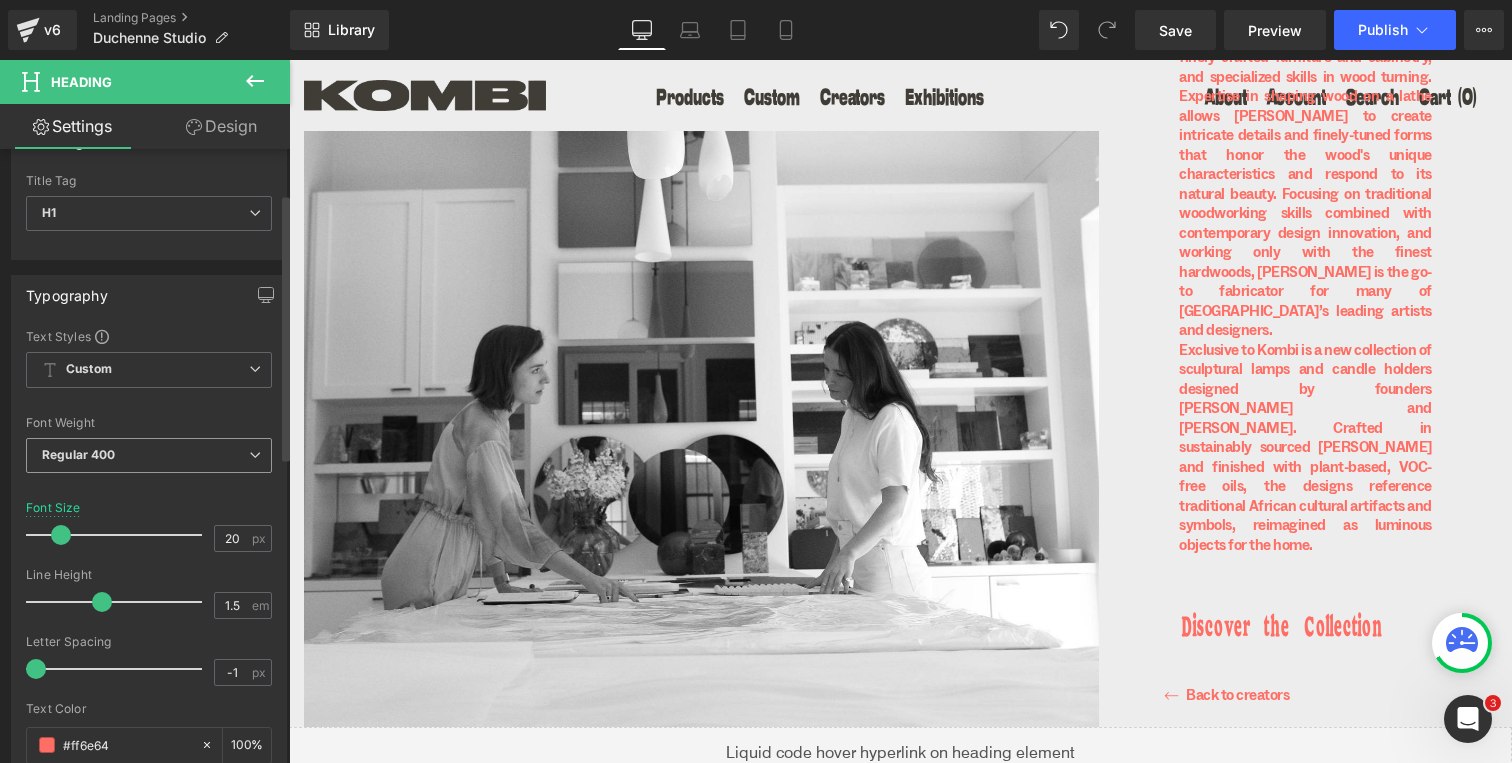 scroll, scrollTop: 0, scrollLeft: 0, axis: both 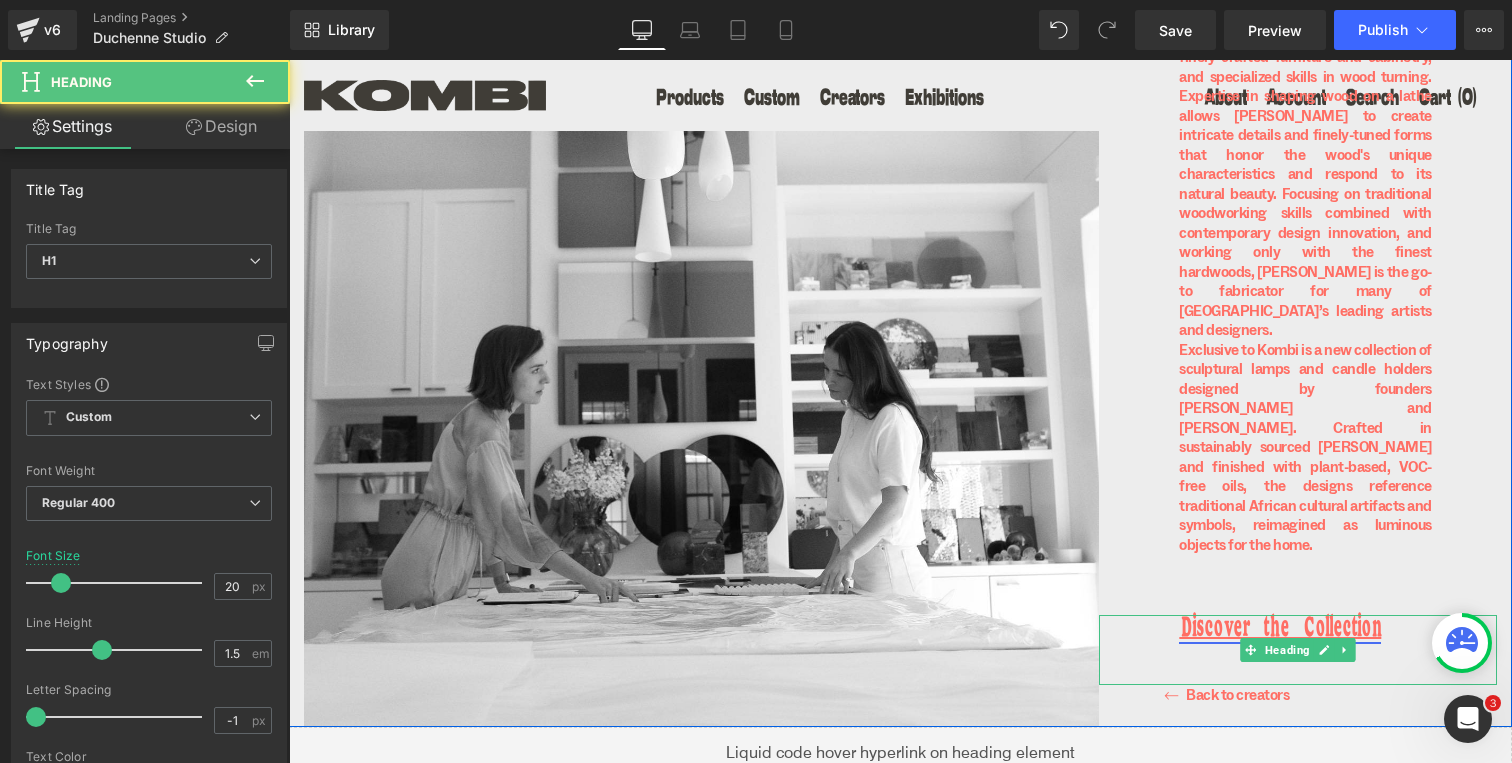 click on "Discover             the              Collection" at bounding box center [1280, 630] 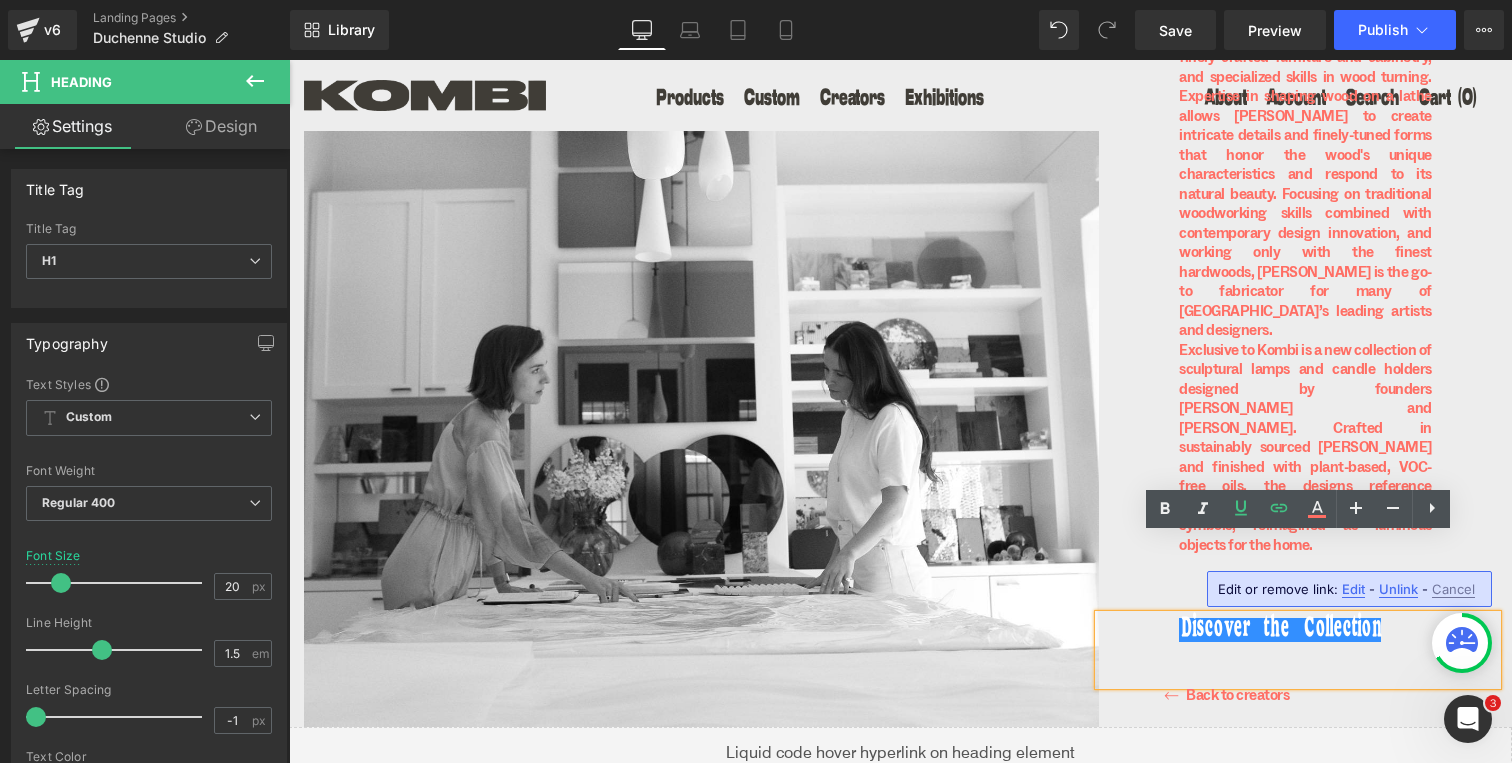 click on "Edit" at bounding box center [1353, 589] 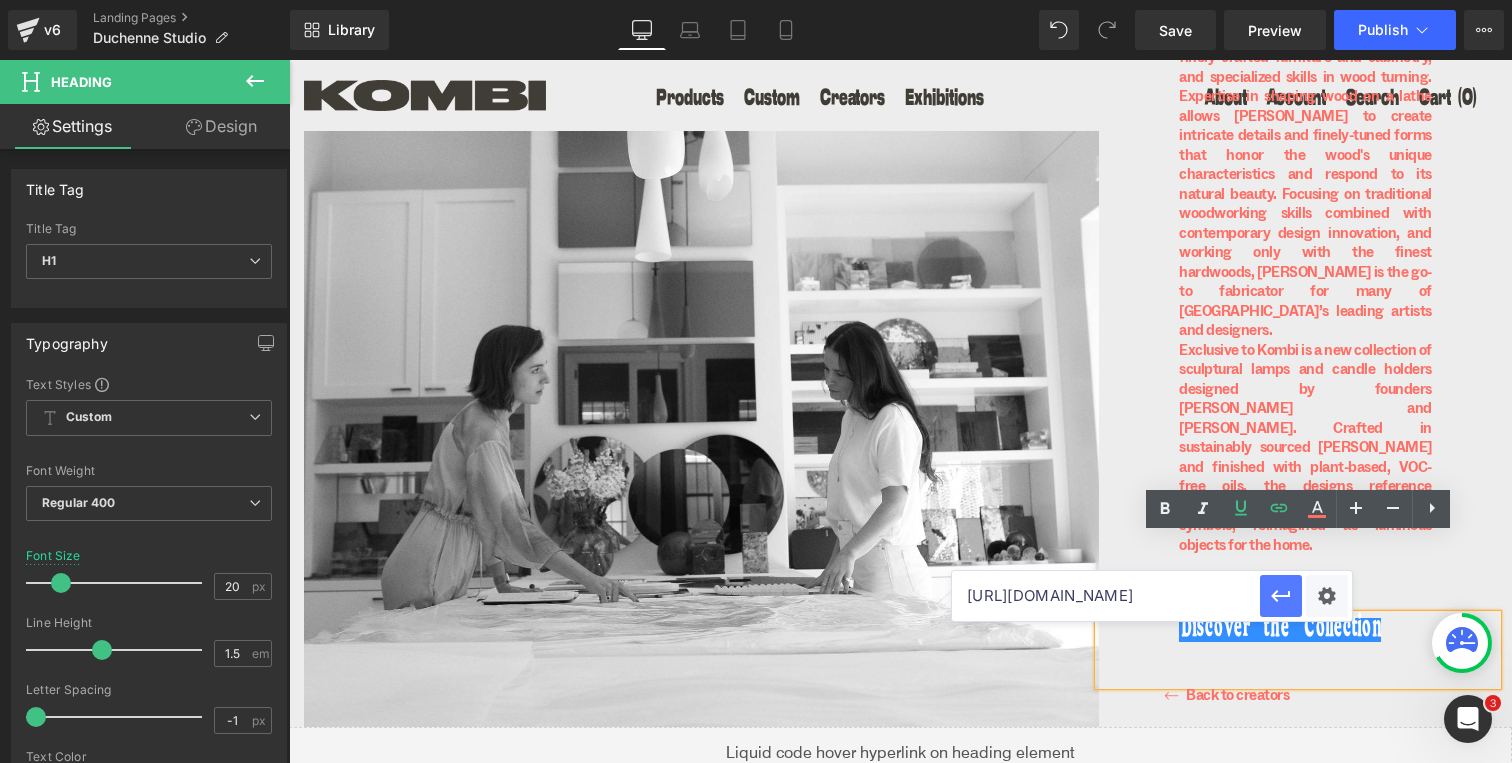 scroll, scrollTop: 0, scrollLeft: 429, axis: horizontal 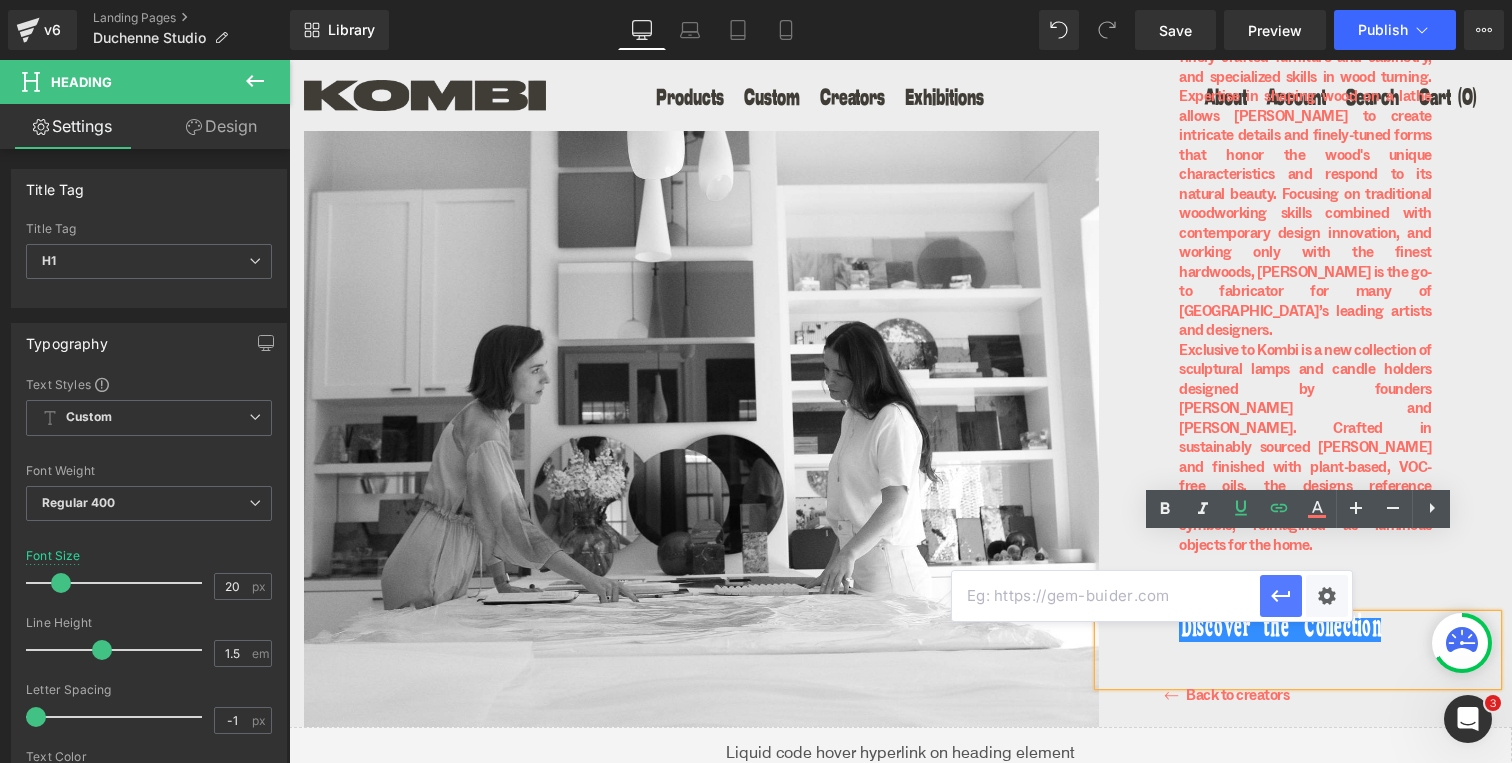 paste on "https://kombi.nyc/collections/duchenne-studio" 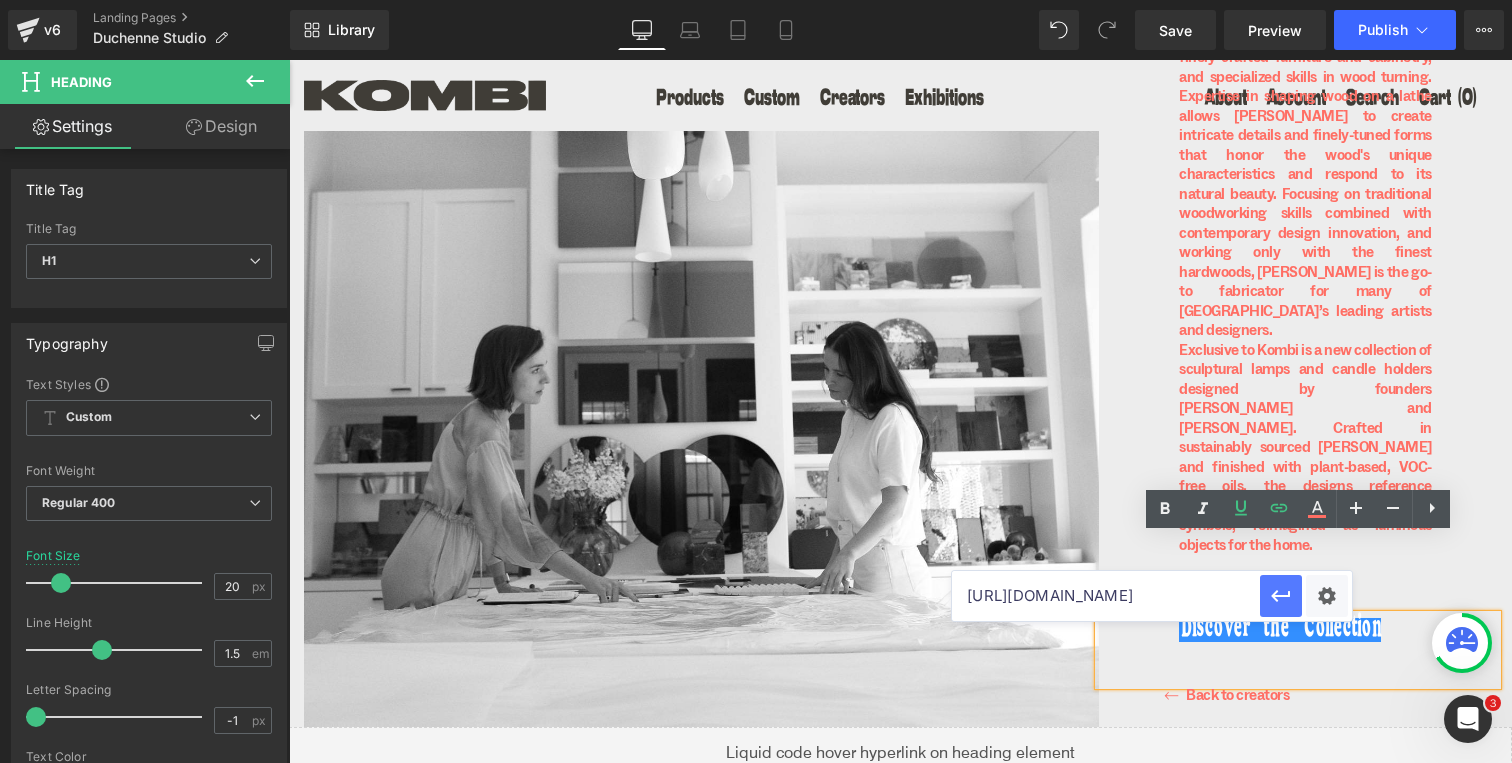 scroll, scrollTop: 0, scrollLeft: 67, axis: horizontal 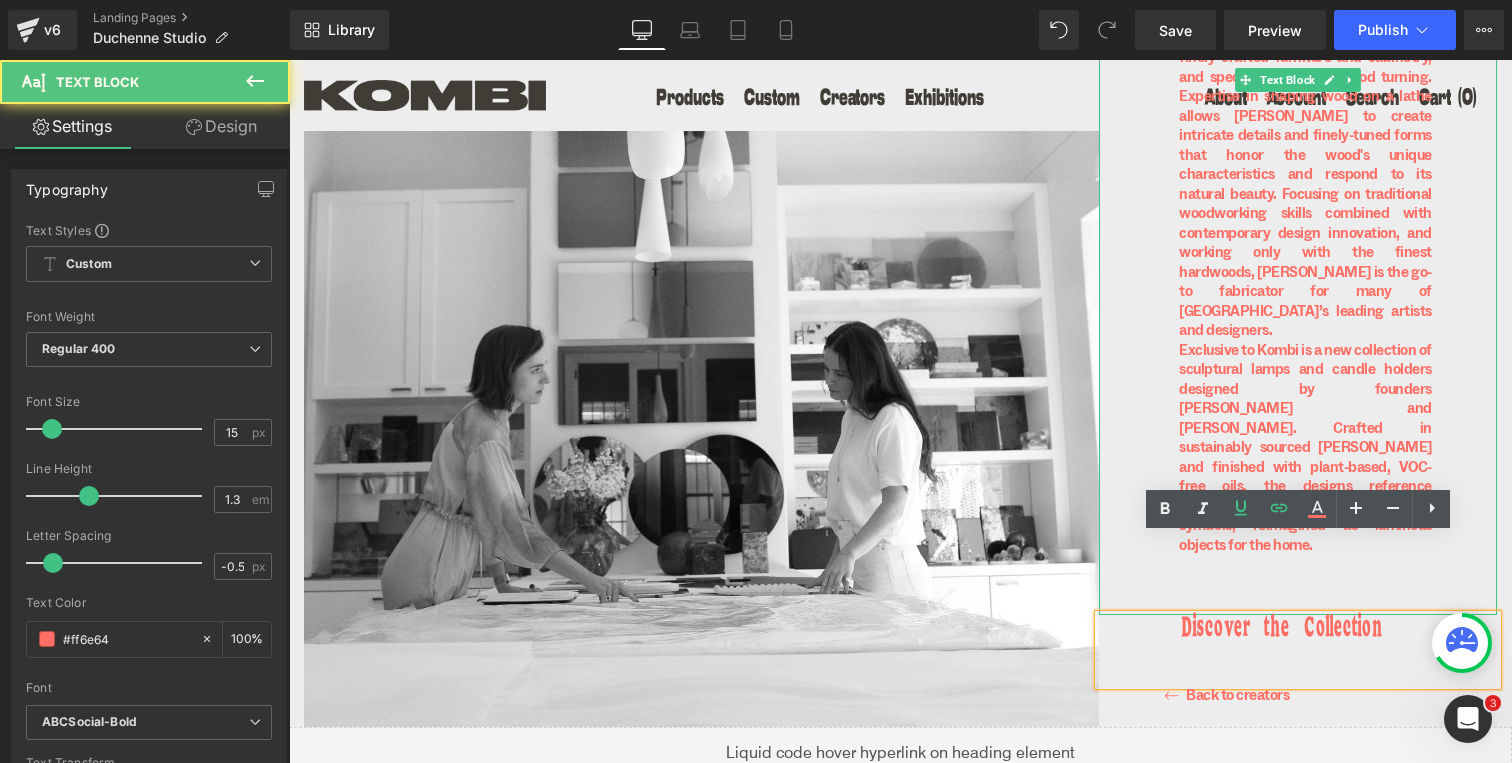 click on "Exclusive to Kombi is a new collection of sculptural lamps and candle holders designed by founders Jean and Manette Duchenne. Crafted in sustainably sourced woods and finished with plant-based, VOC-free oils, the designs reference traditional African cultural artifacts and symbols, reimagined as luminous objects for the home." at bounding box center (1305, 448) 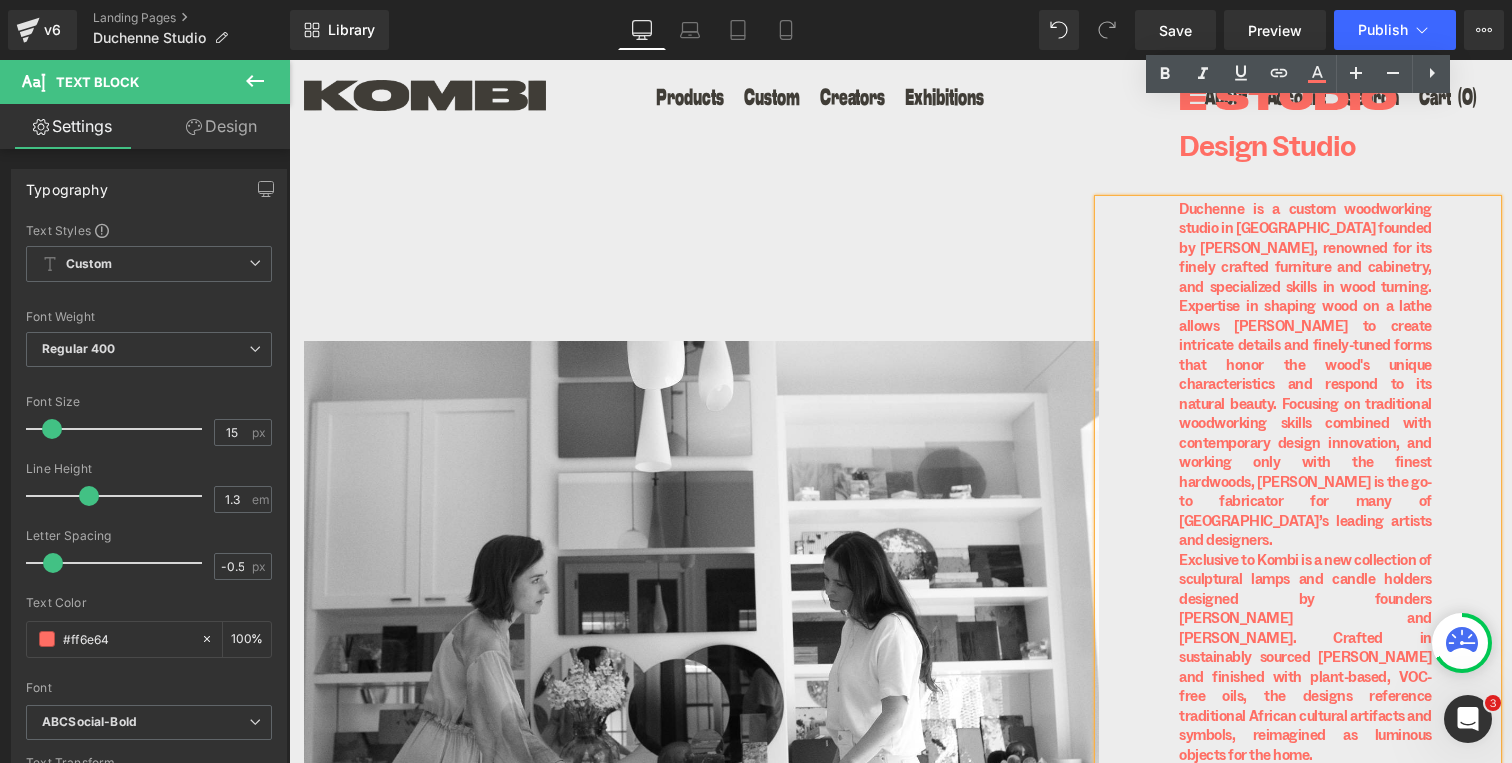 scroll, scrollTop: 0, scrollLeft: 0, axis: both 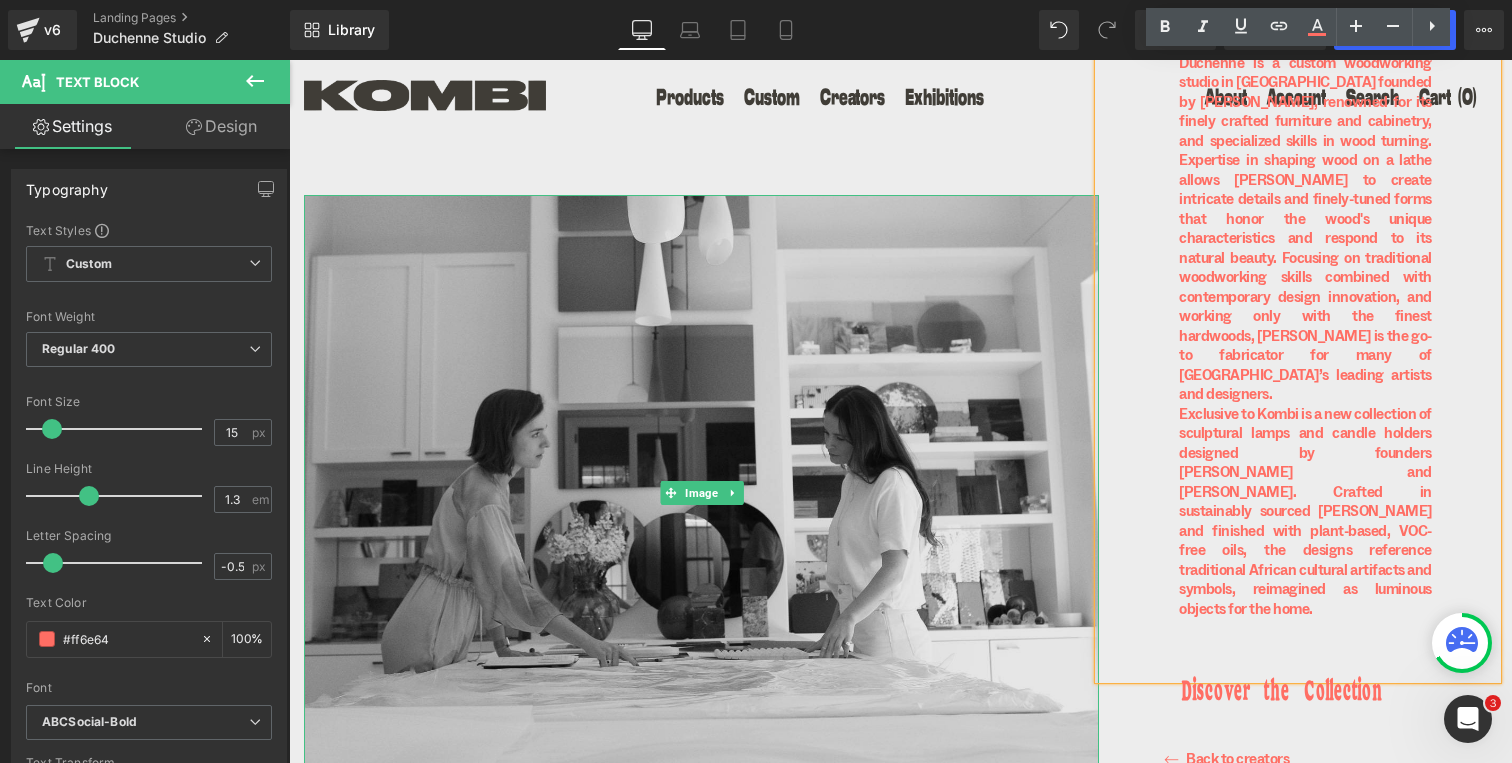 click at bounding box center (701, 493) 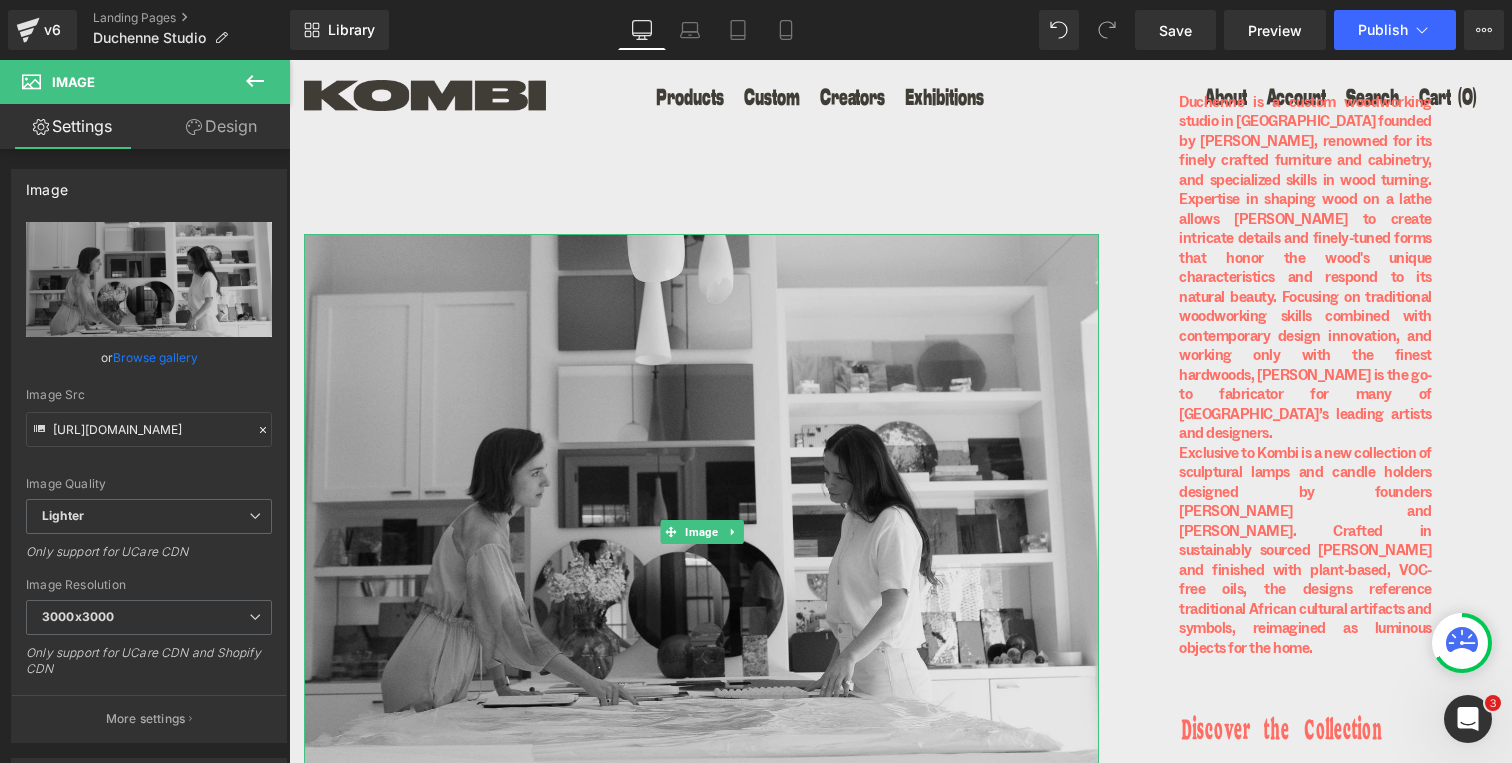 scroll, scrollTop: 235, scrollLeft: 0, axis: vertical 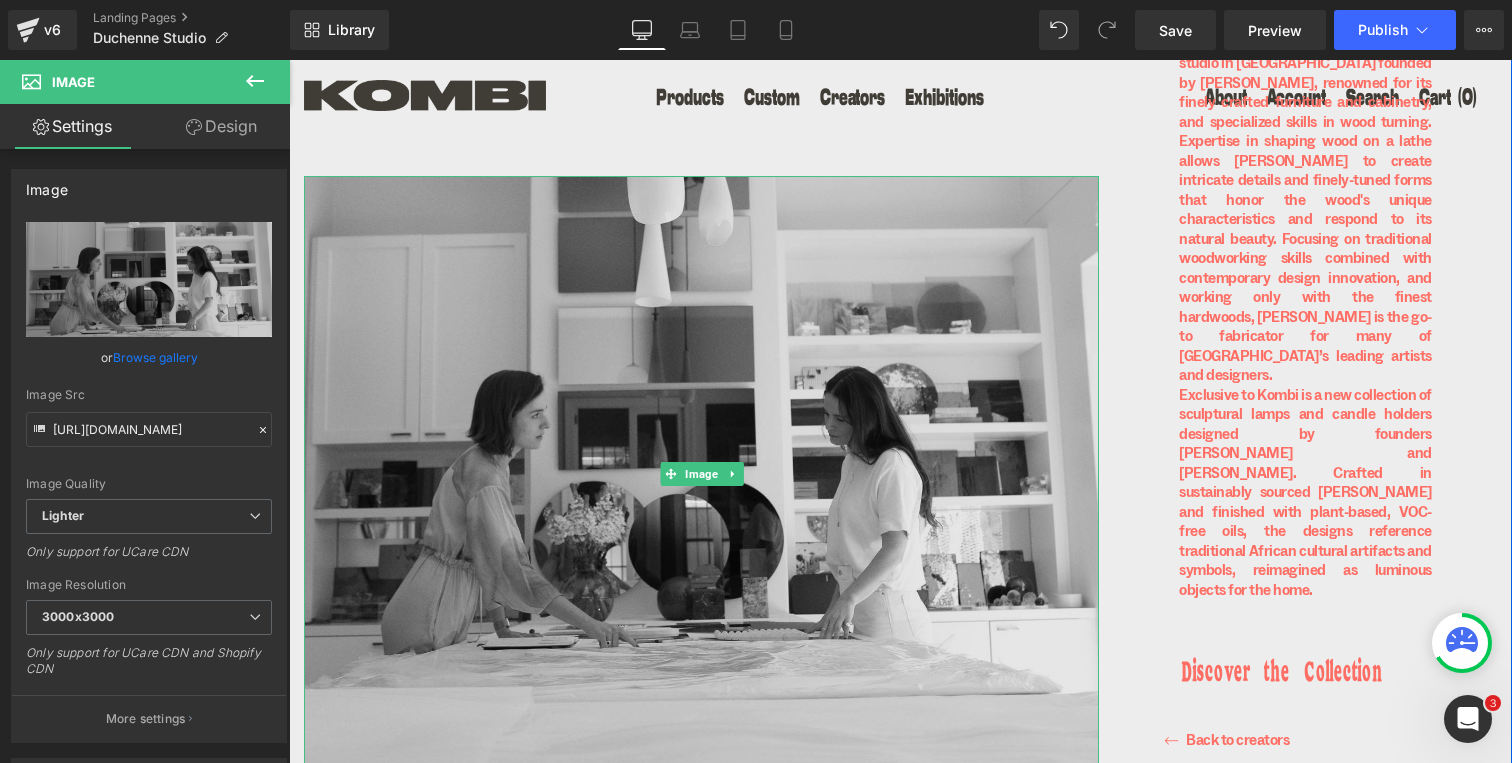 click at bounding box center [701, 474] 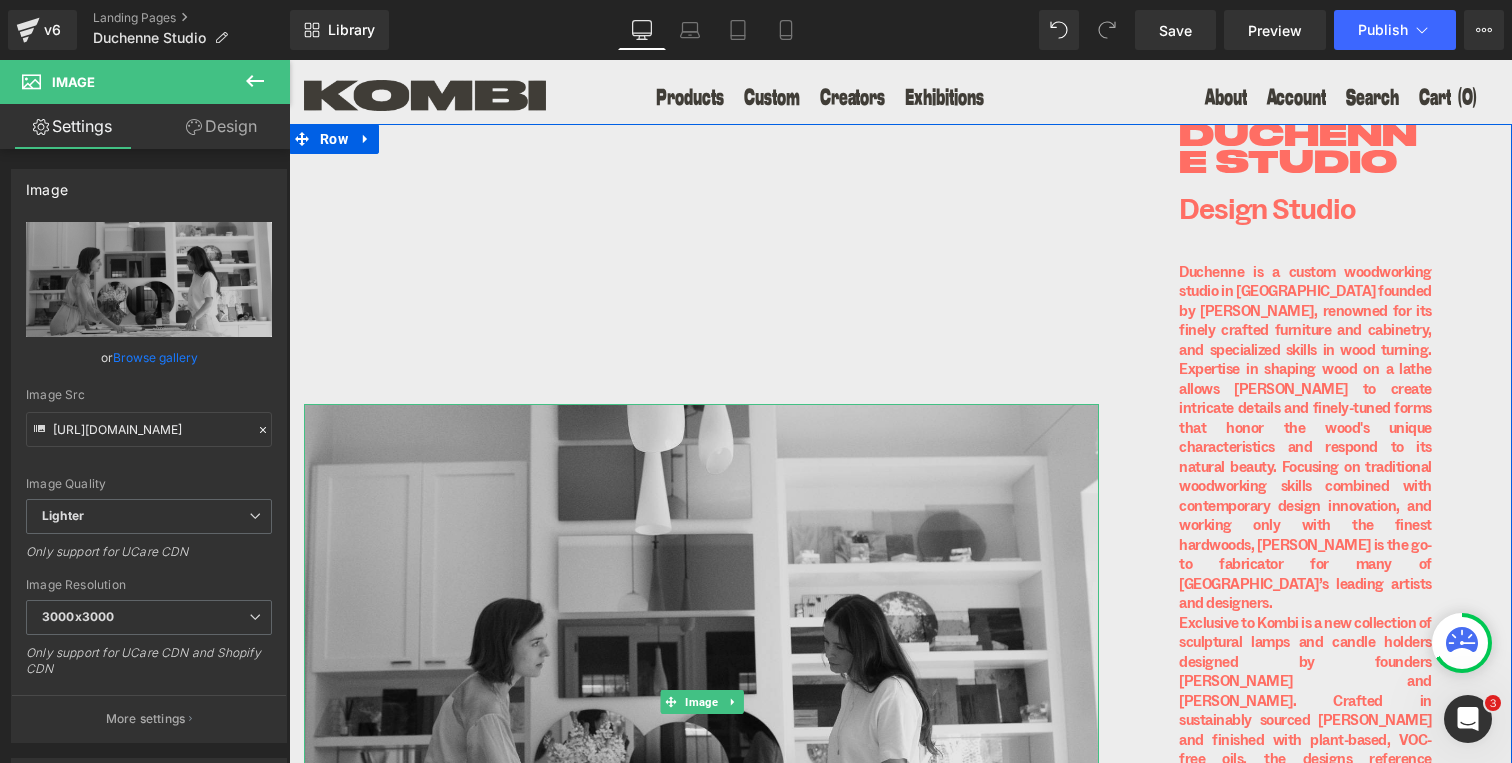 scroll, scrollTop: 0, scrollLeft: 0, axis: both 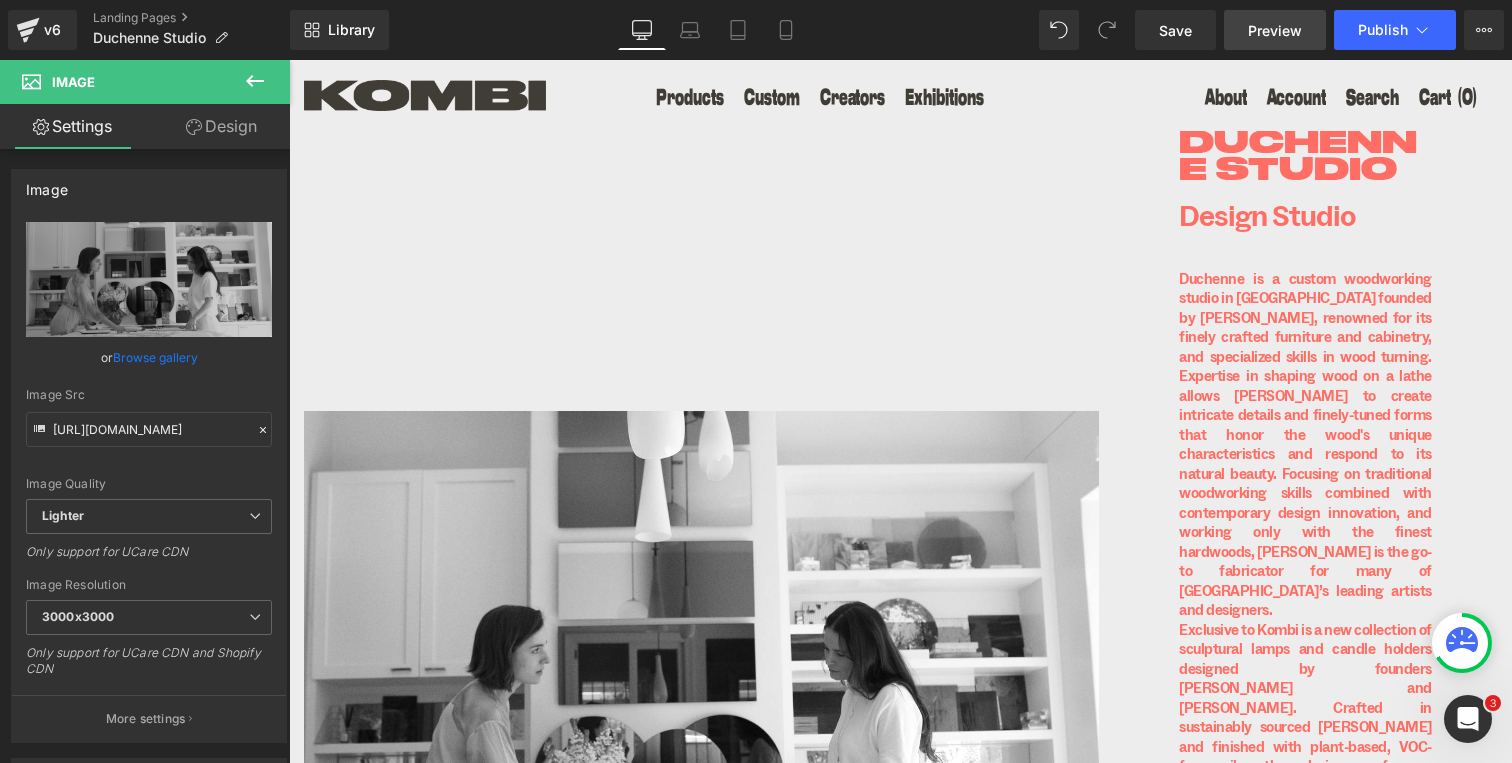 click on "Preview" at bounding box center (1275, 30) 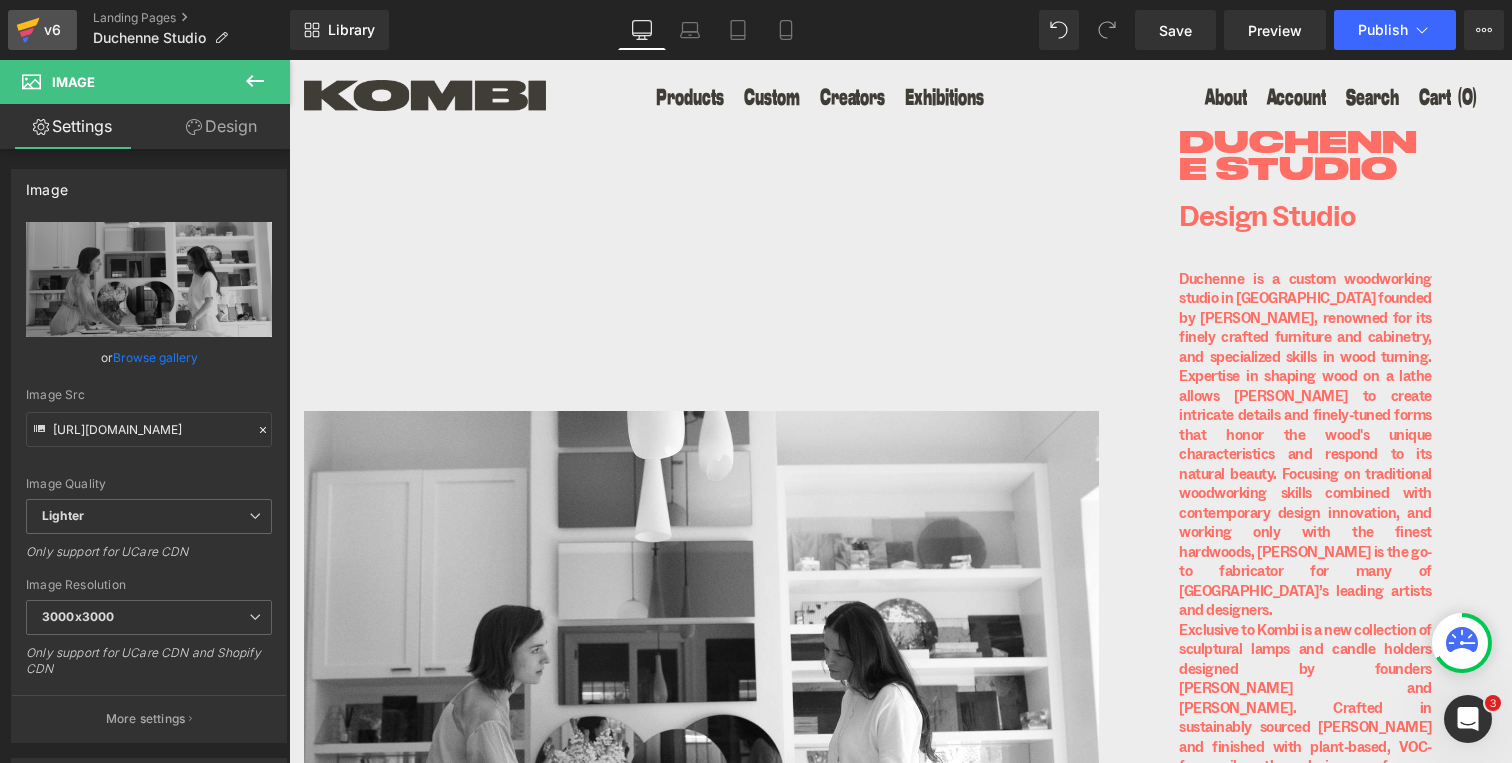 click on "v6" at bounding box center (52, 30) 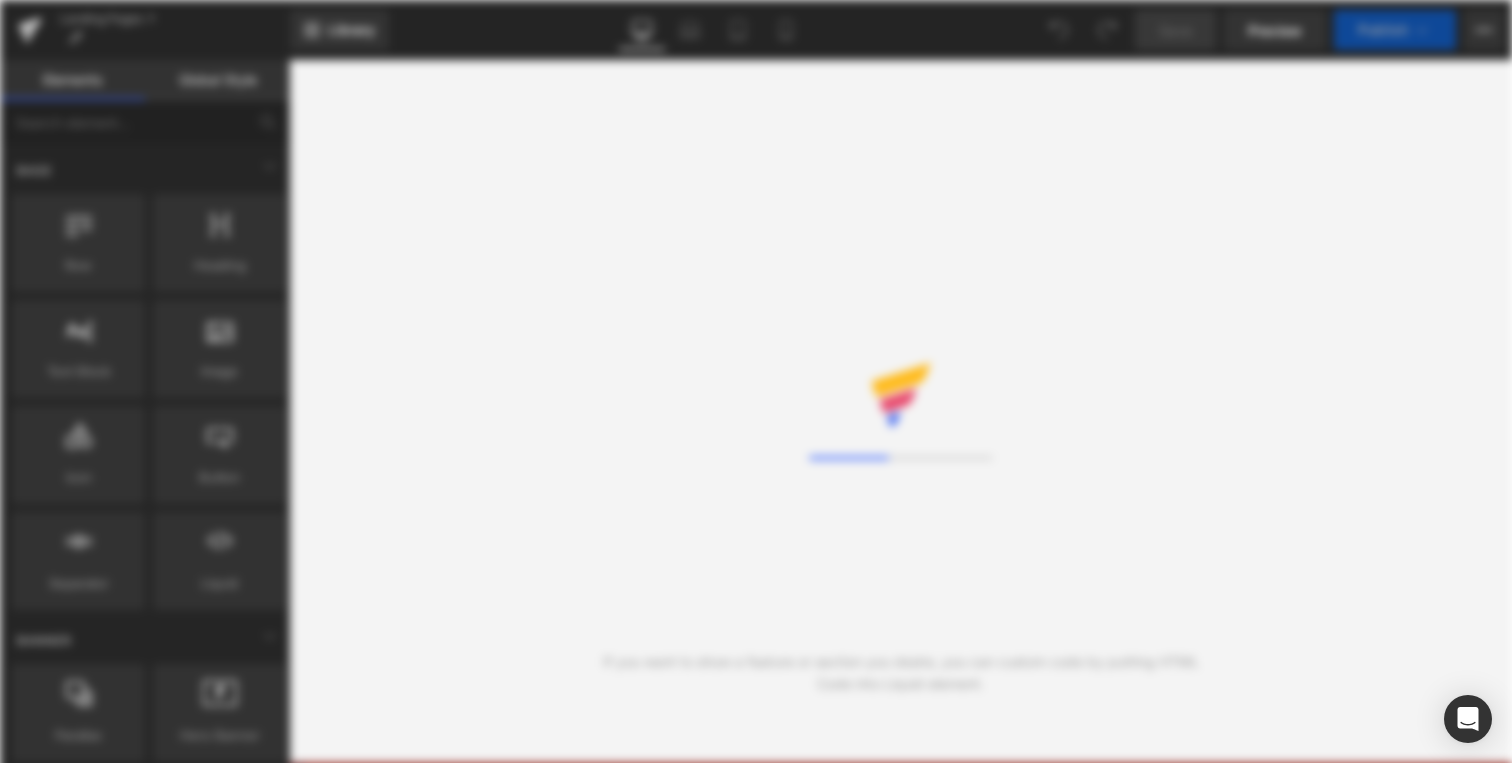scroll, scrollTop: 0, scrollLeft: 0, axis: both 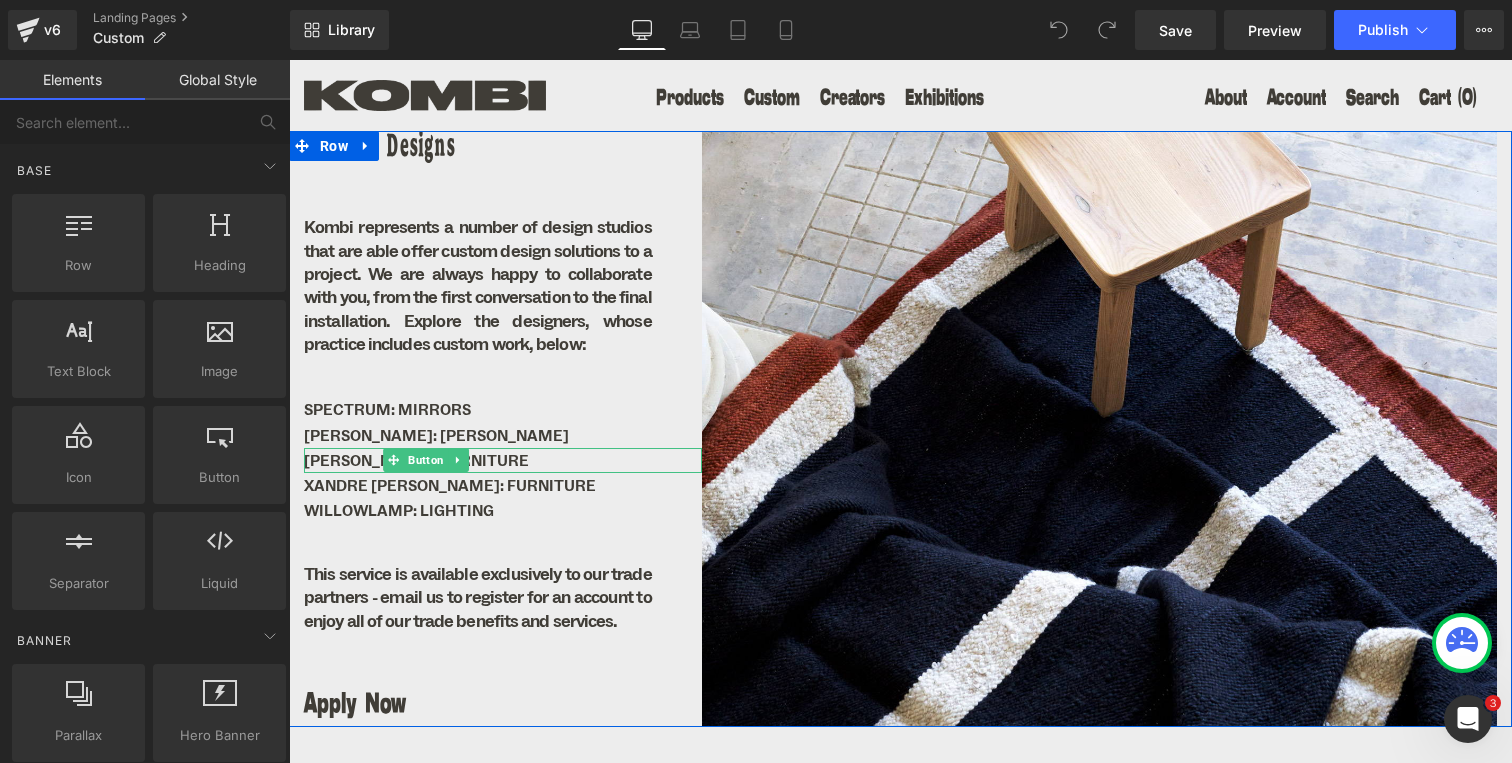 click on "[PERSON_NAME]: FURNITURE" at bounding box center (503, 460) 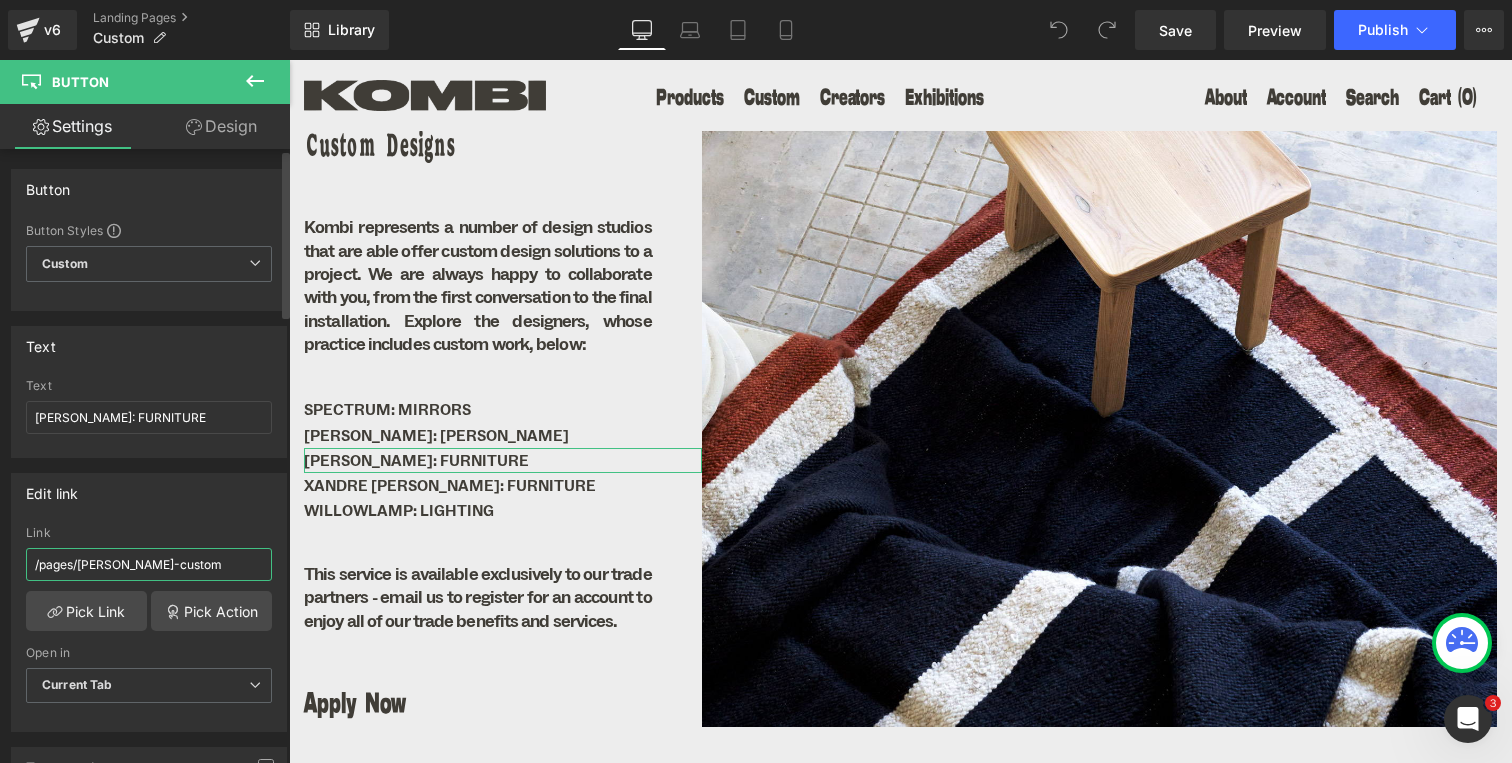 click on "/pages/[PERSON_NAME]-custom" at bounding box center (149, 564) 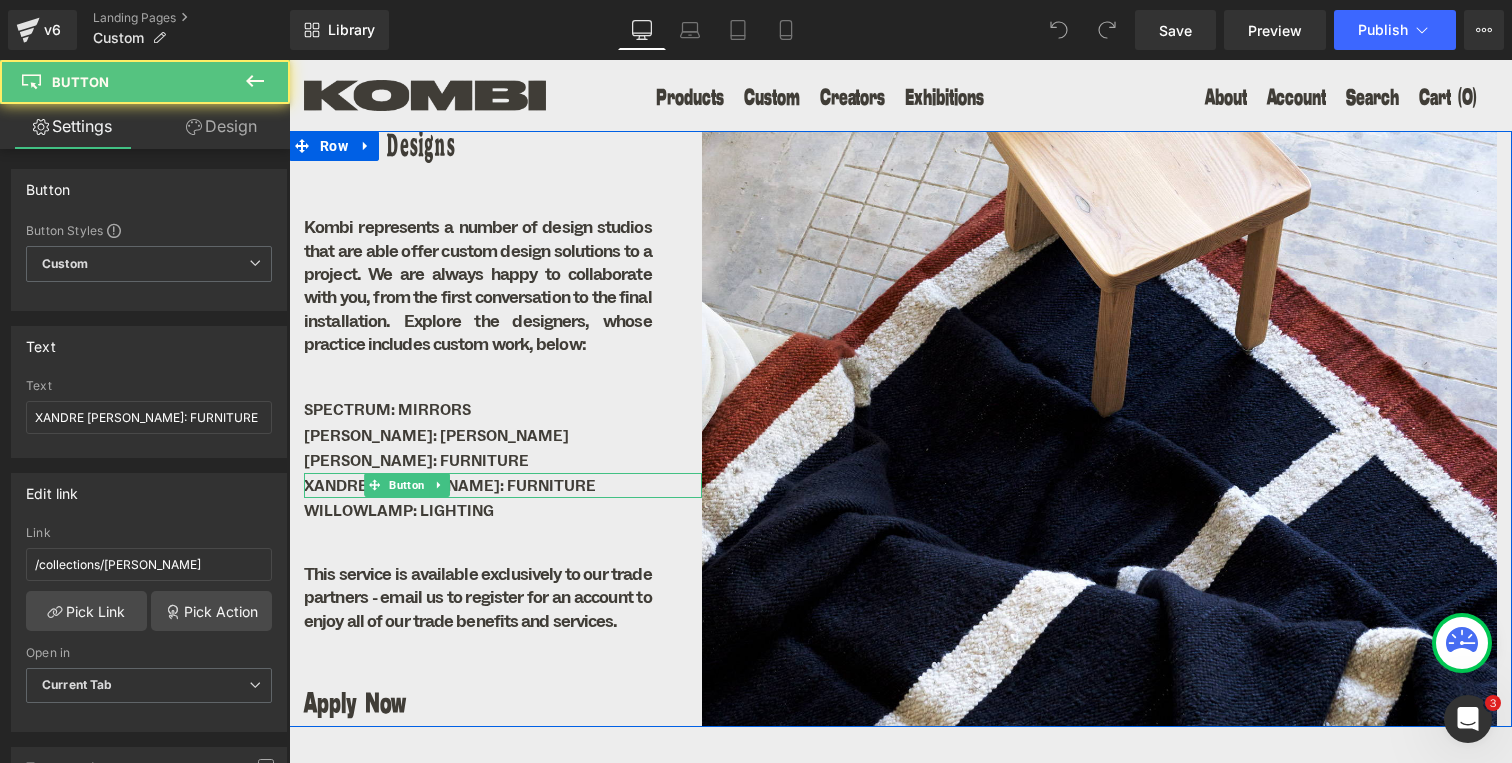 click on "XANDRE [PERSON_NAME]: FURNITURE" at bounding box center (503, 485) 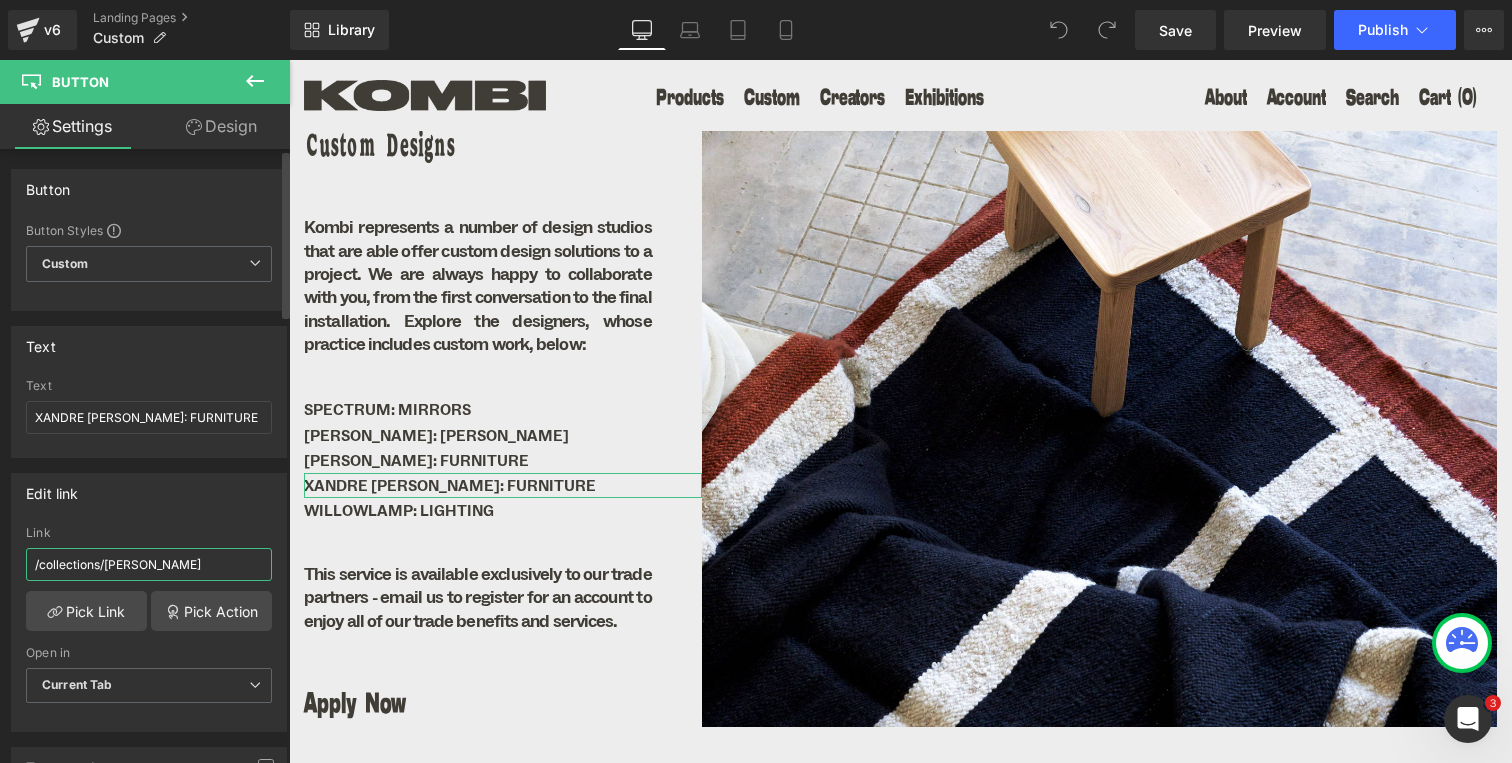 drag, startPoint x: 188, startPoint y: 559, endPoint x: 12, endPoint y: 556, distance: 176.02557 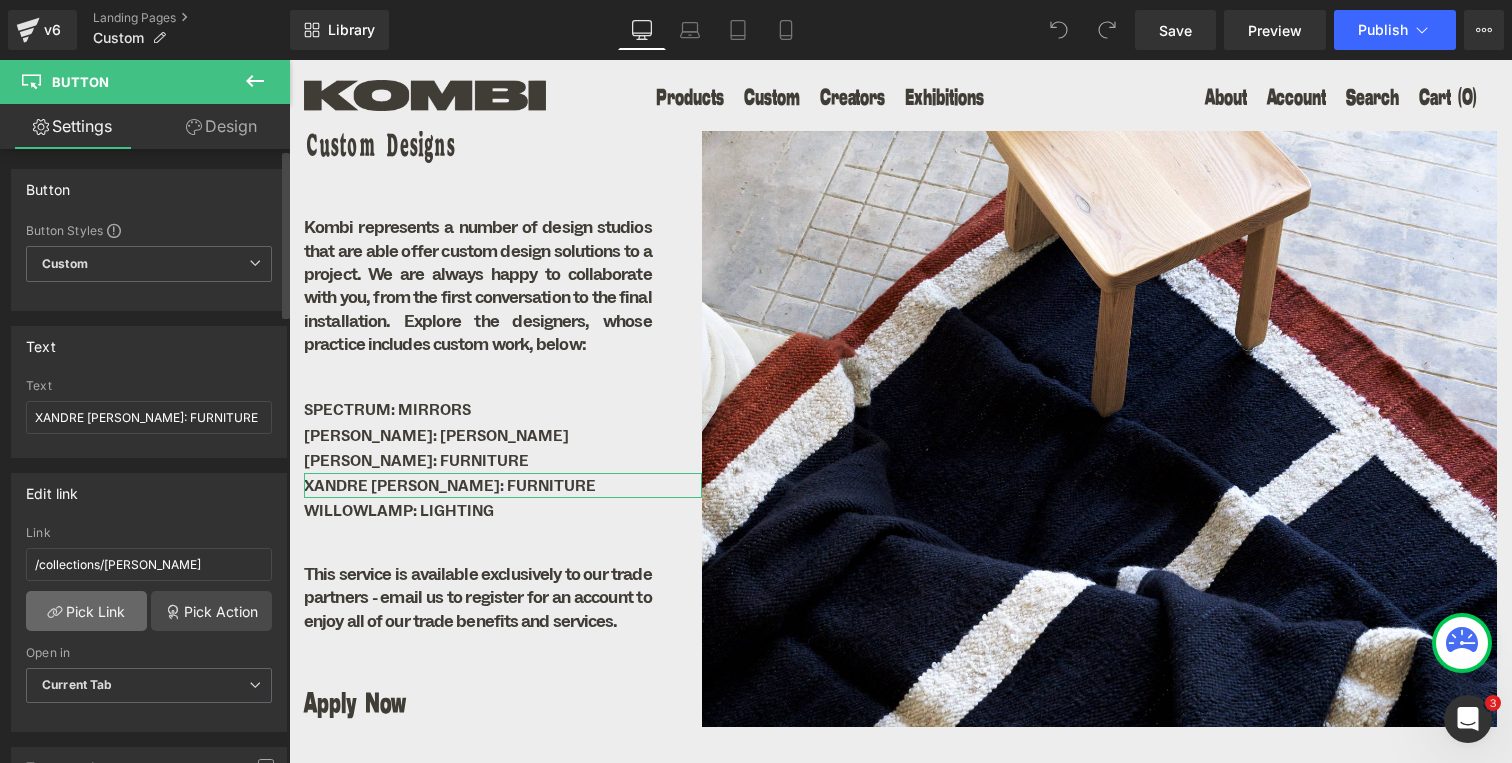 click on "Pick Link" at bounding box center (86, 611) 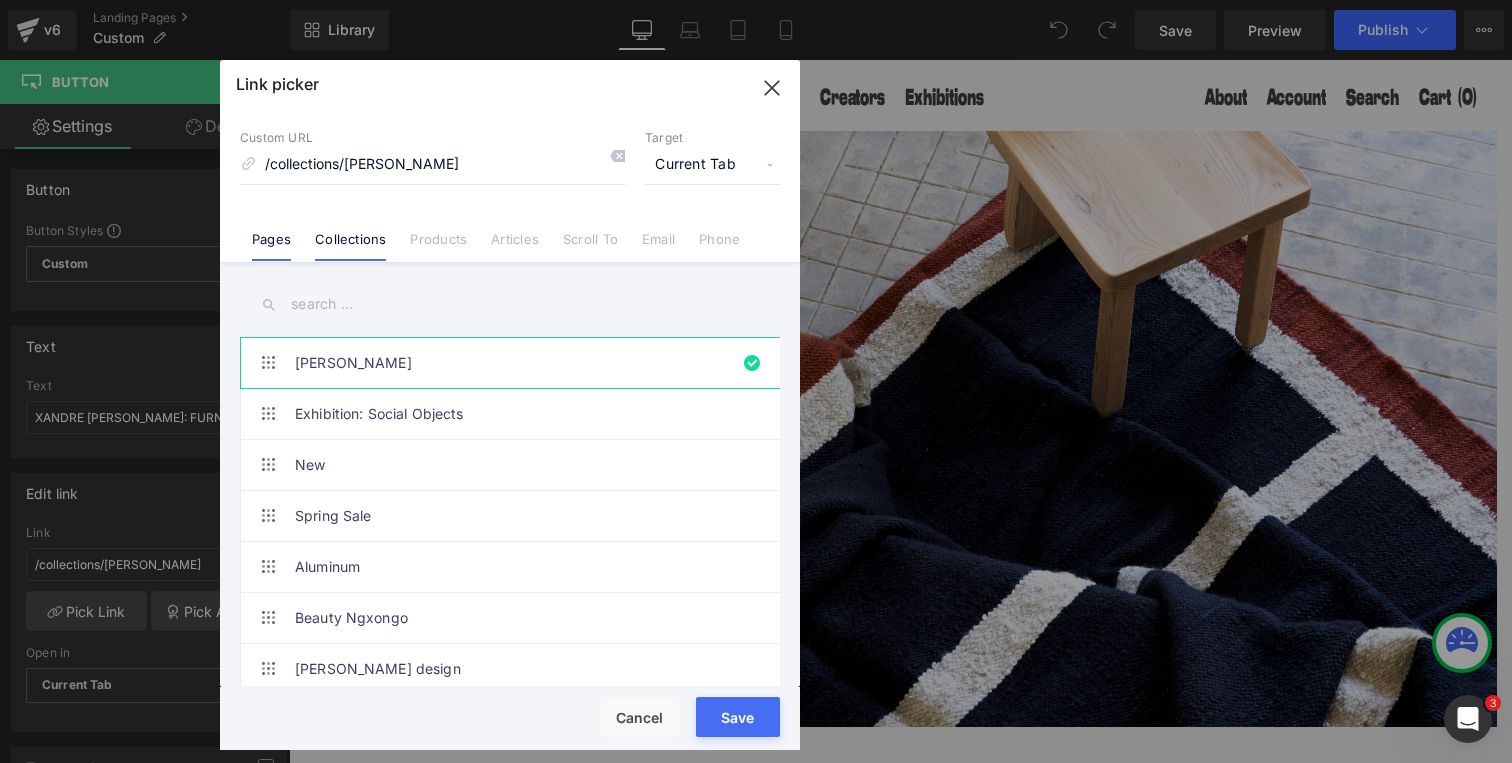 click on "Pages" at bounding box center [271, 246] 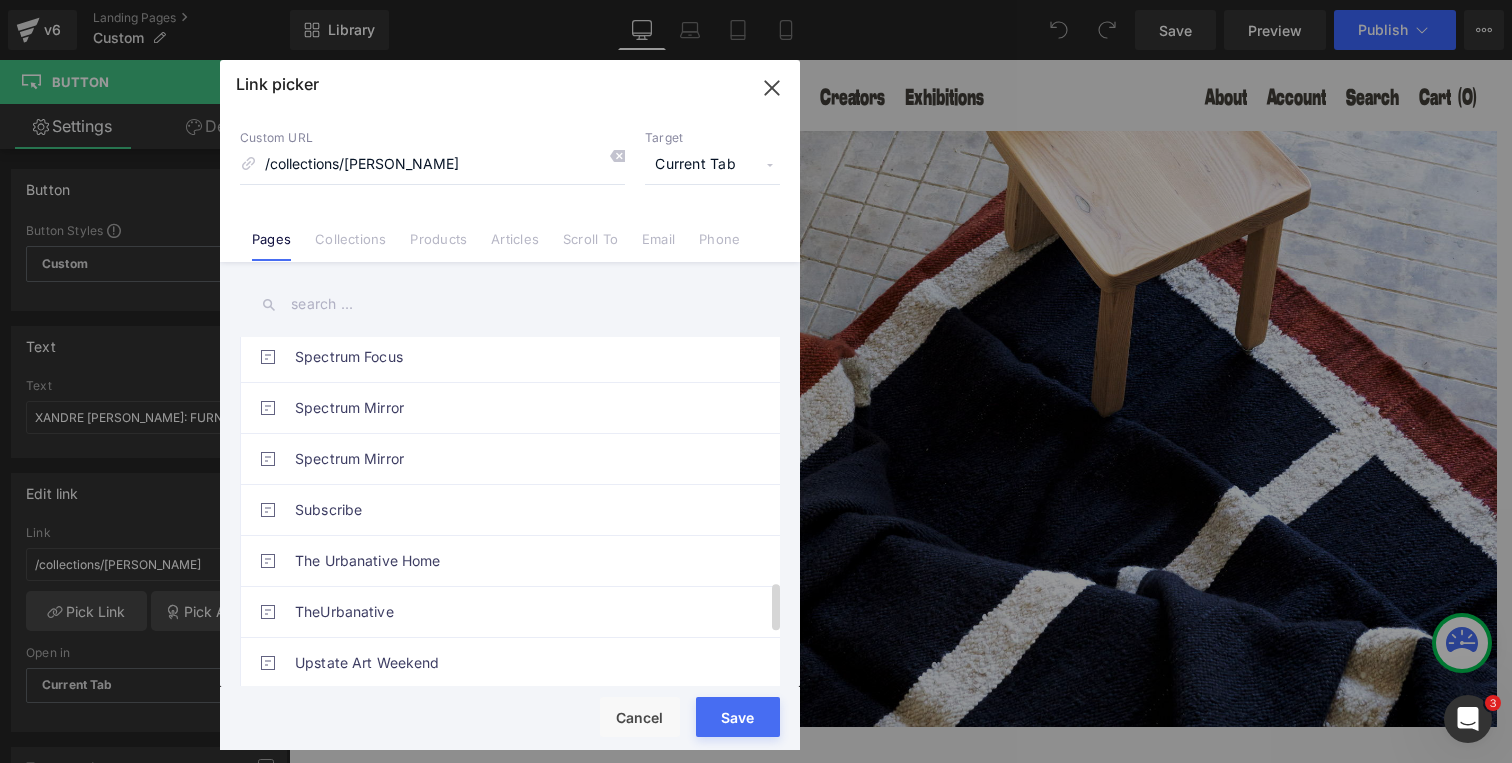 scroll, scrollTop: 2210, scrollLeft: 0, axis: vertical 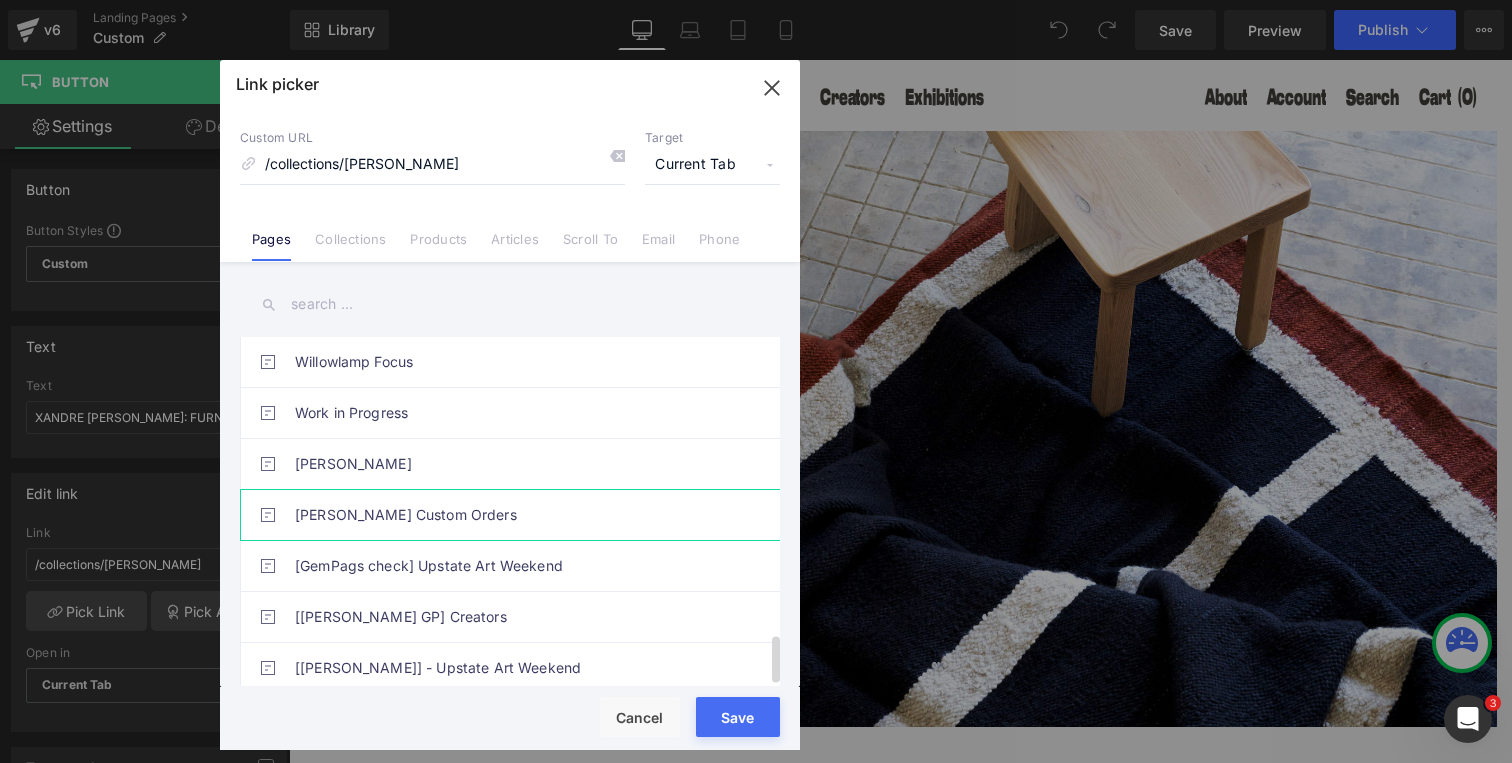 click on "[PERSON_NAME] Custom Orders" at bounding box center [515, 515] 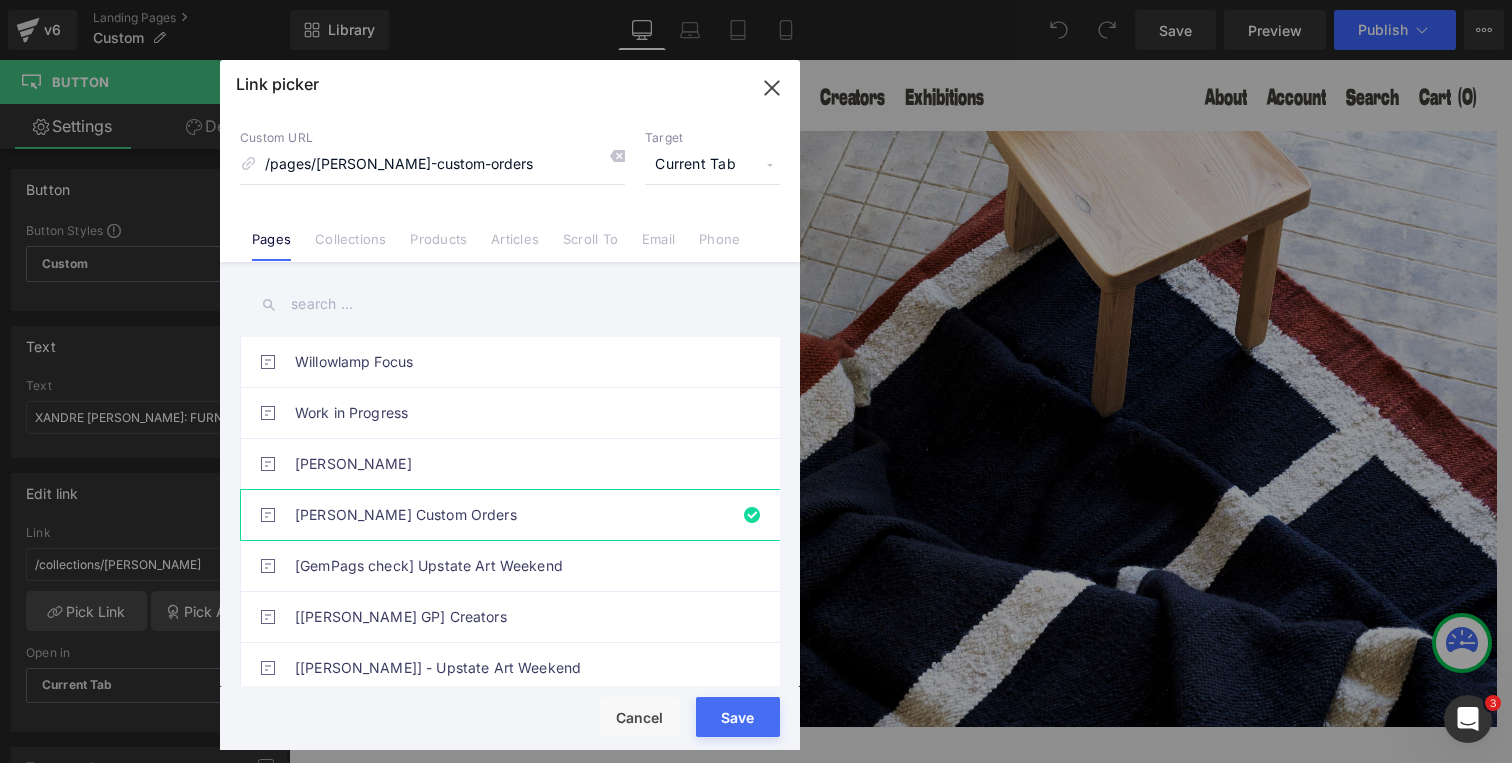 click on "Save" at bounding box center [738, 717] 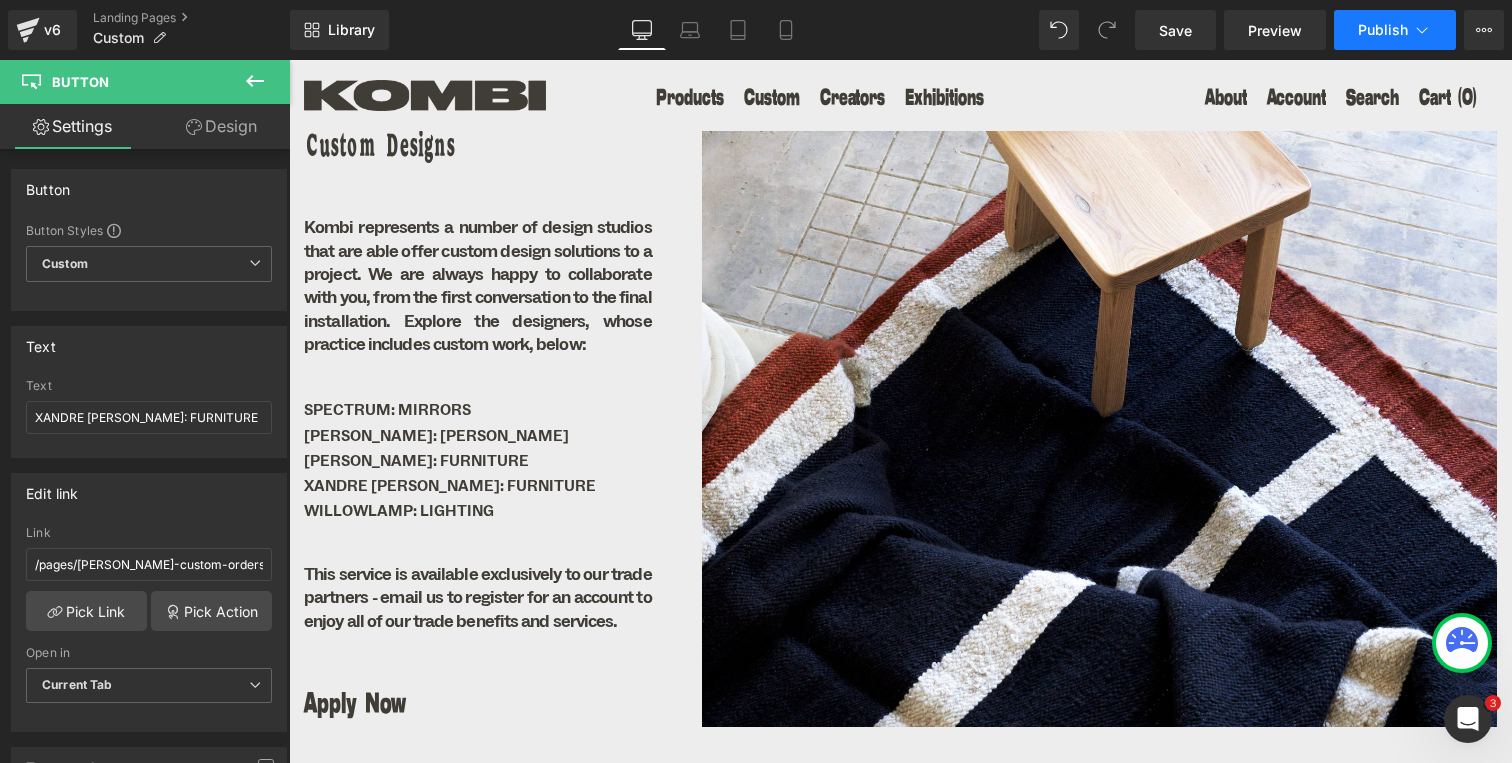 click on "Publish" at bounding box center (1383, 30) 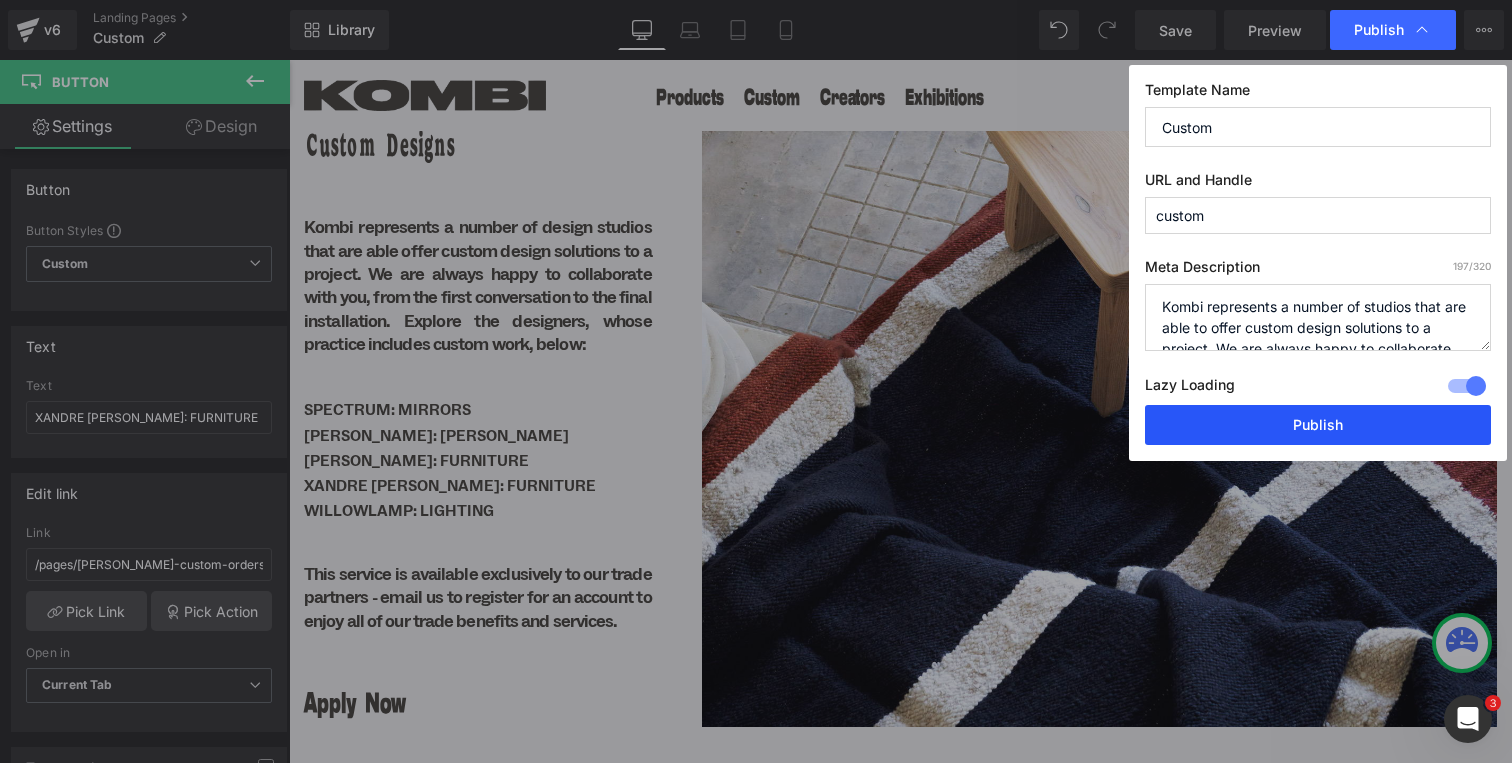 click on "Publish" at bounding box center [1318, 425] 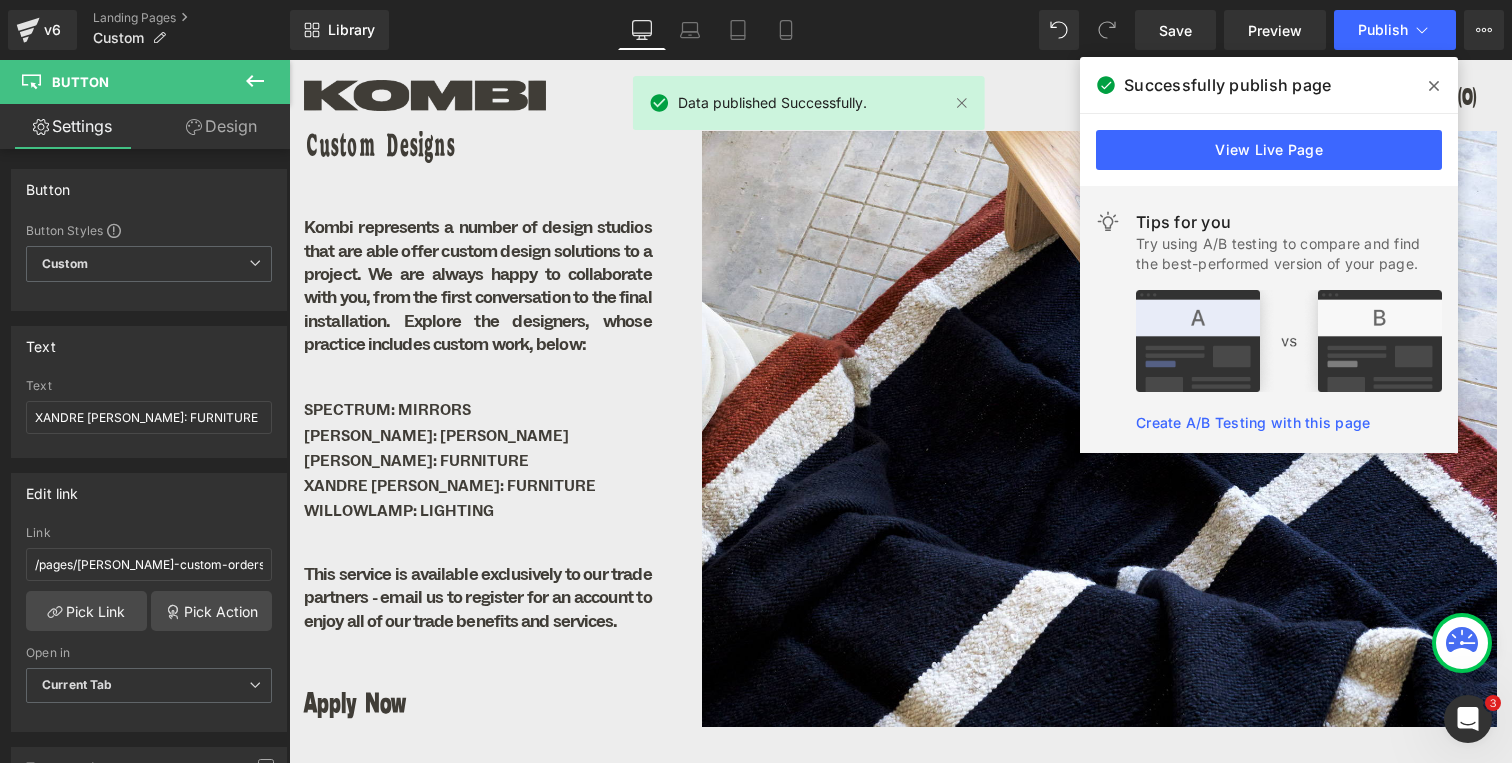 click 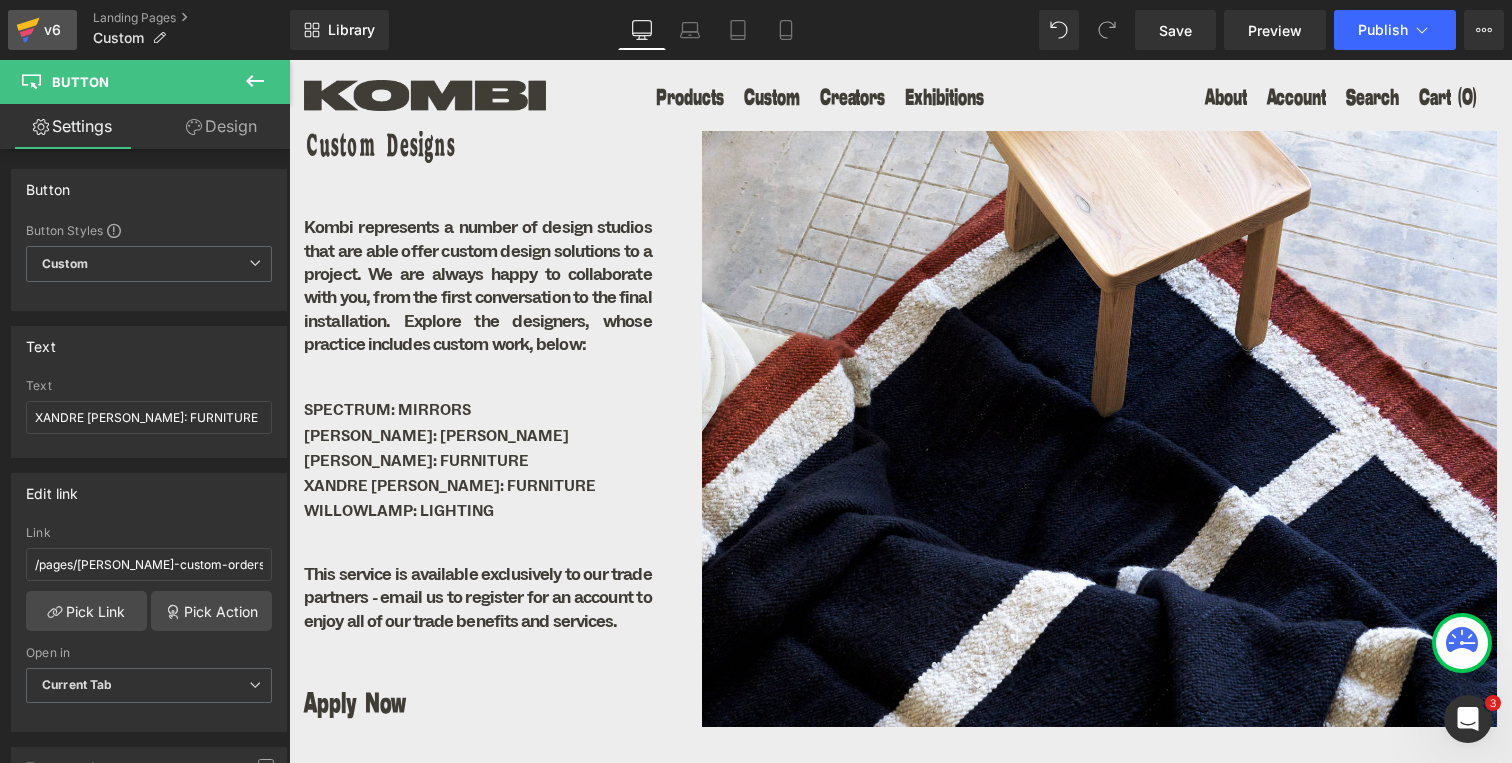 click 